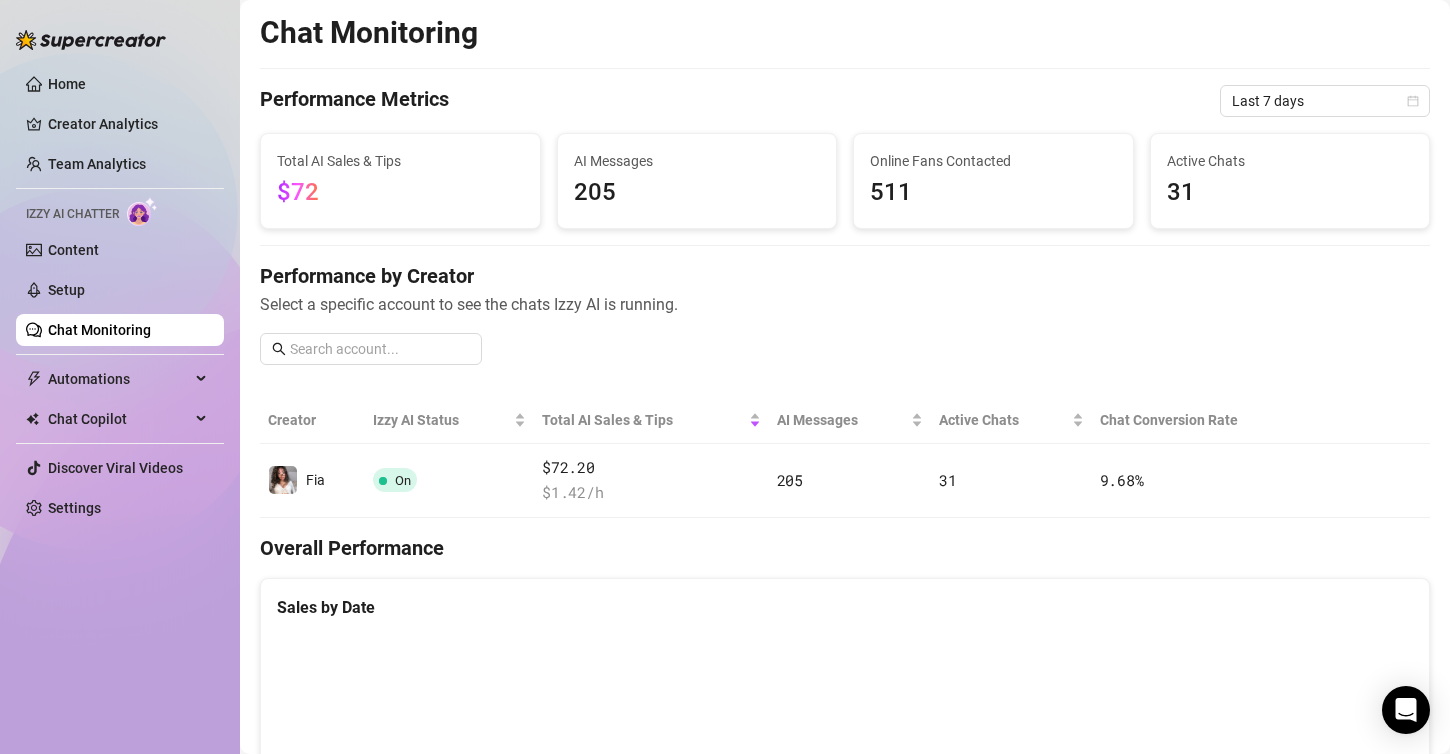 scroll, scrollTop: 0, scrollLeft: 0, axis: both 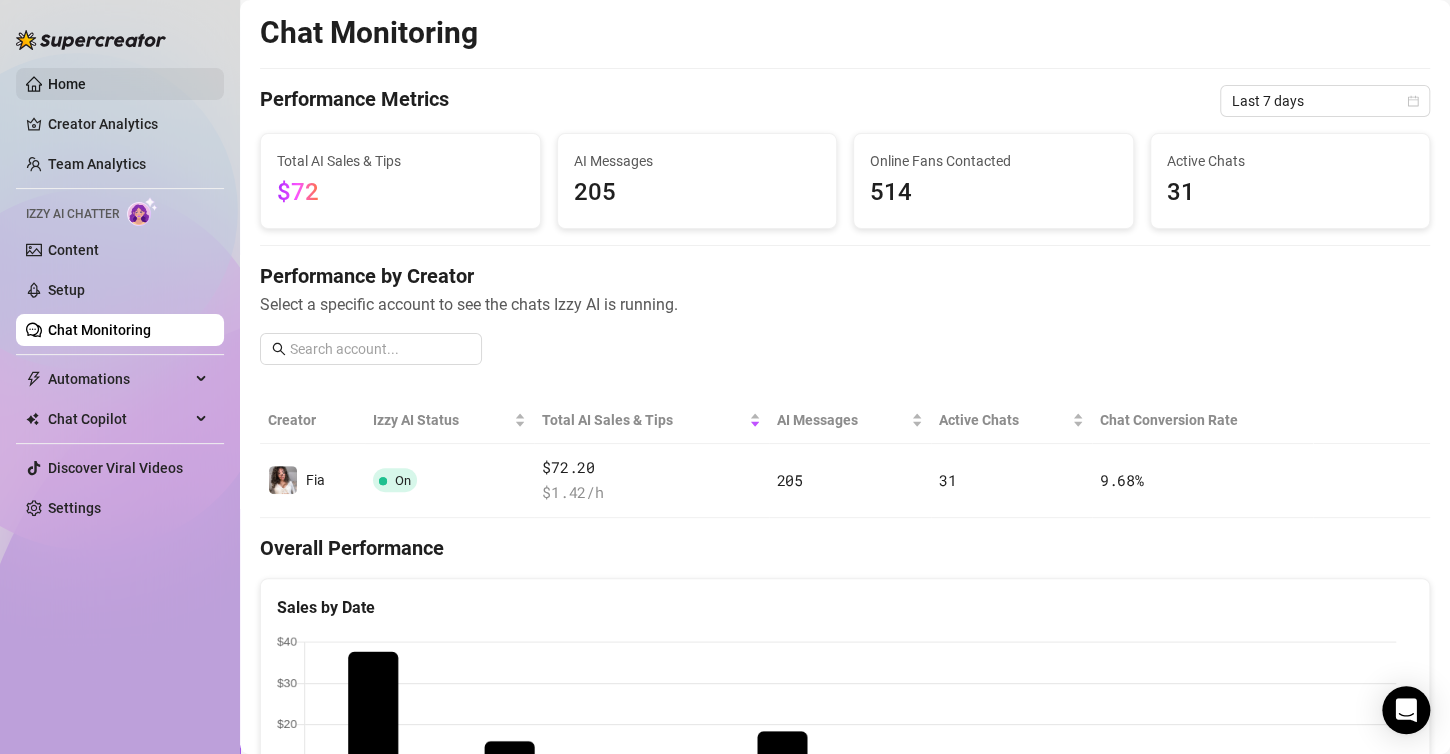click on "Home" at bounding box center (67, 84) 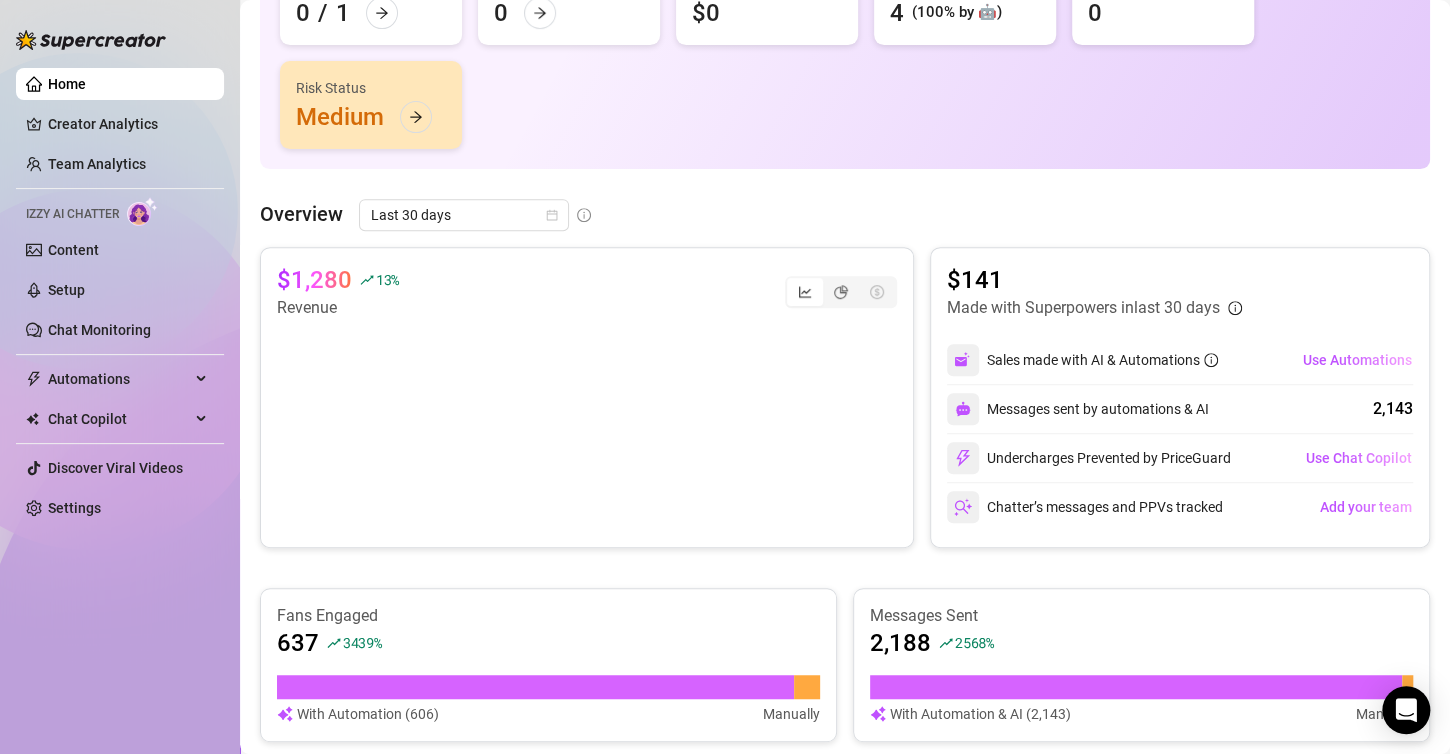 scroll, scrollTop: 300, scrollLeft: 0, axis: vertical 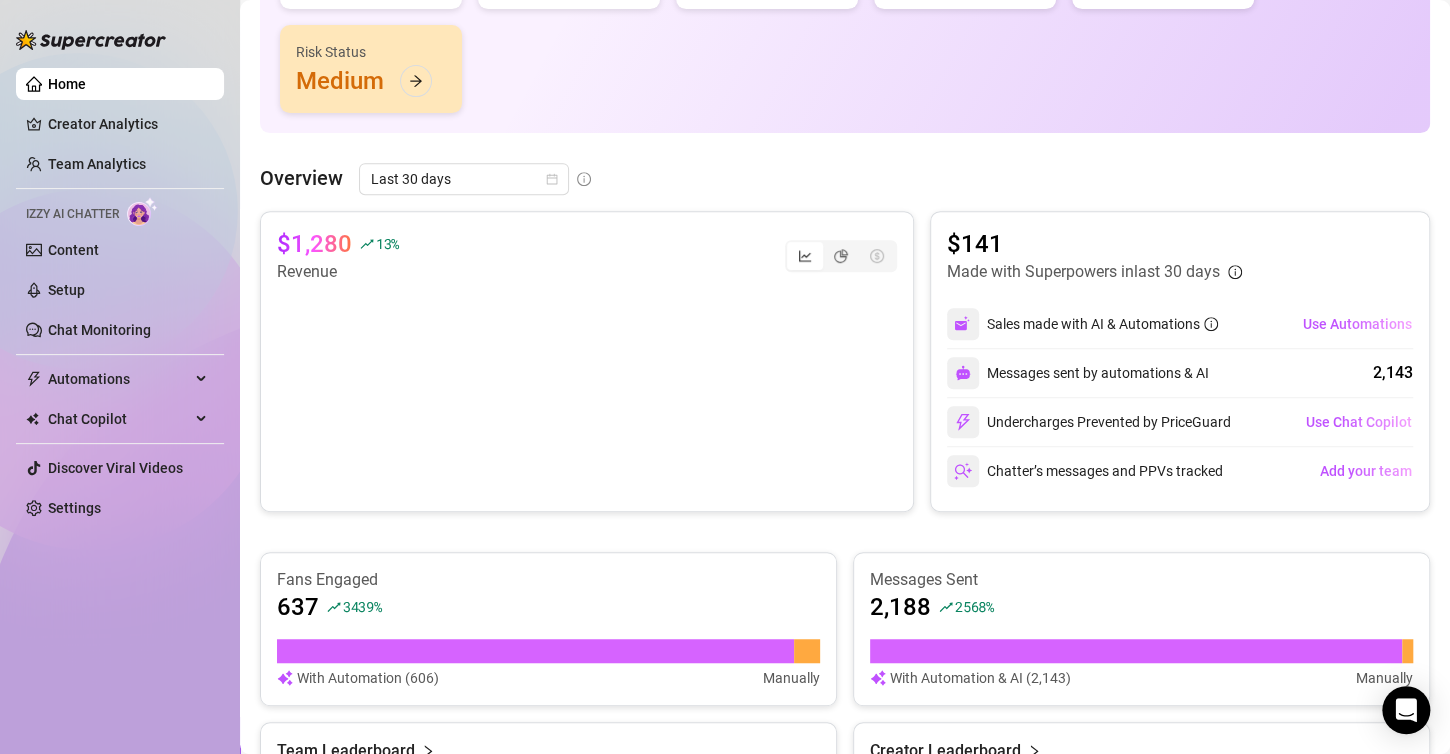 click at bounding box center [578, 384] 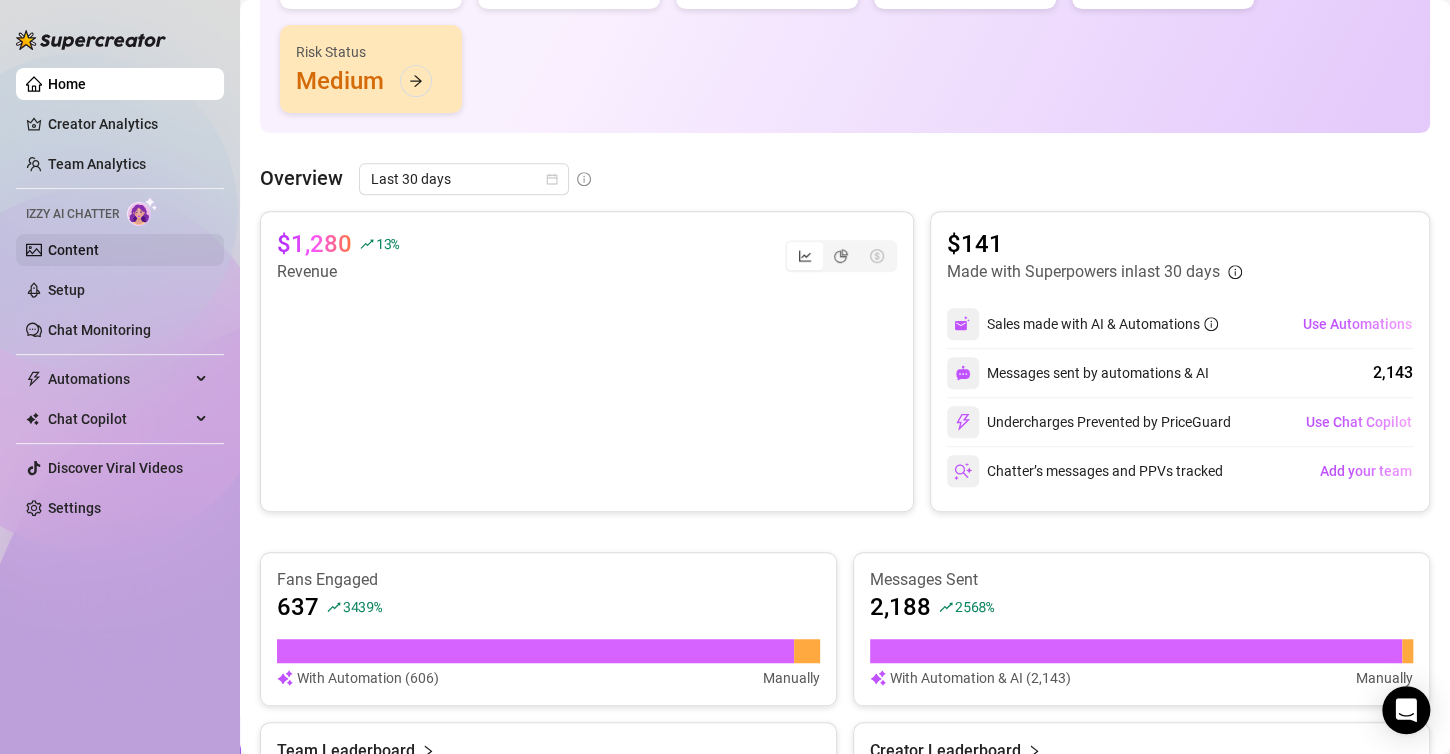 click on "Content" at bounding box center (73, 250) 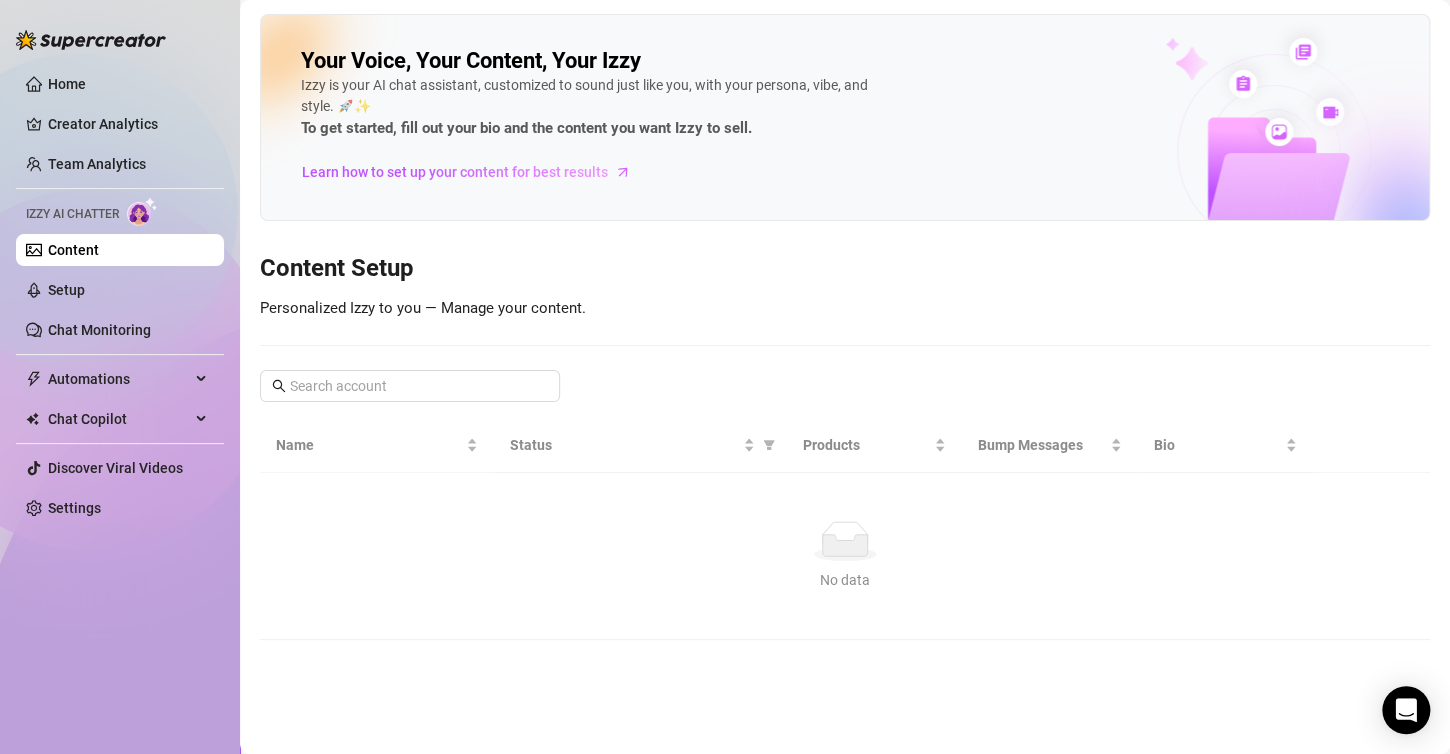 scroll, scrollTop: 0, scrollLeft: 0, axis: both 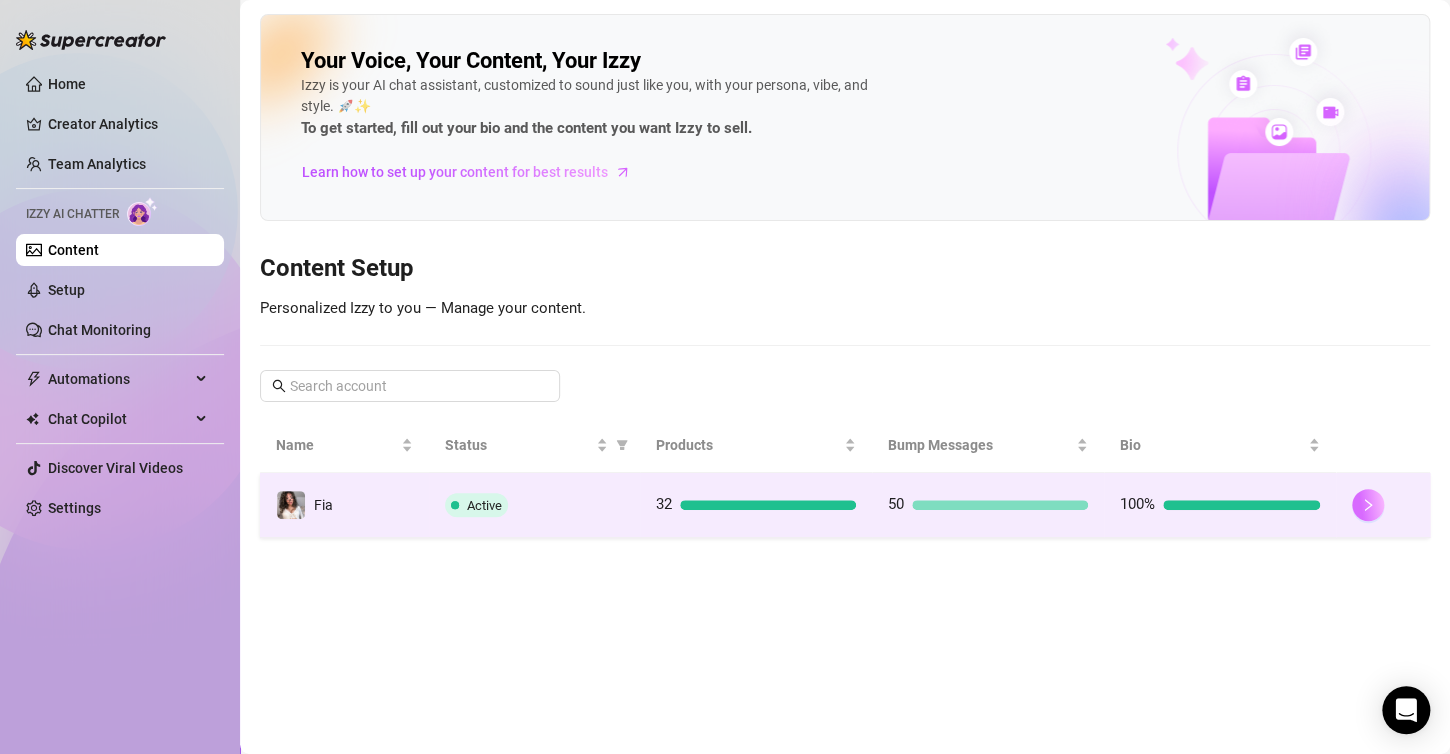 click at bounding box center [1368, 505] 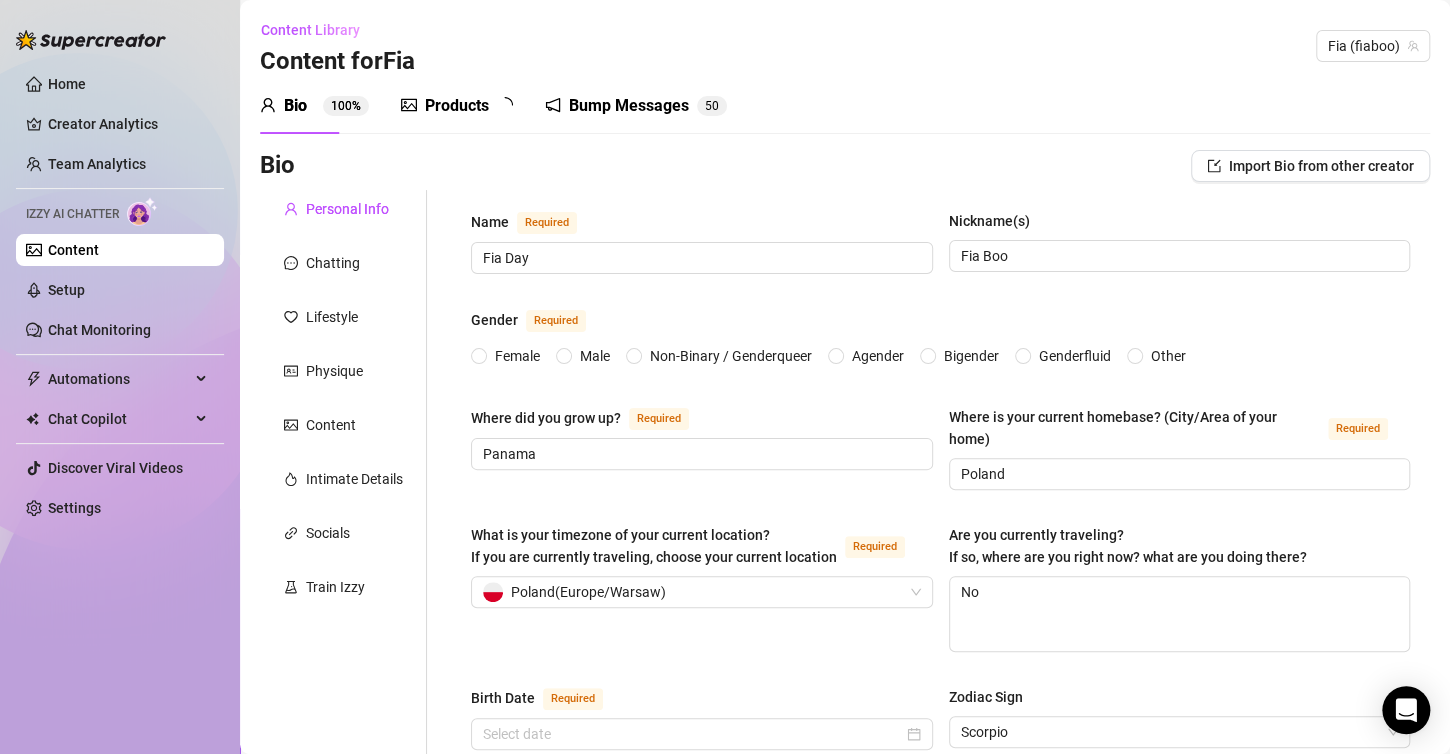 type 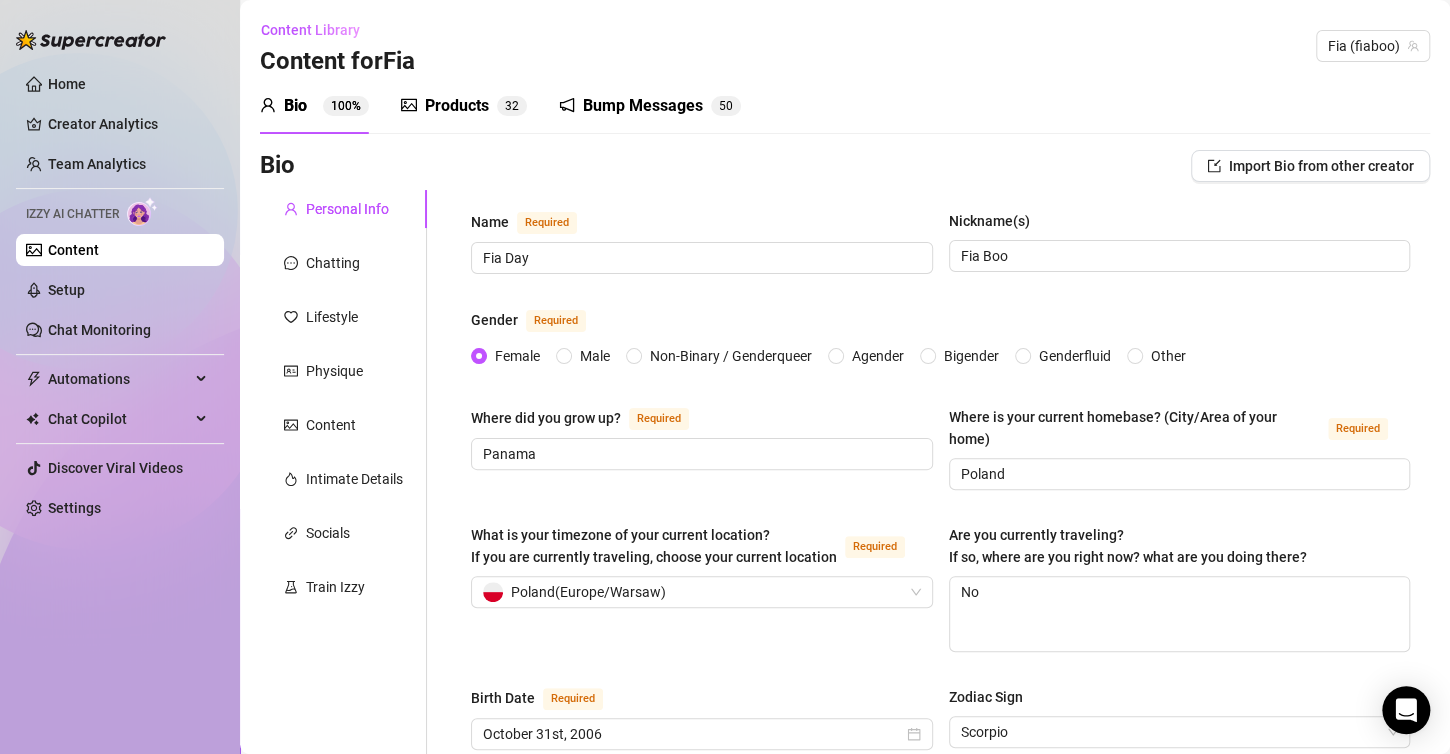 drag, startPoint x: 437, startPoint y: 108, endPoint x: 645, endPoint y: 116, distance: 208.1538 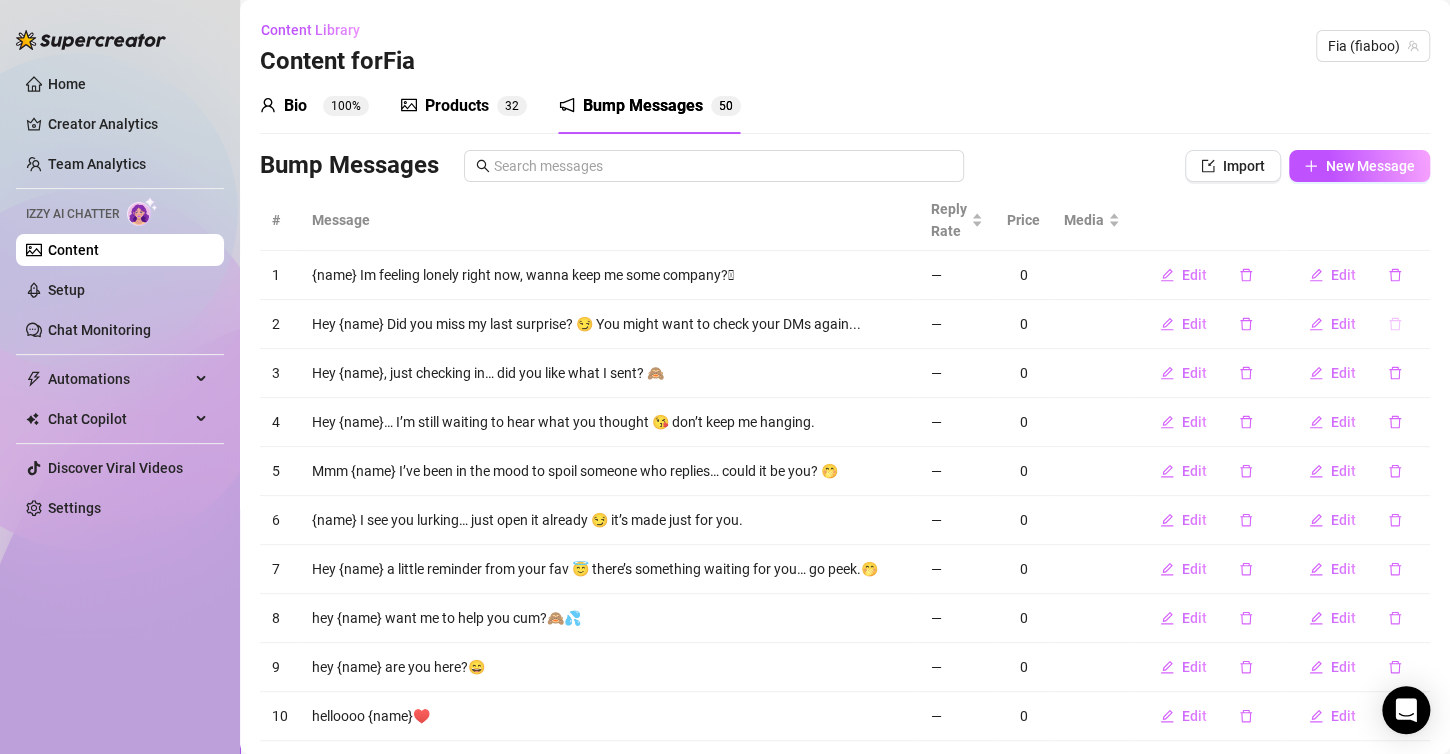 click at bounding box center [1395, 324] 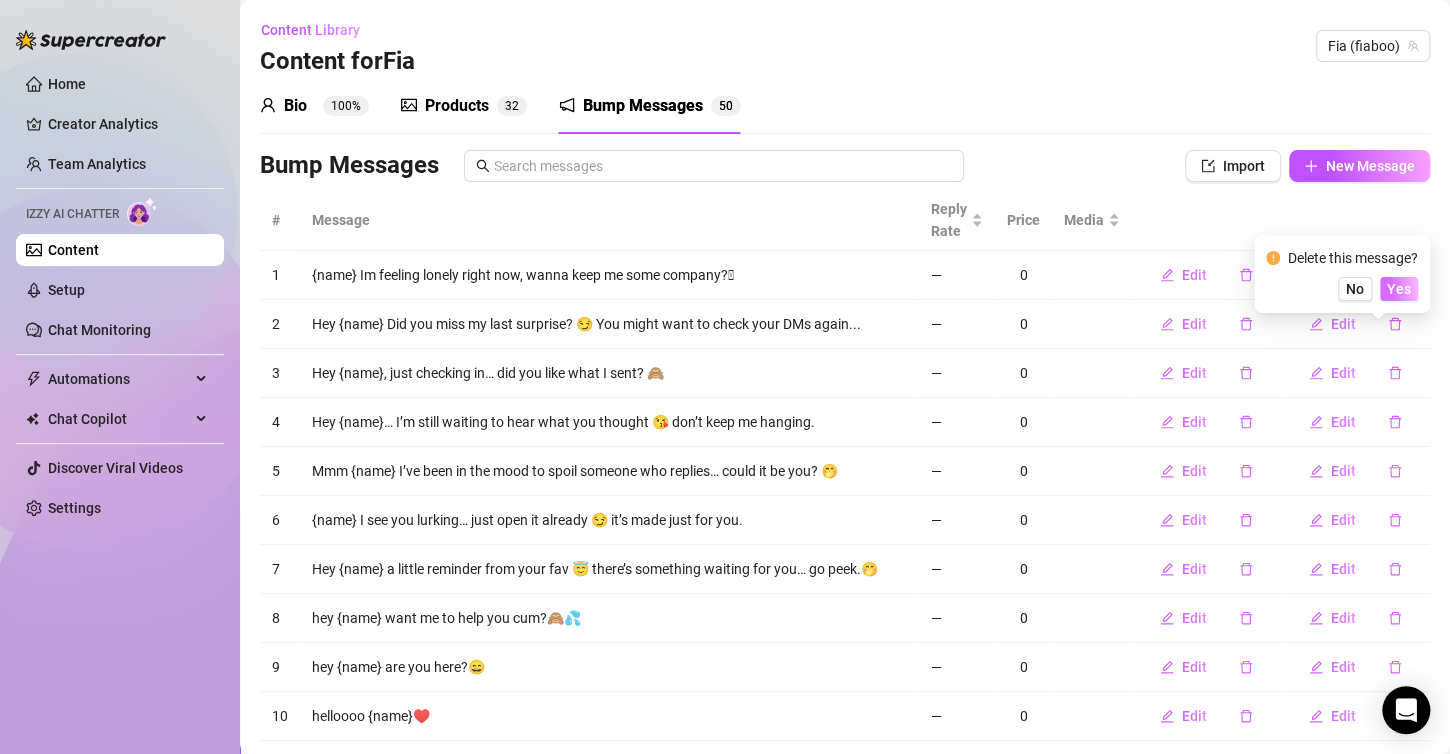 click on "Yes" at bounding box center [1399, 289] 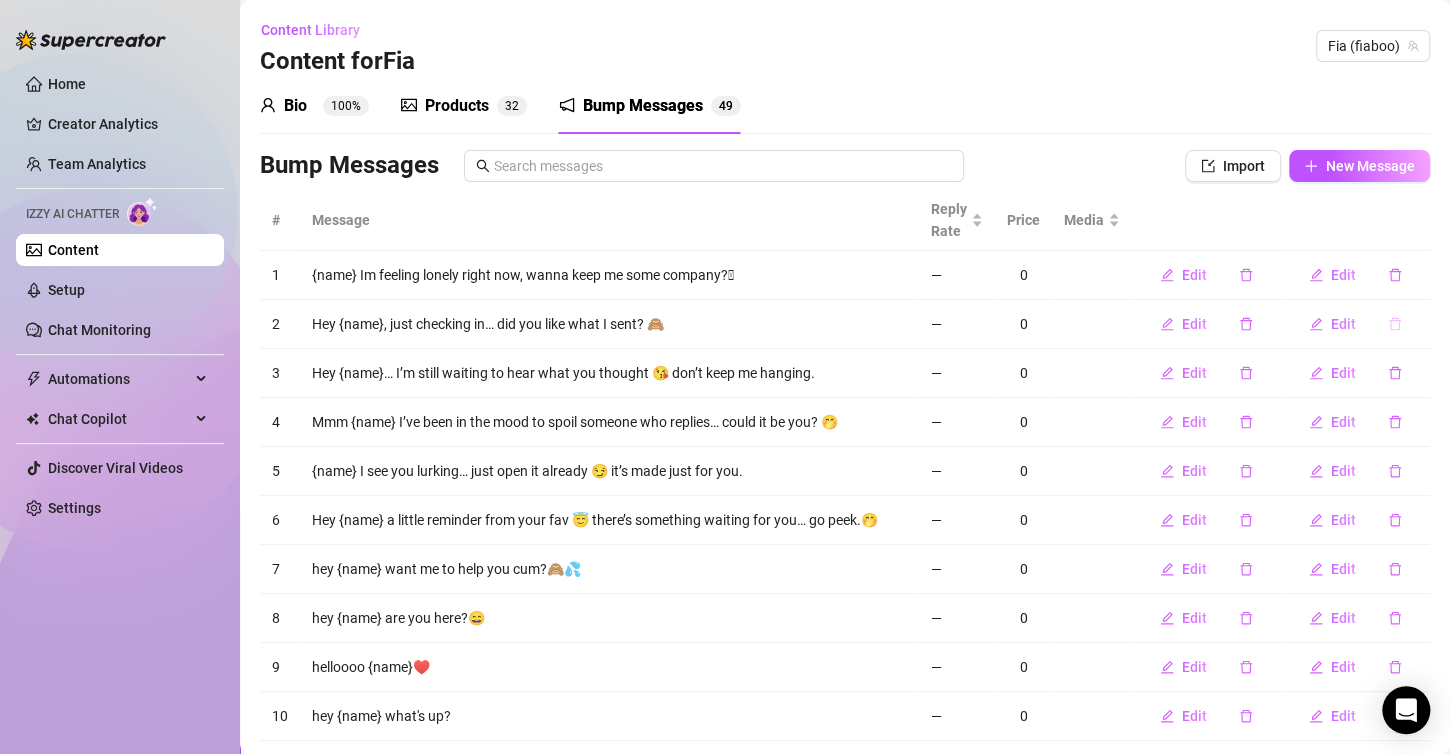 click 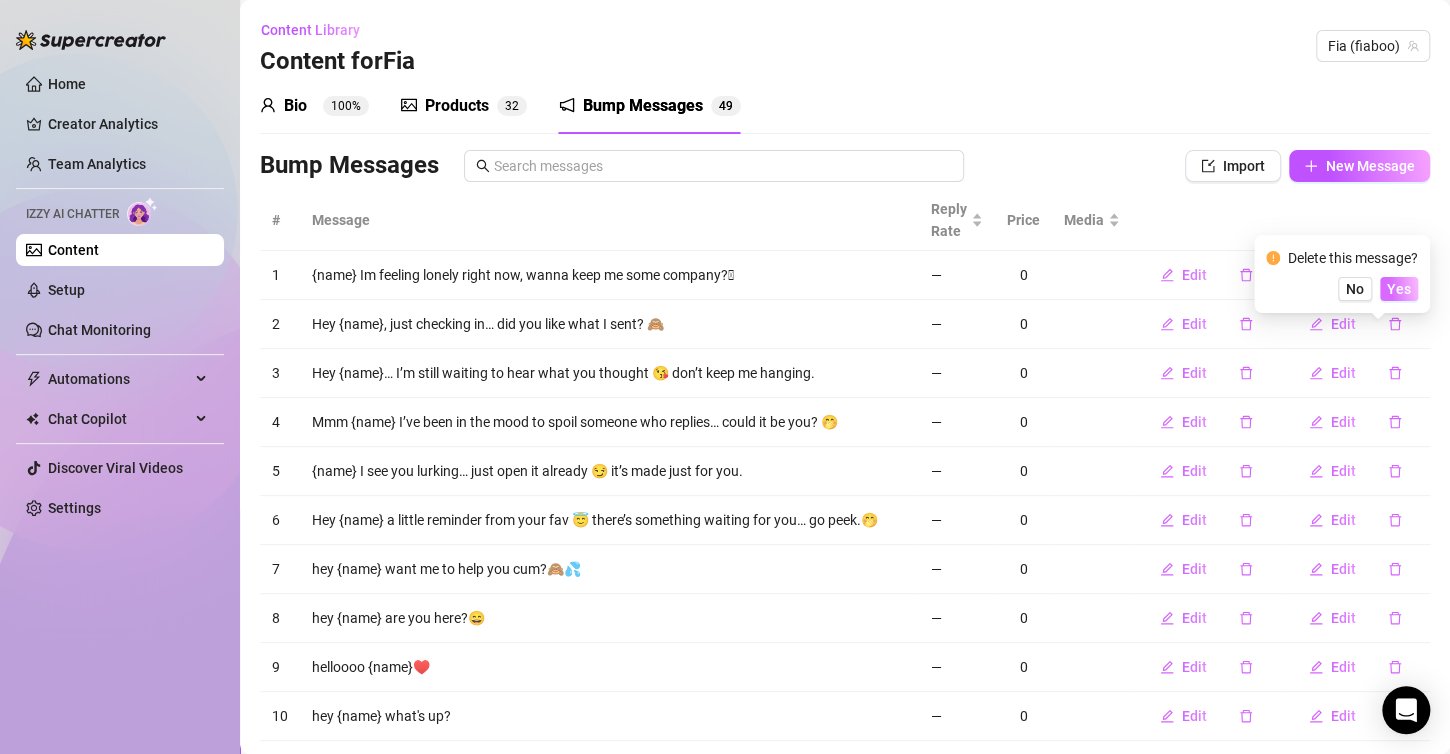 click on "Yes" at bounding box center [1399, 289] 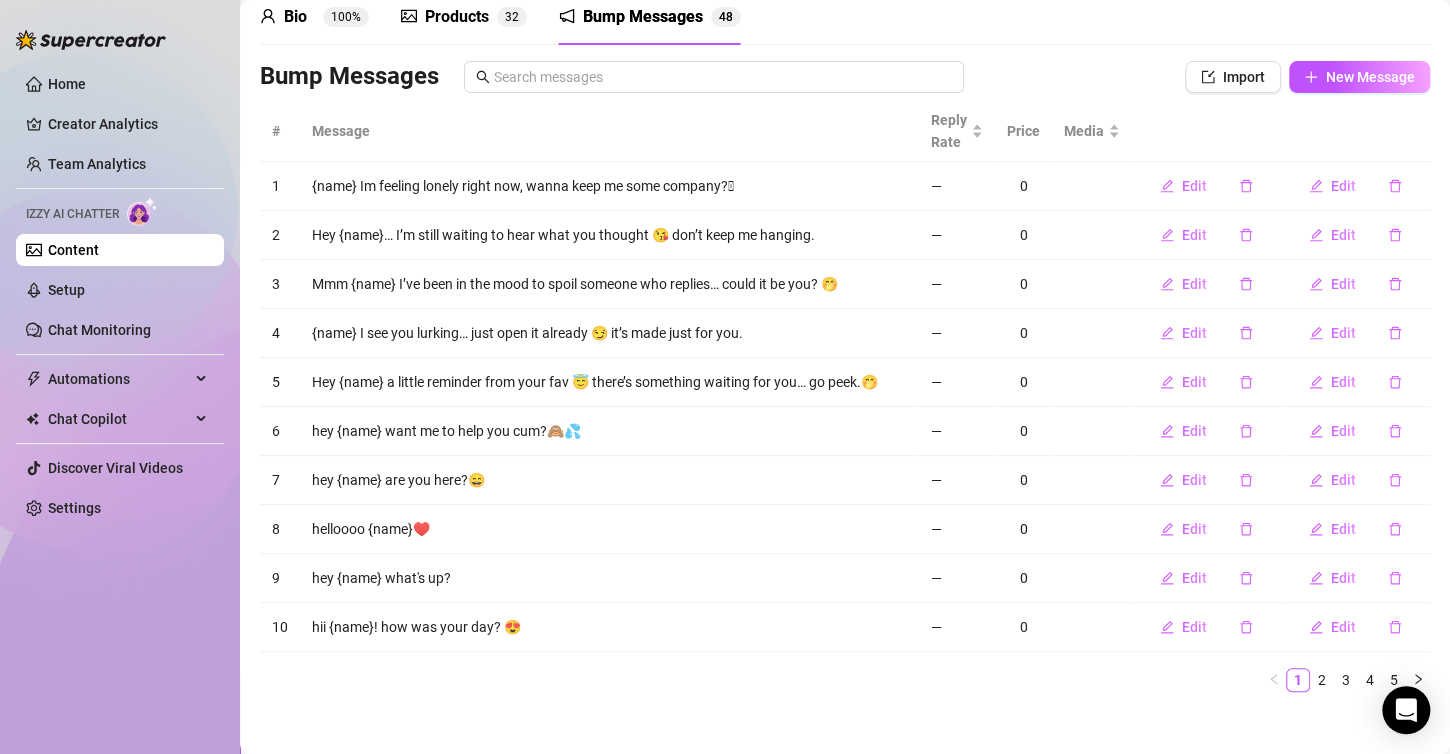 scroll, scrollTop: 100, scrollLeft: 0, axis: vertical 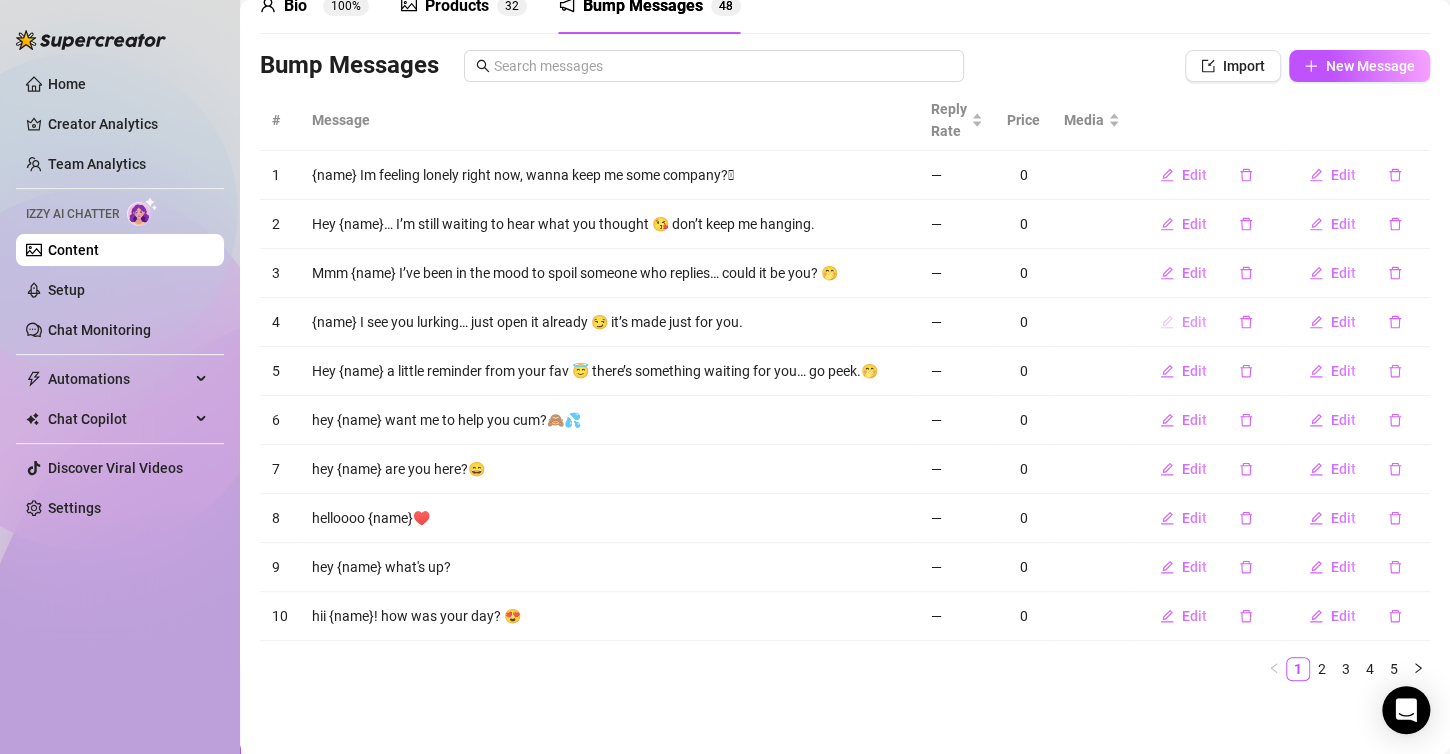 click 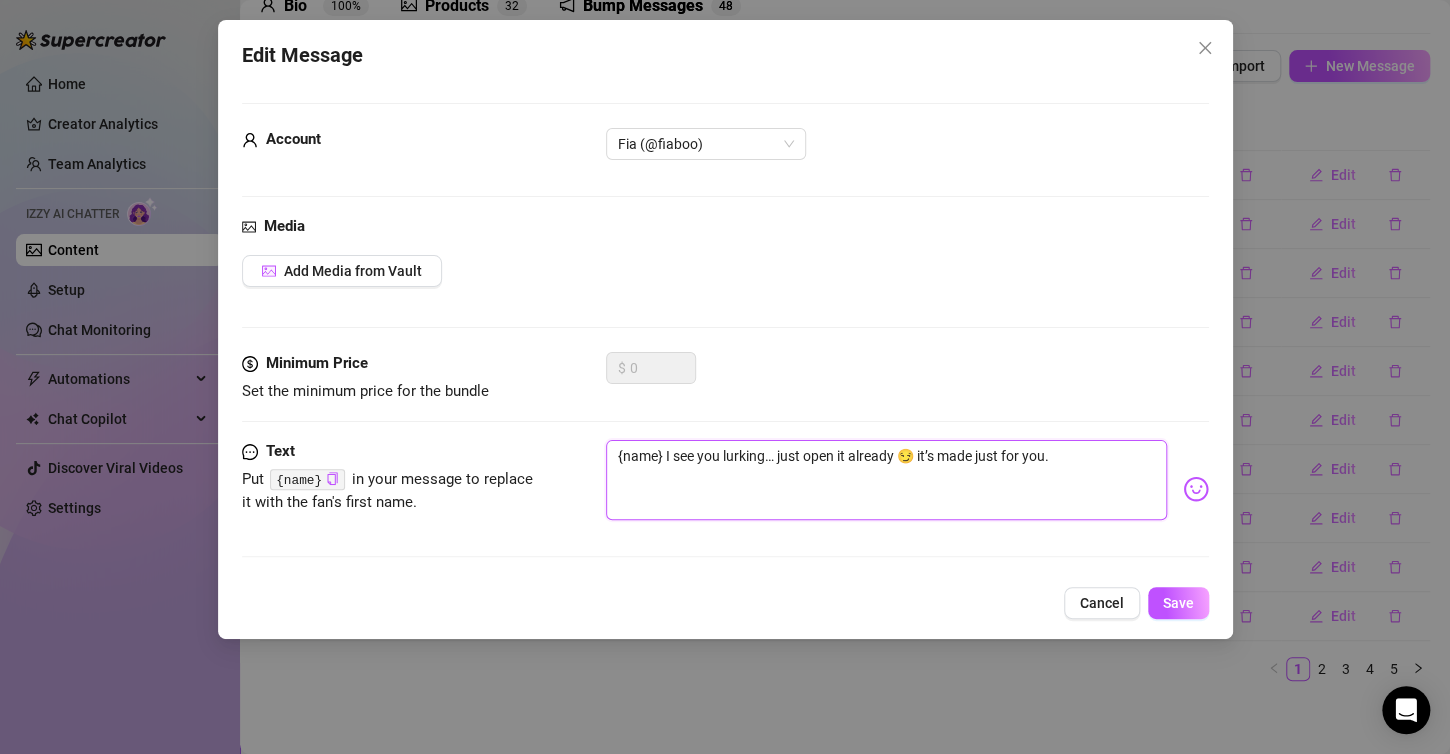 click on "{name} I see you lurking… just open it already 😏 it’s made just for you." at bounding box center [886, 480] 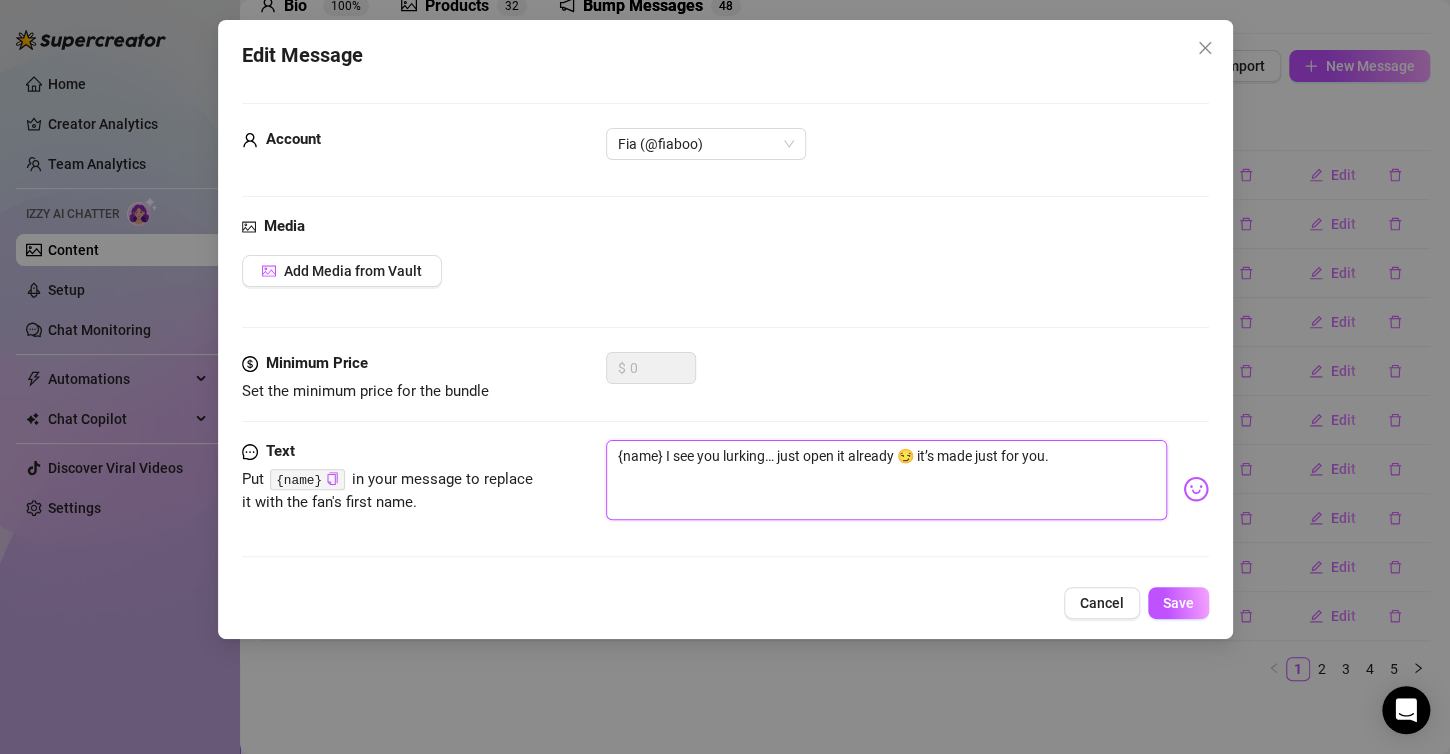 drag, startPoint x: 1066, startPoint y: 460, endPoint x: 922, endPoint y: 464, distance: 144.05554 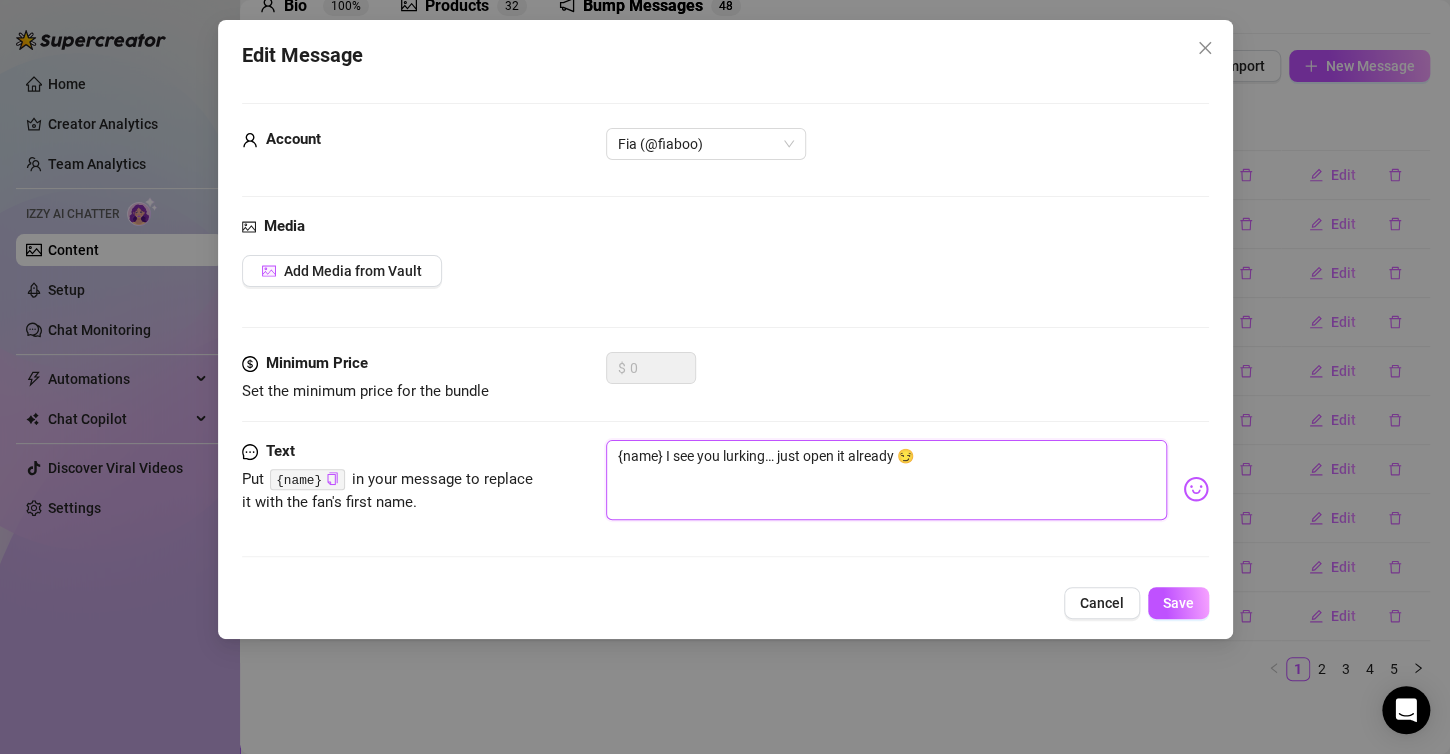 click on "{name} I see you lurking… just open it already 😏" at bounding box center (886, 480) 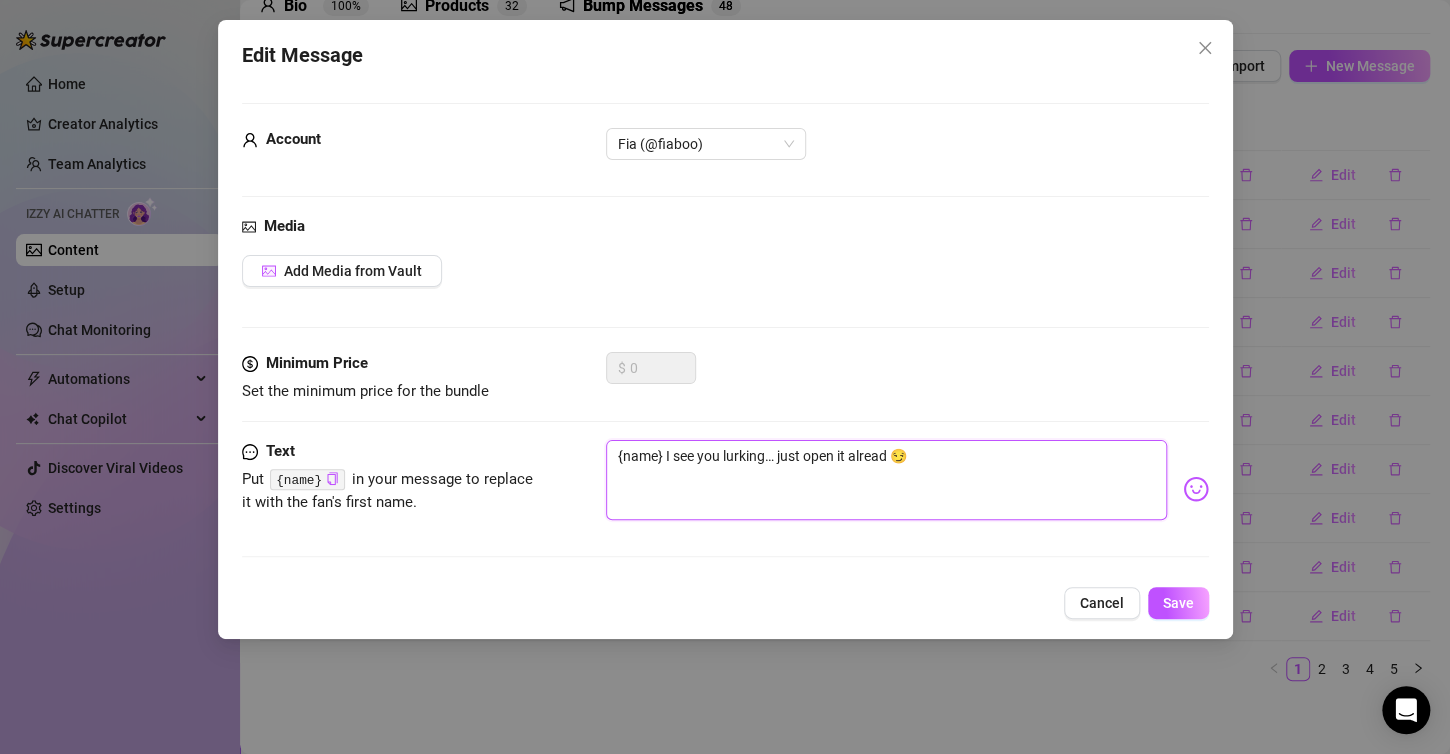 type on "{name} I see you lurking… just open it alrea 😏" 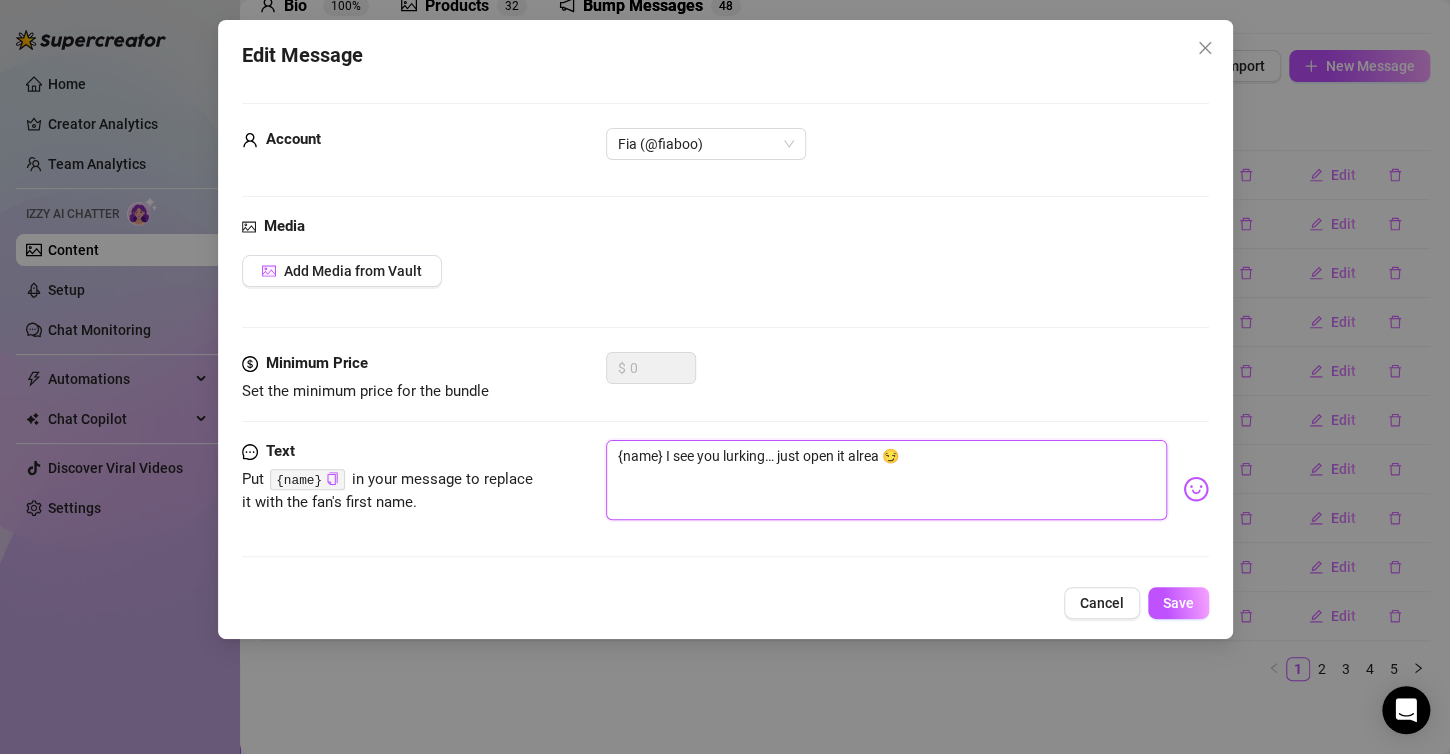 type on "{name} I see you lurking… just open it alre 😏" 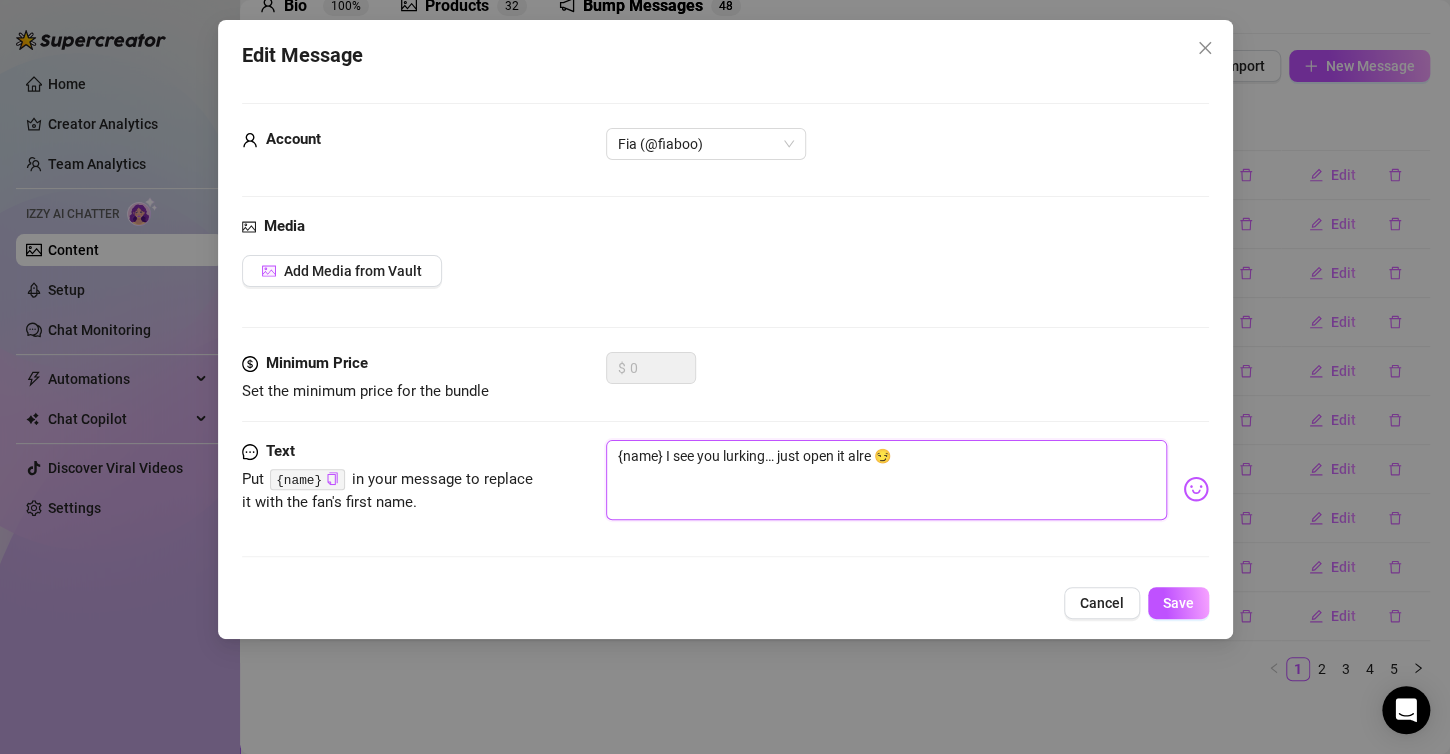 type on "{name} I see you lurking… just open it alr 😏" 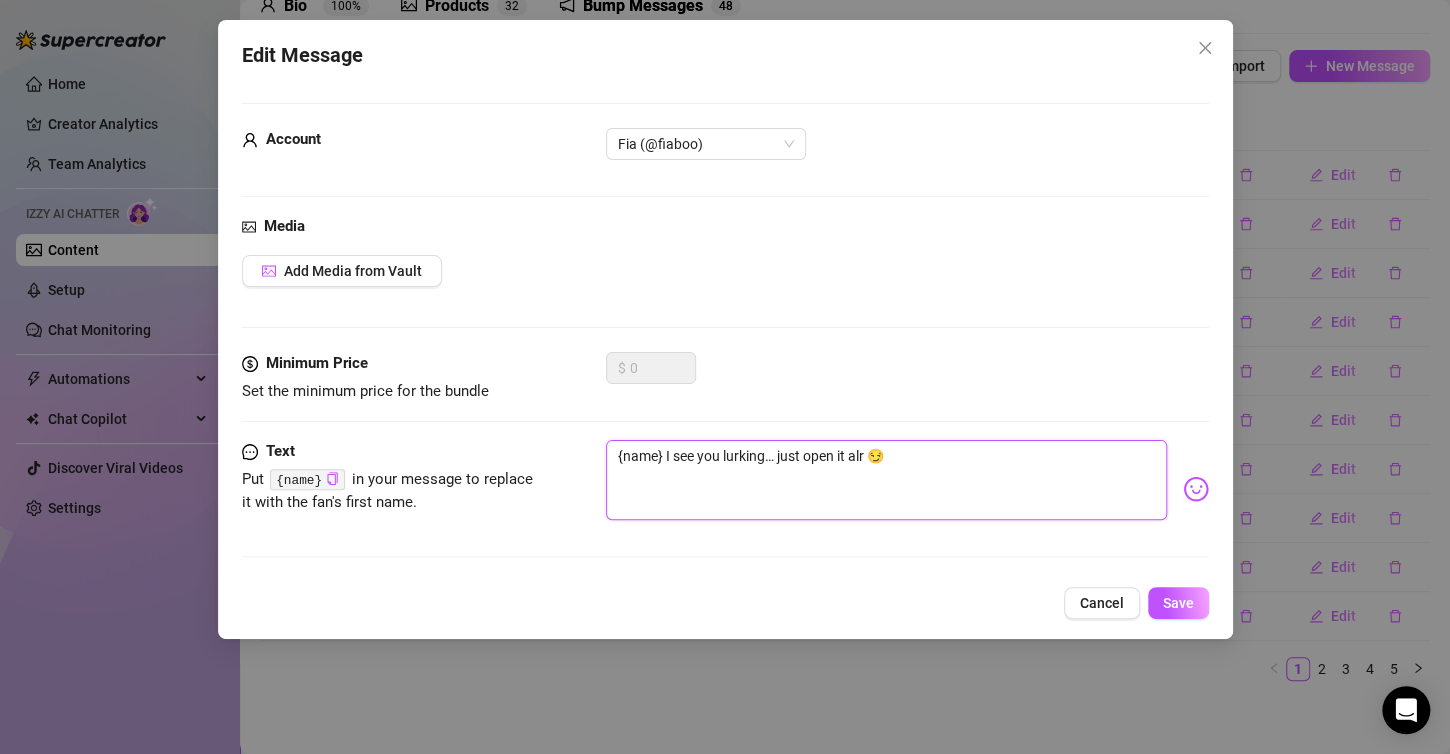 type on "{name} I see you lurking… just open it al 😏" 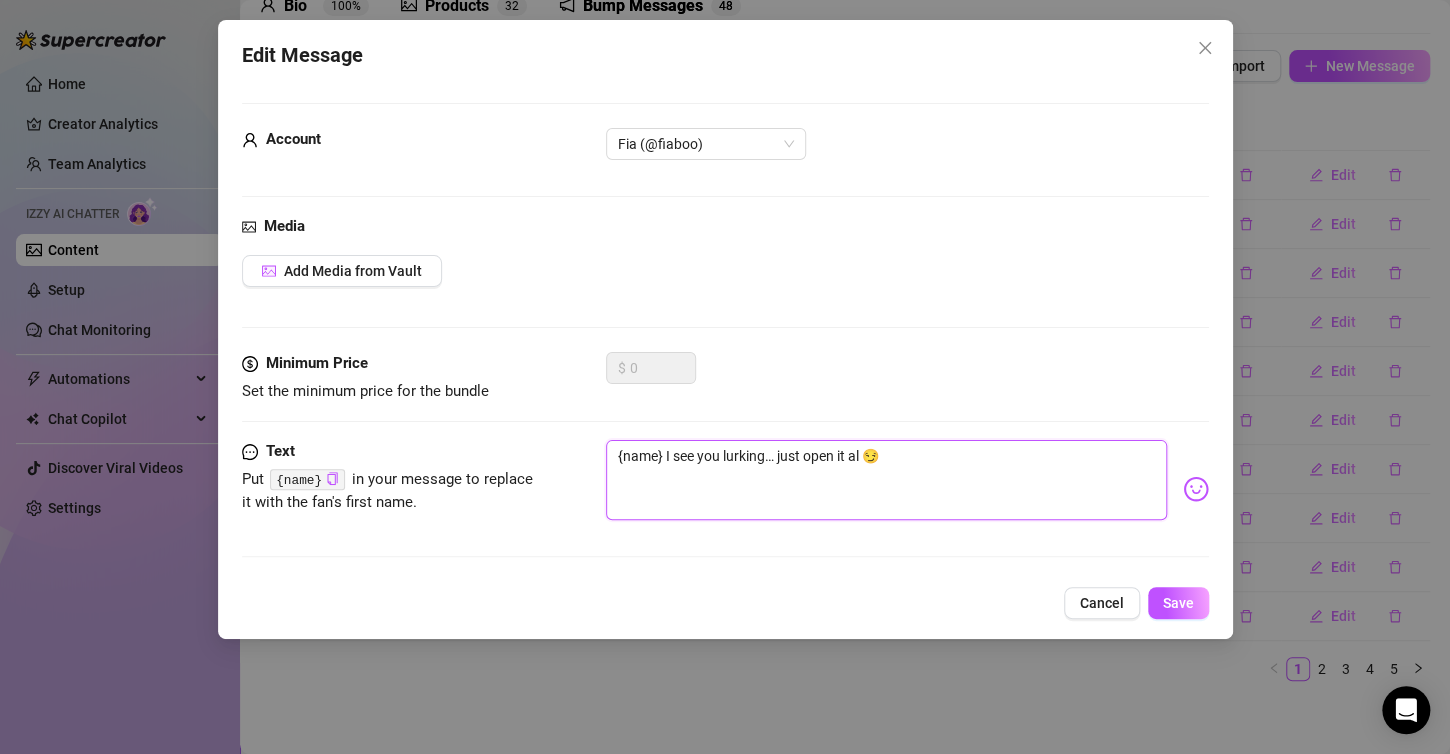 type on "{name} I see you lurking… just open it a 😏" 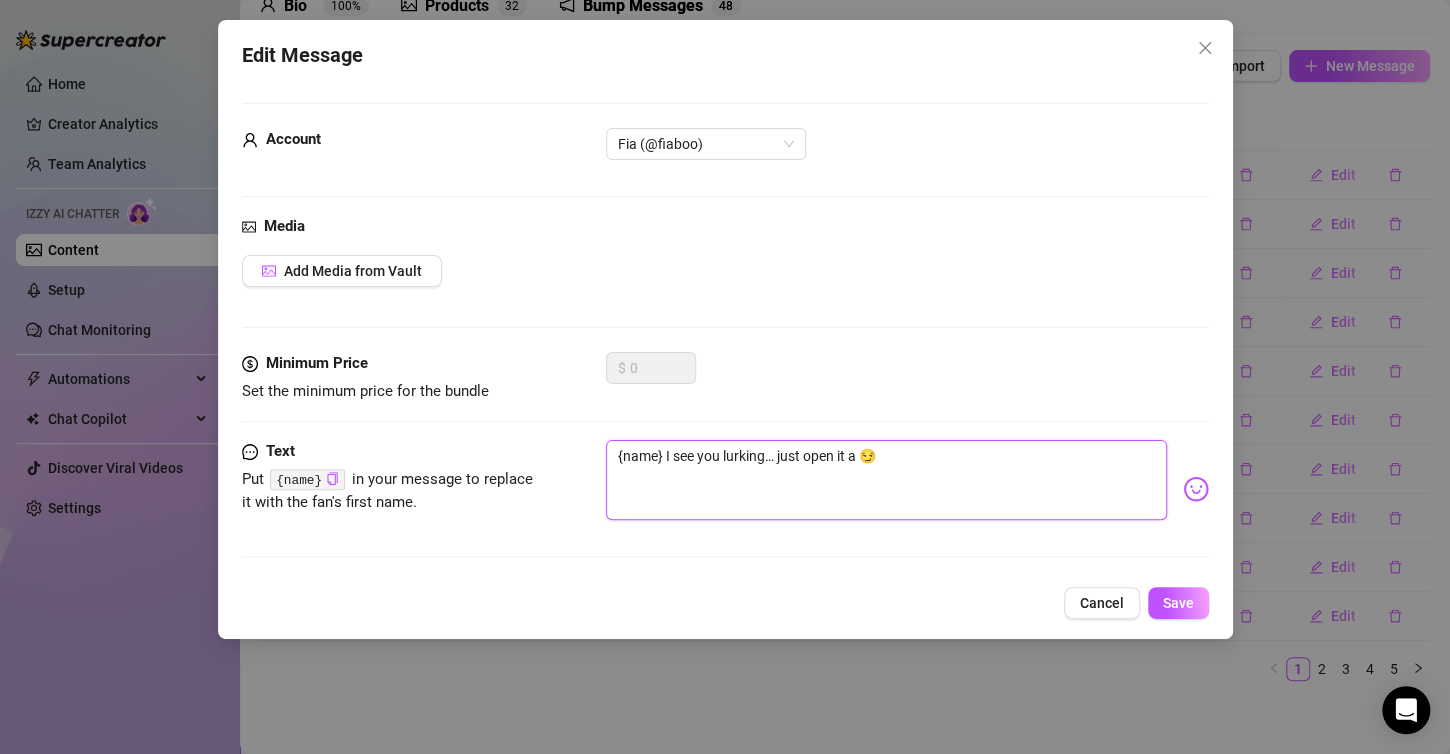 type on "{name} I see you lurking… just open it  😏" 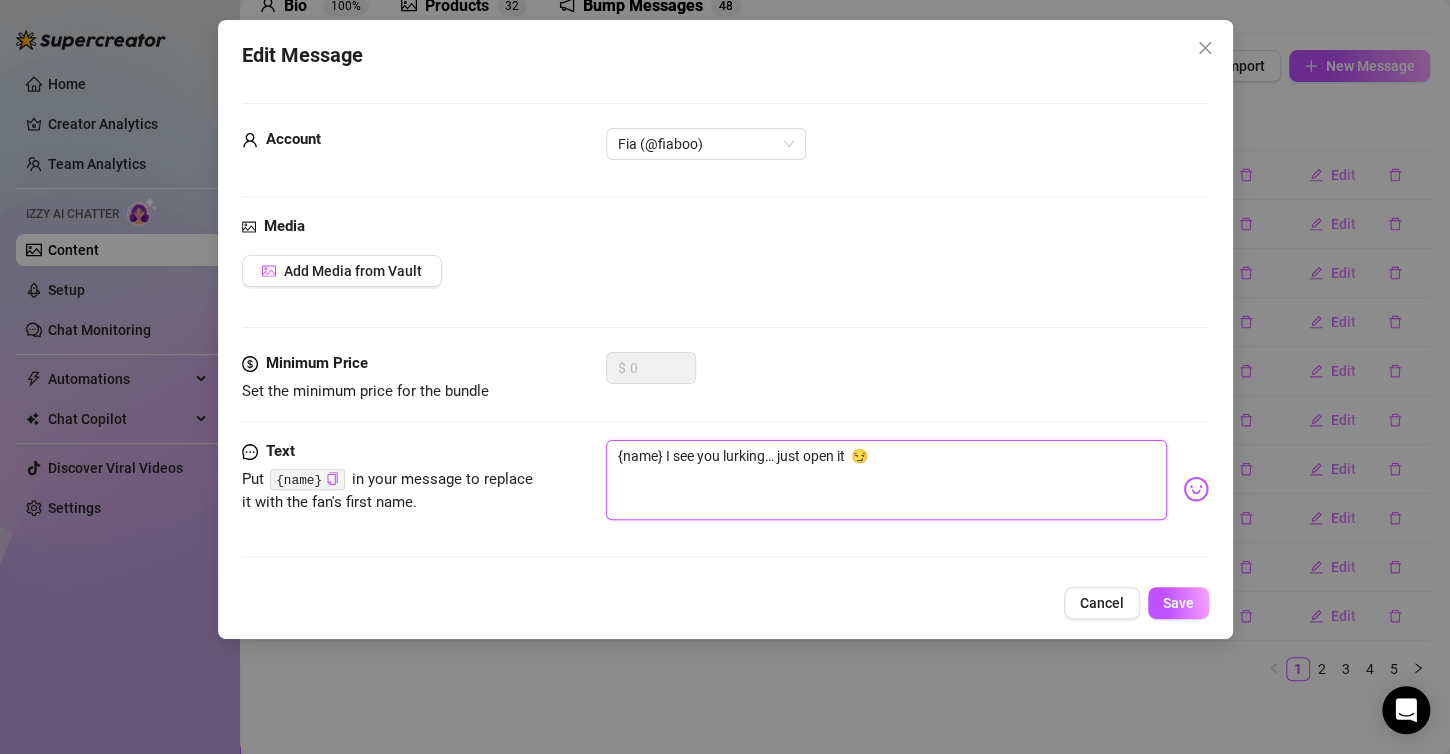 type on "{name} I see you lurking… just open it 😏" 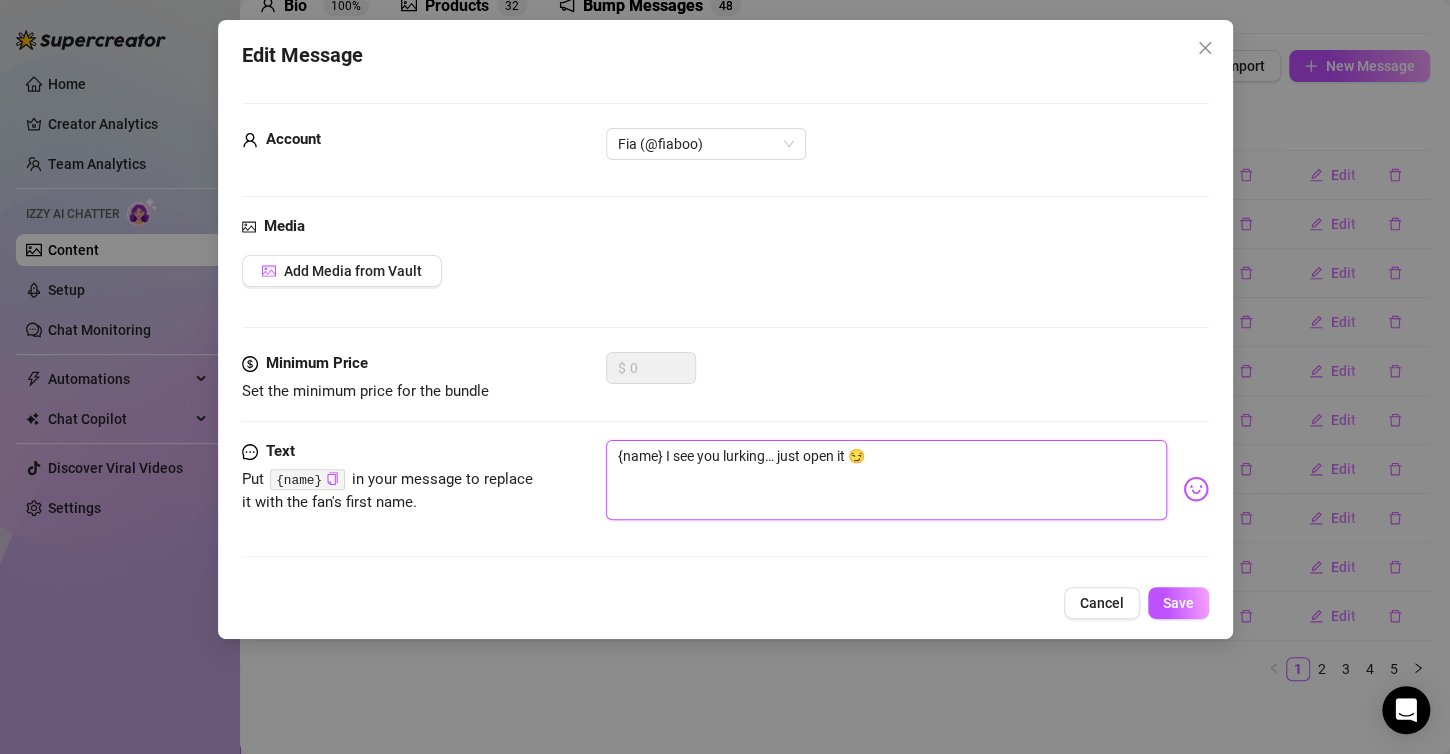 type on "{name} I see you lurking… just open i 😏" 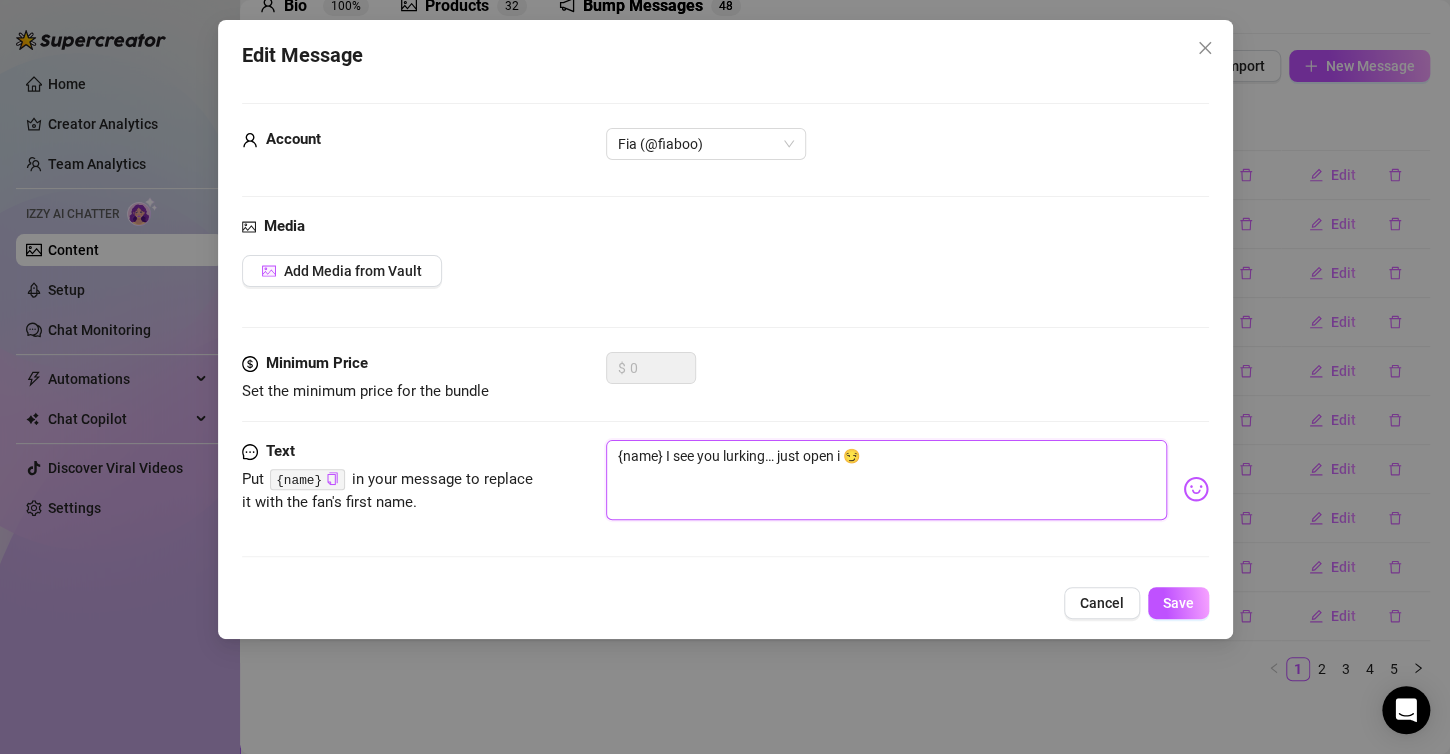 type on "{name} I see you lurking… just open  😏" 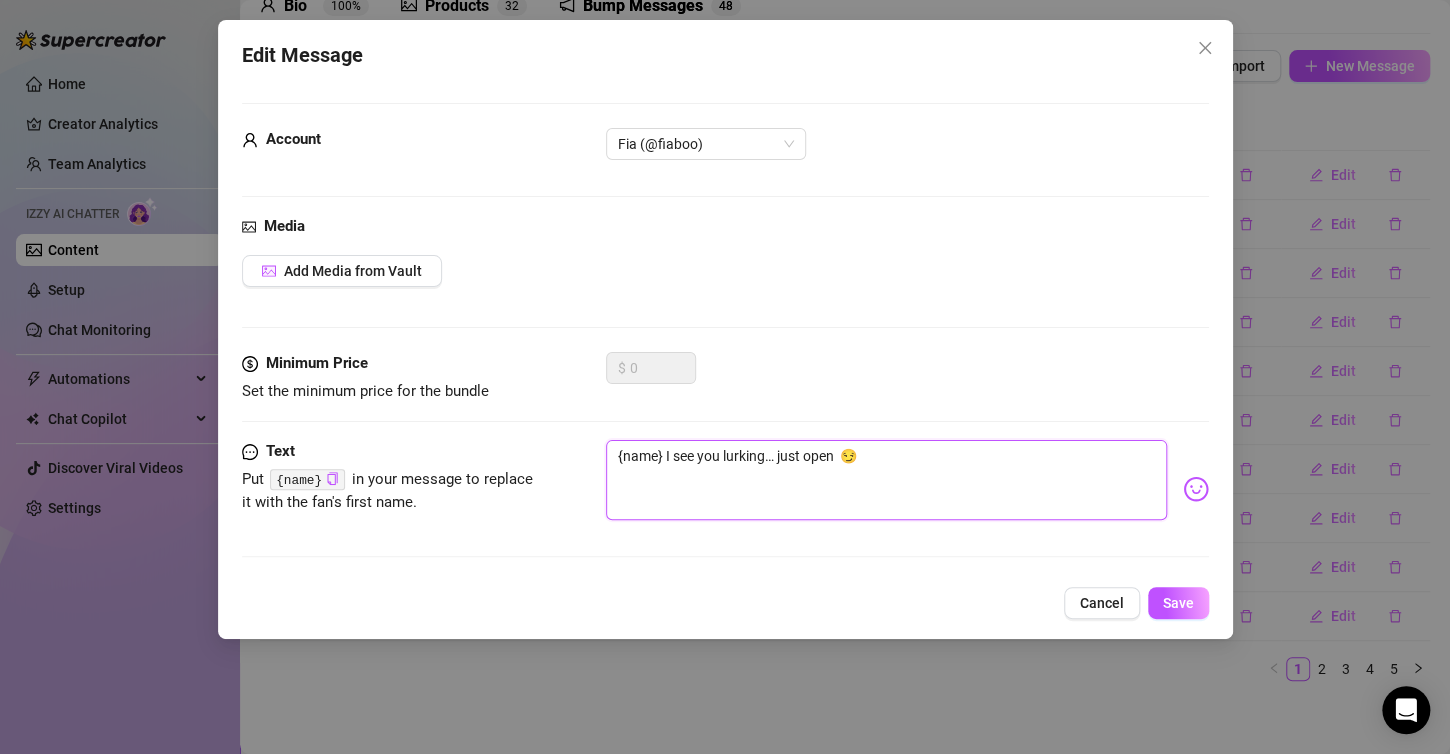 type on "{name} I see you lurking… just open 😏" 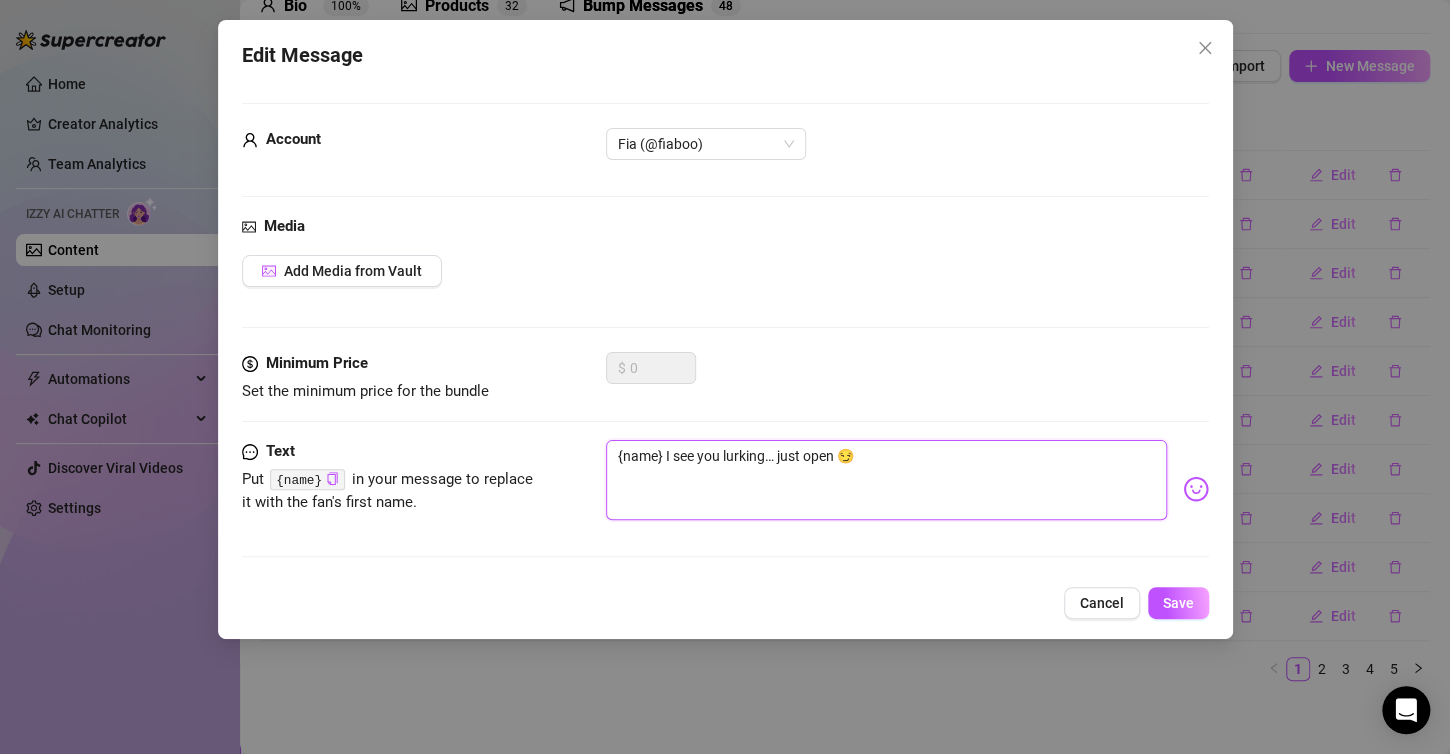 type on "{name} I see you lurking… just ope 😏" 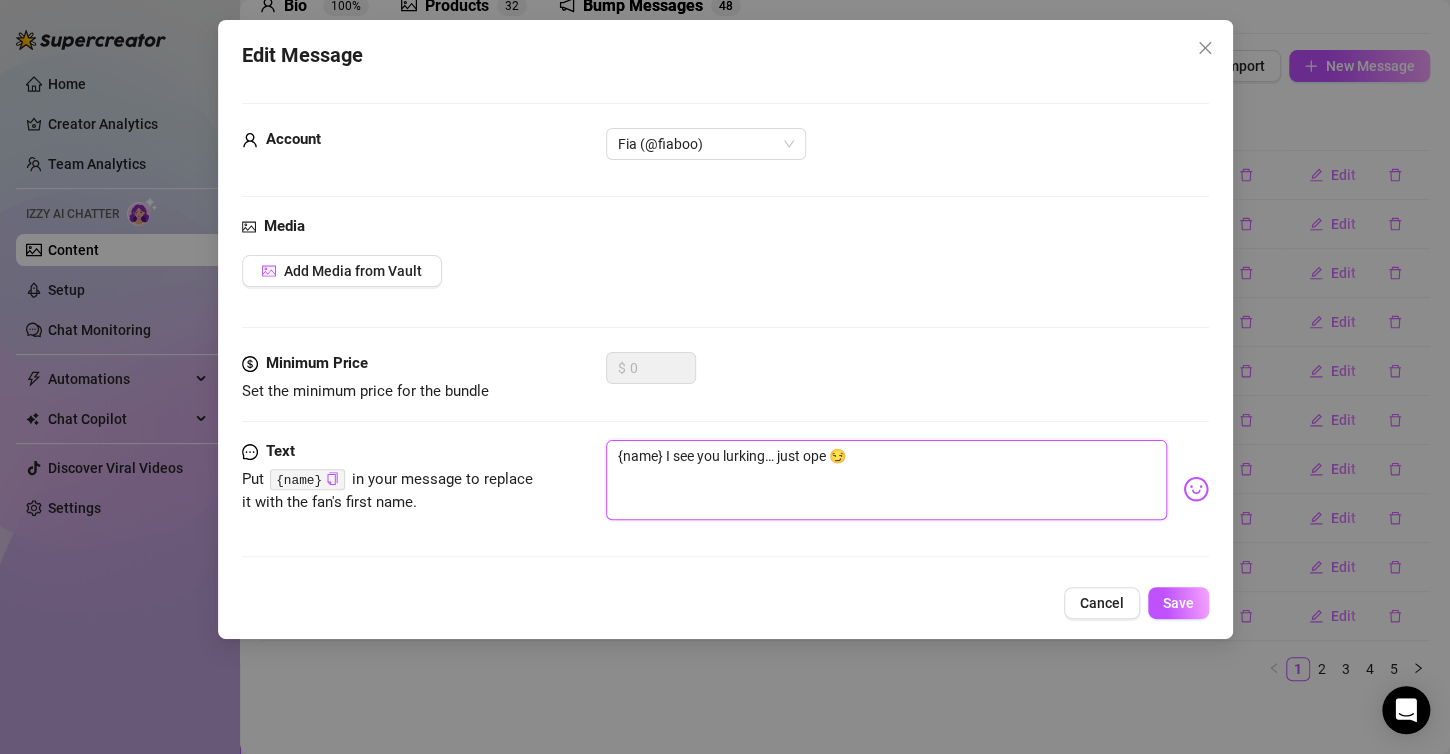 type on "{name} I see you lurking… just op 😏" 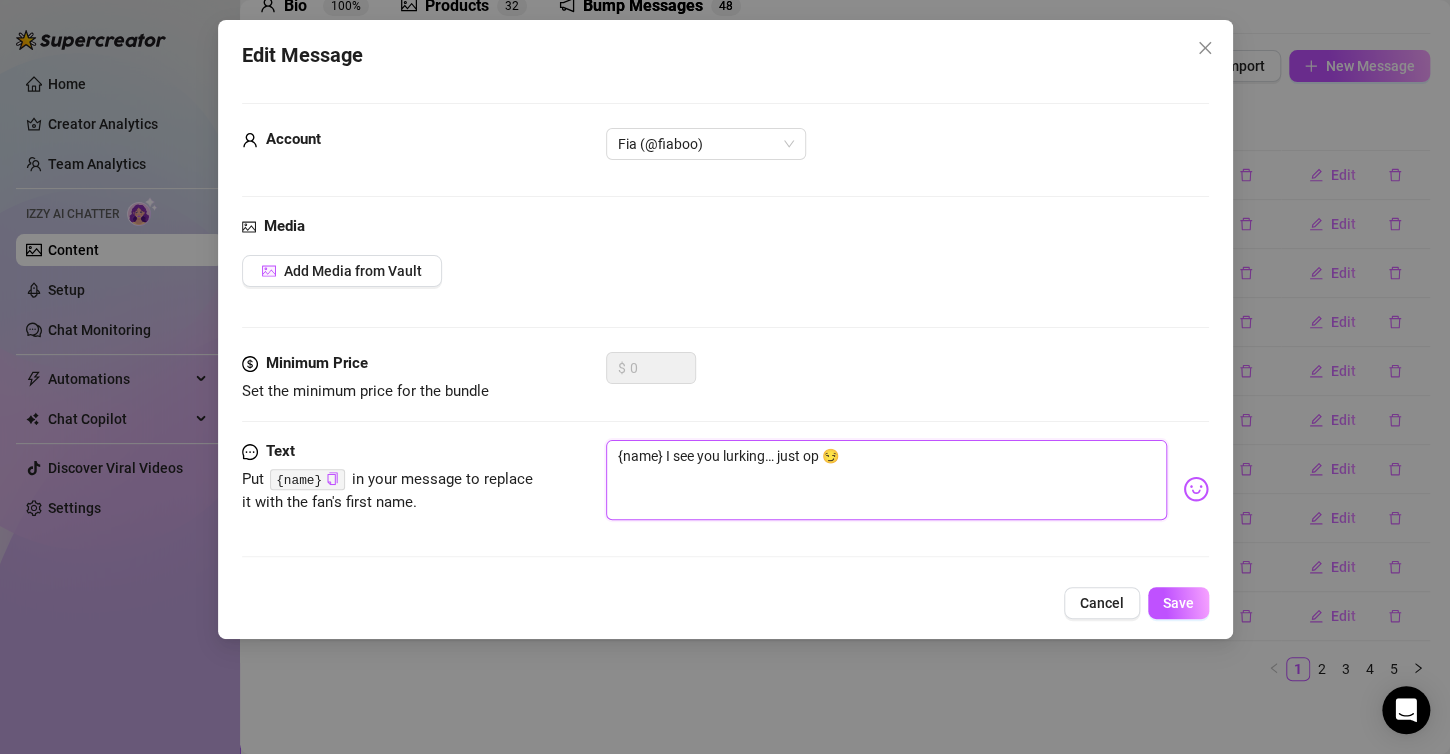 type on "{name} I see you lurking… just o 😏" 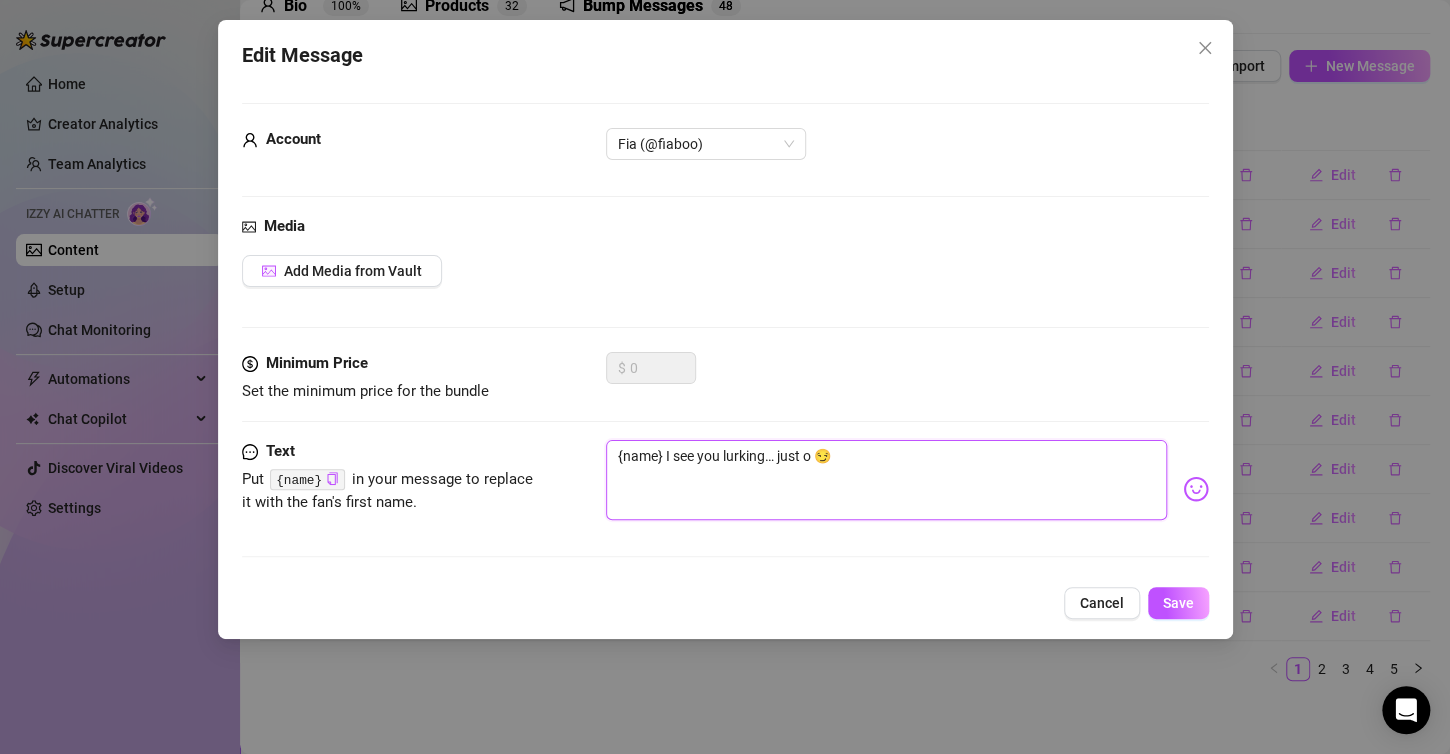 type on "{name} I see you lurking… just  😏" 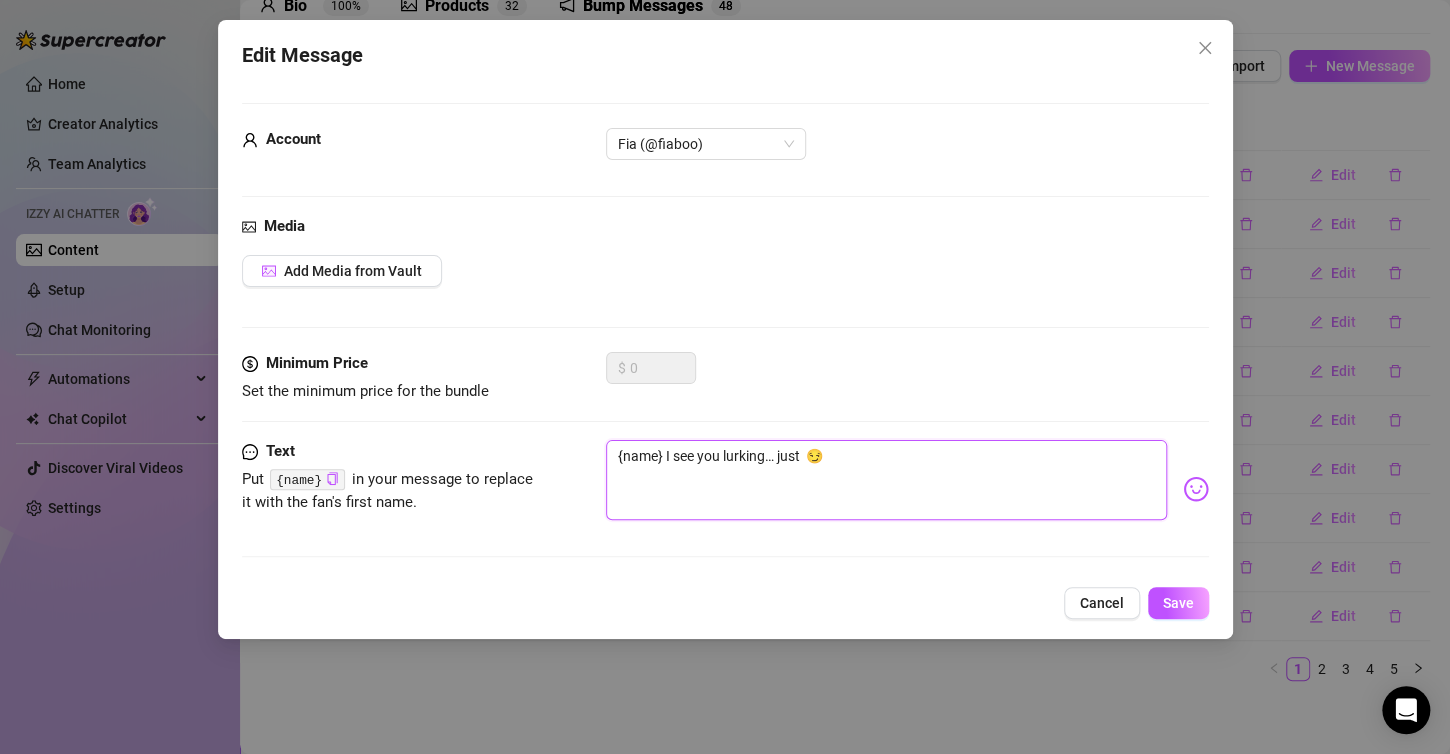 type on "{name} I see you lurking… just 😏" 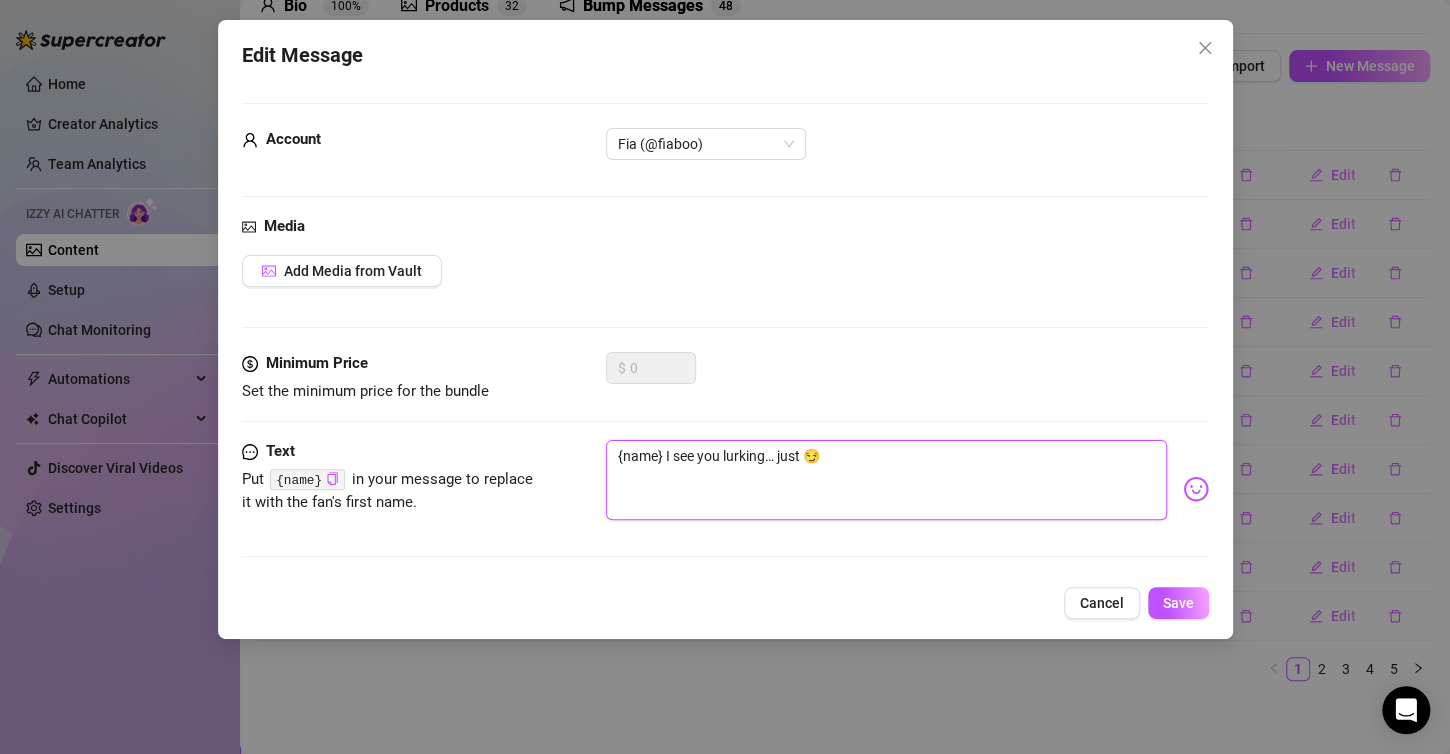 type on "{name} I see you lurking… jus 😏" 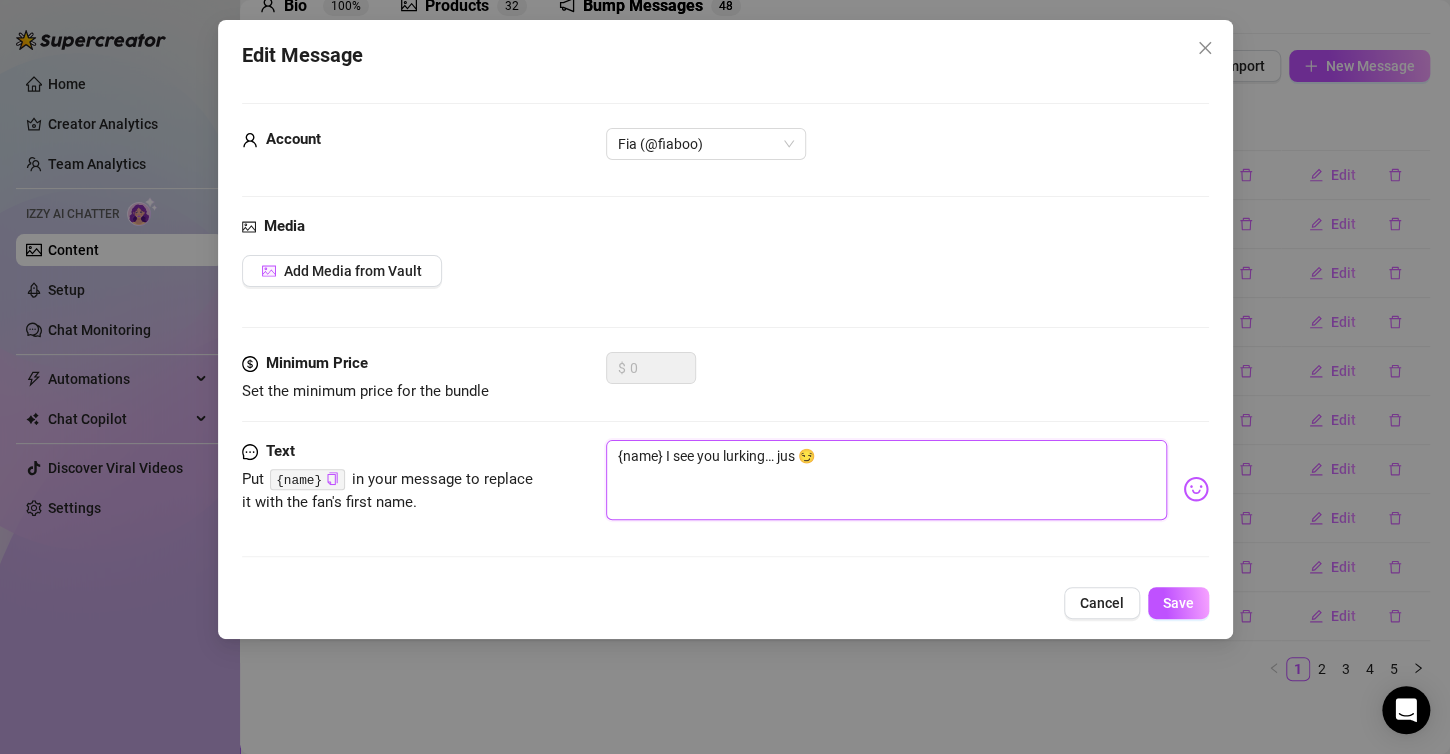 type on "{name} I see you lurking… ju 😏" 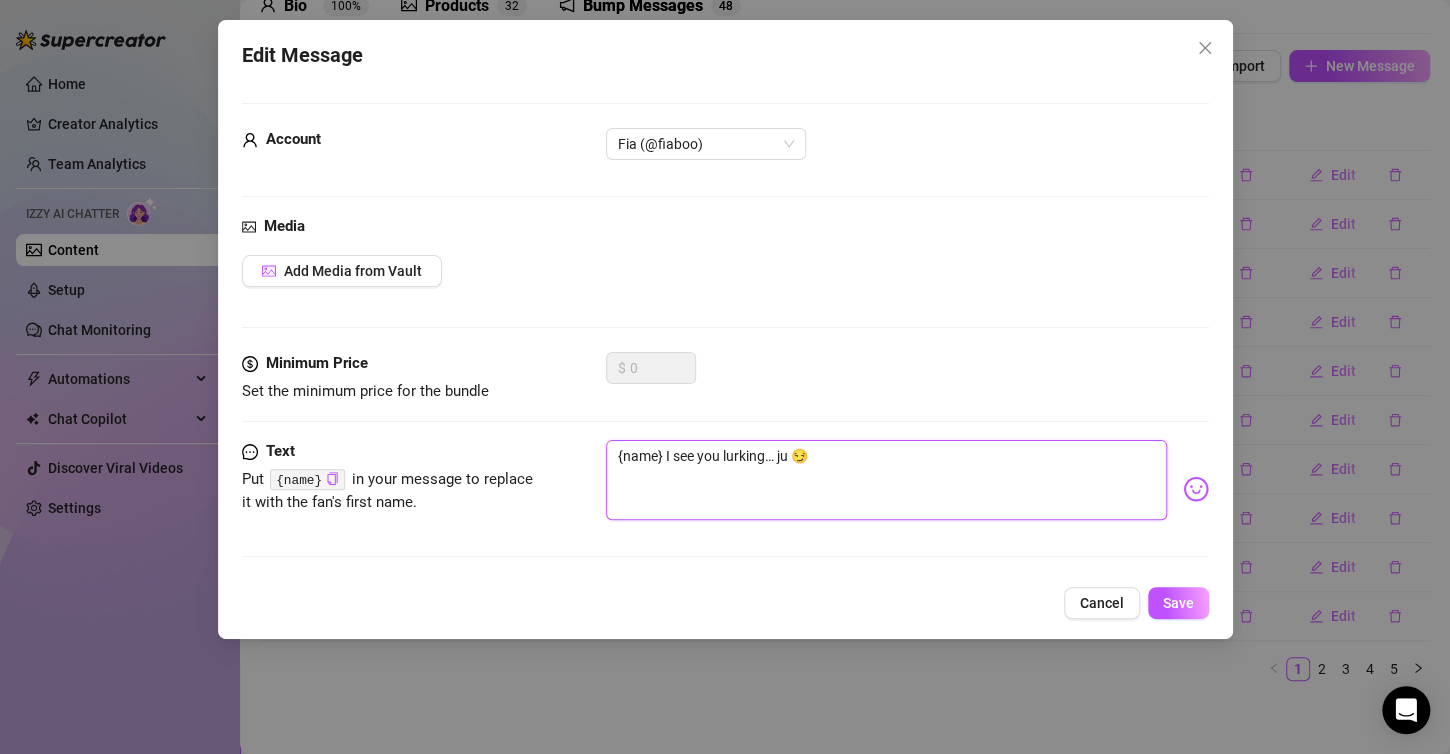 type on "{name} I see you lurking… j 😏" 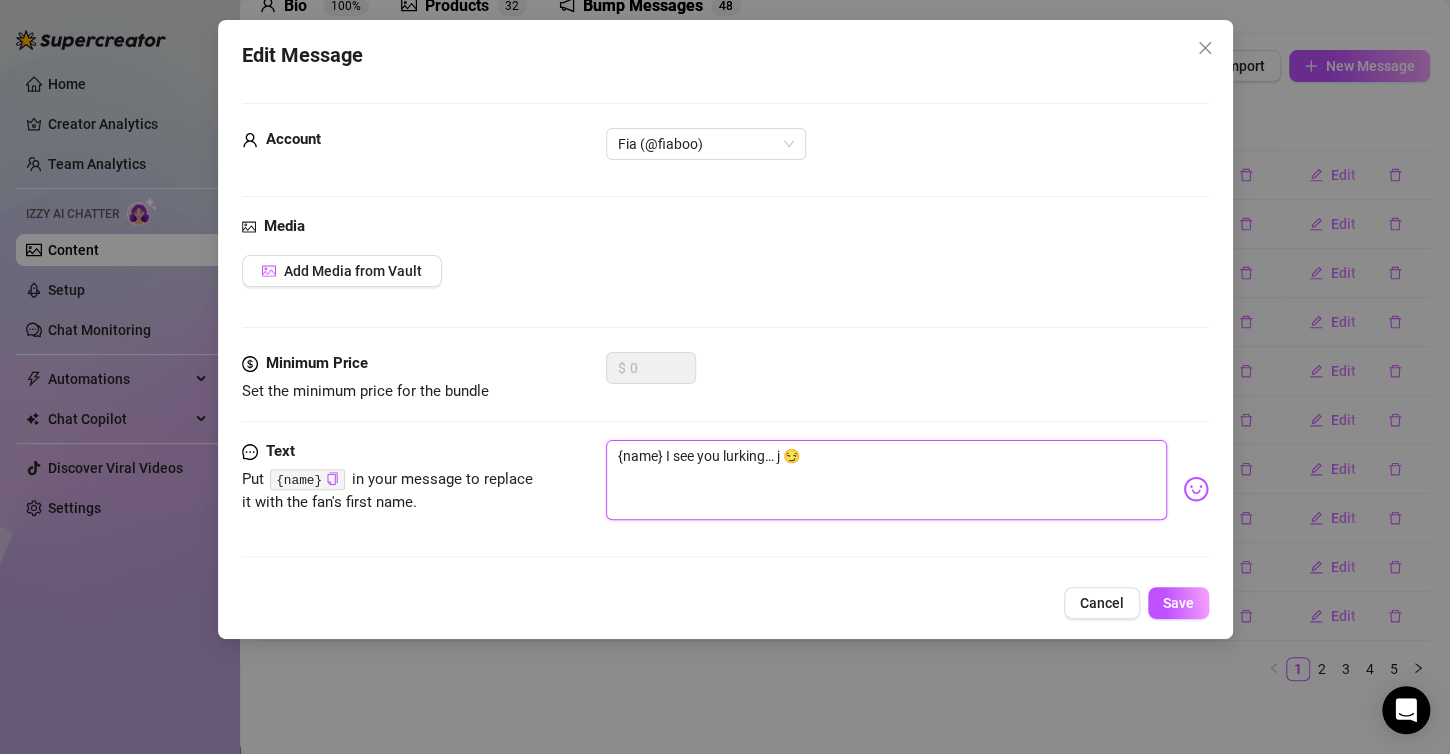 type on "{name} I see you lurking…  😏" 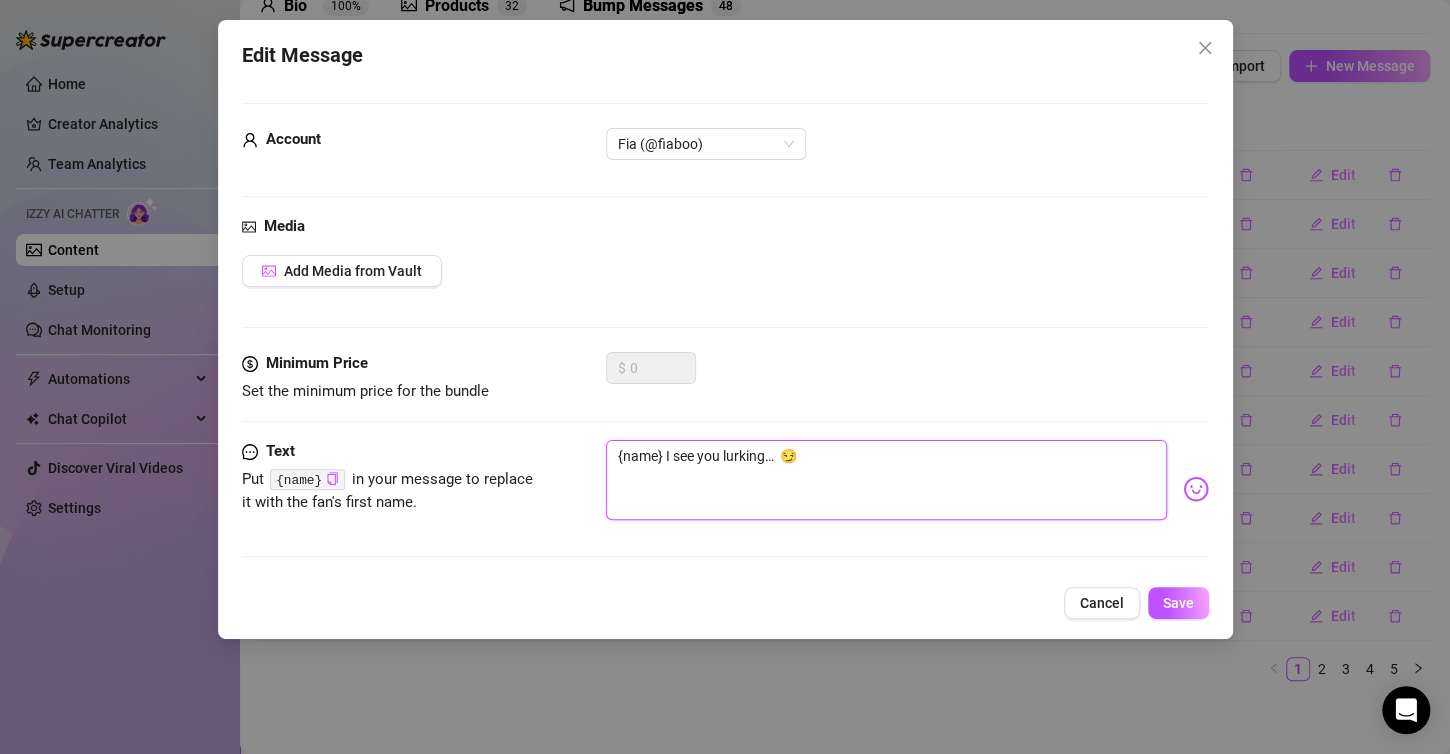 type on "{name} I see you lurking… 😏" 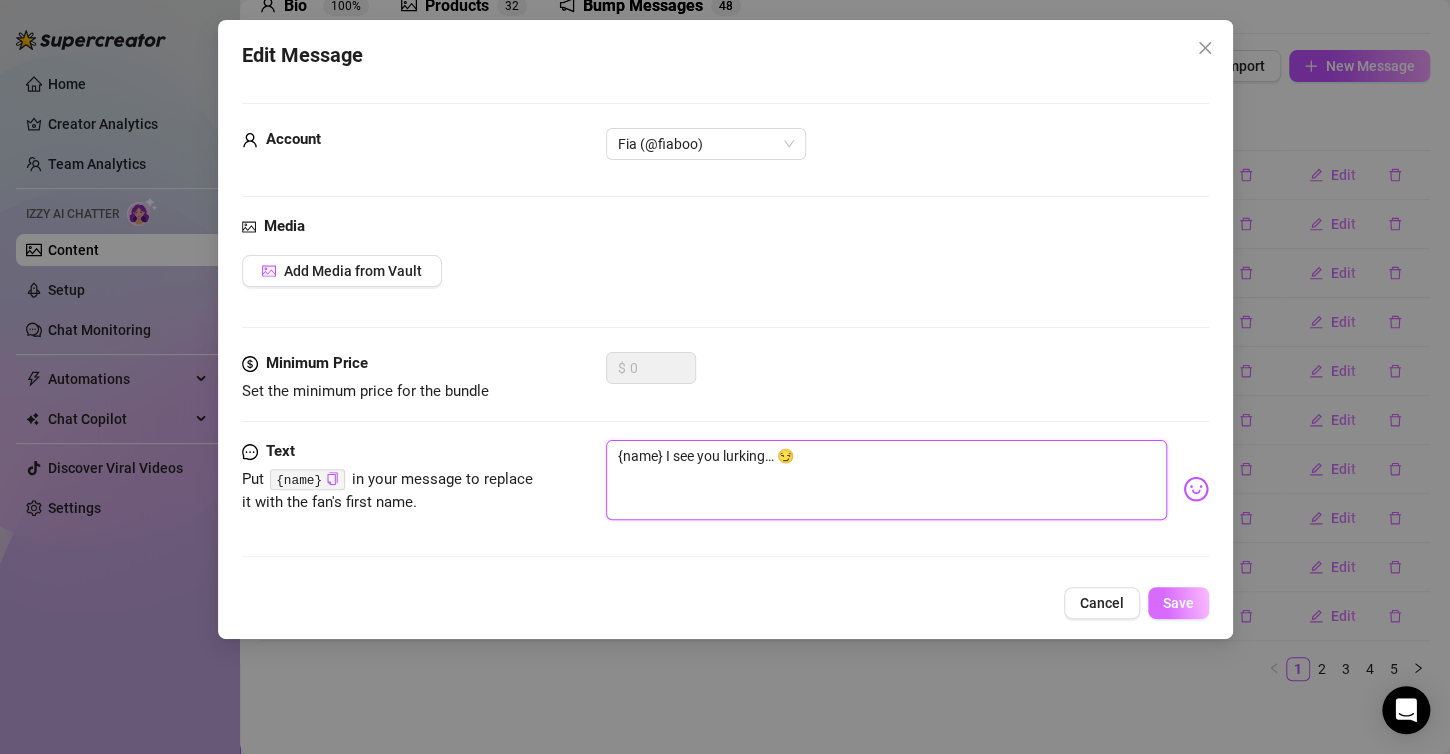 type on "{name} I see you lurking… 😏" 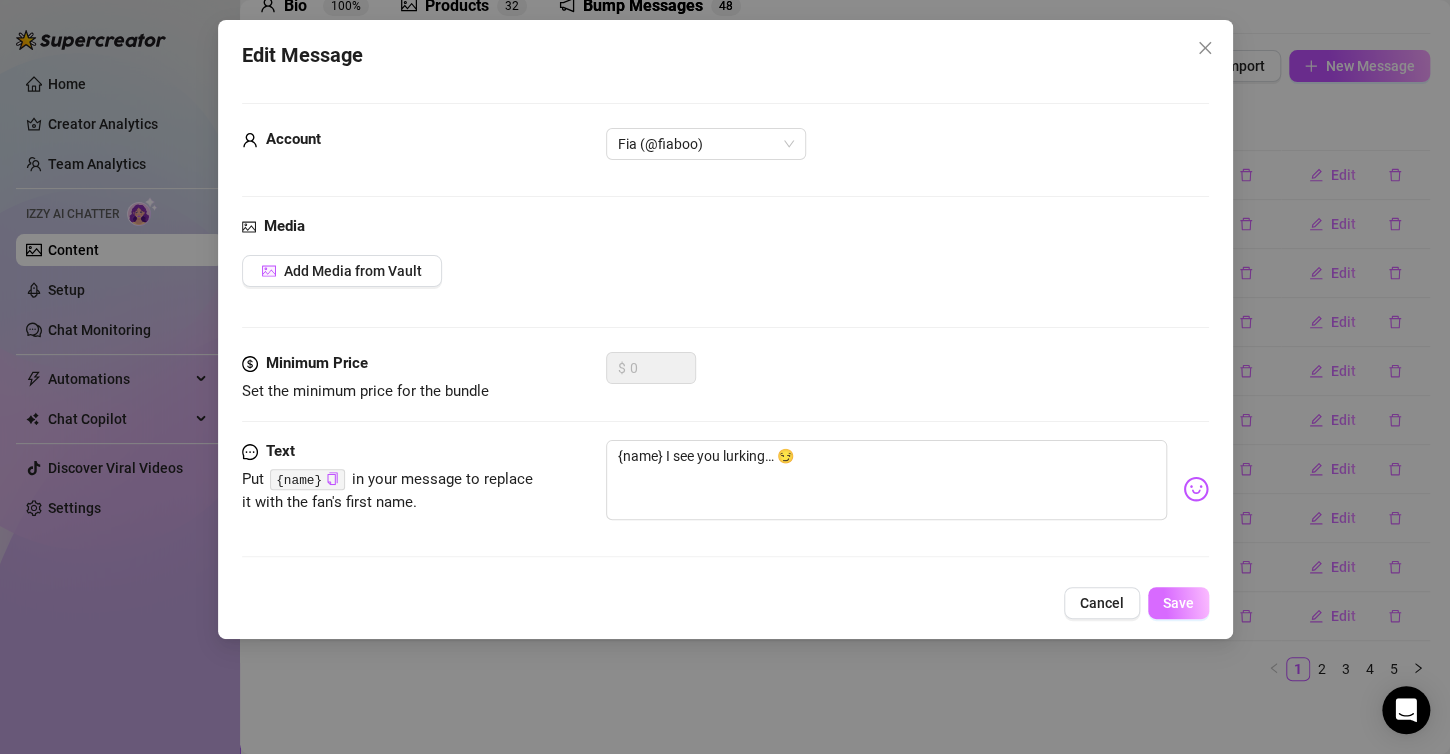 click on "Save" at bounding box center (1178, 603) 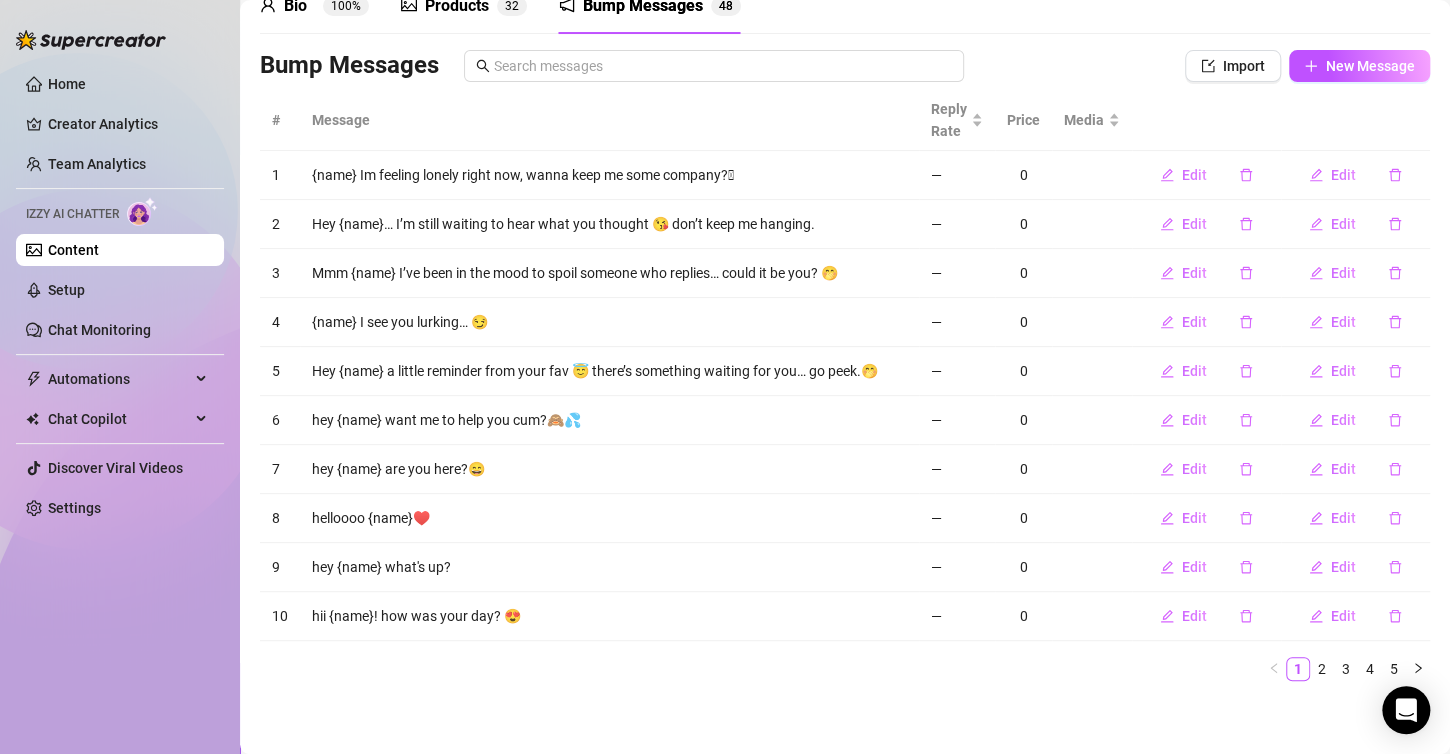 scroll, scrollTop: 100, scrollLeft: 0, axis: vertical 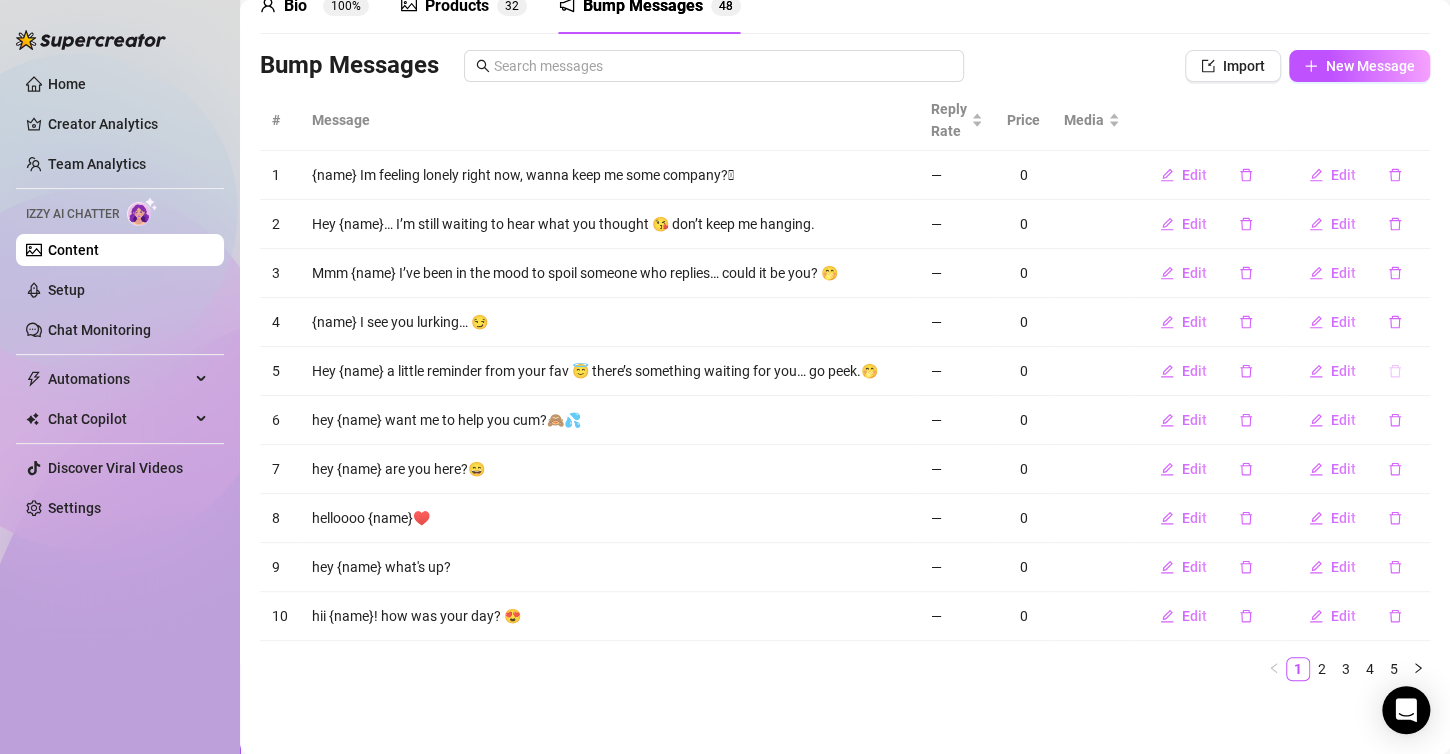 click 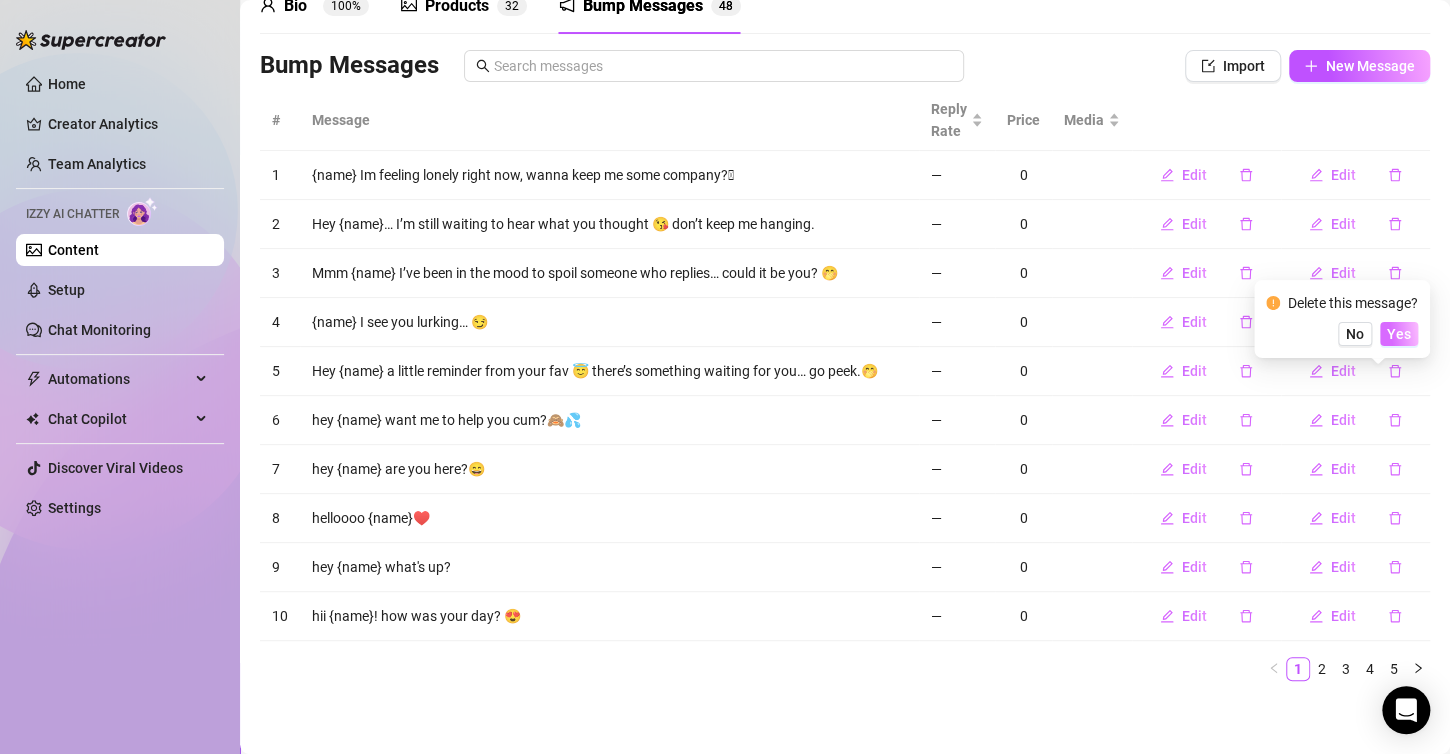 click on "Yes" at bounding box center [1399, 334] 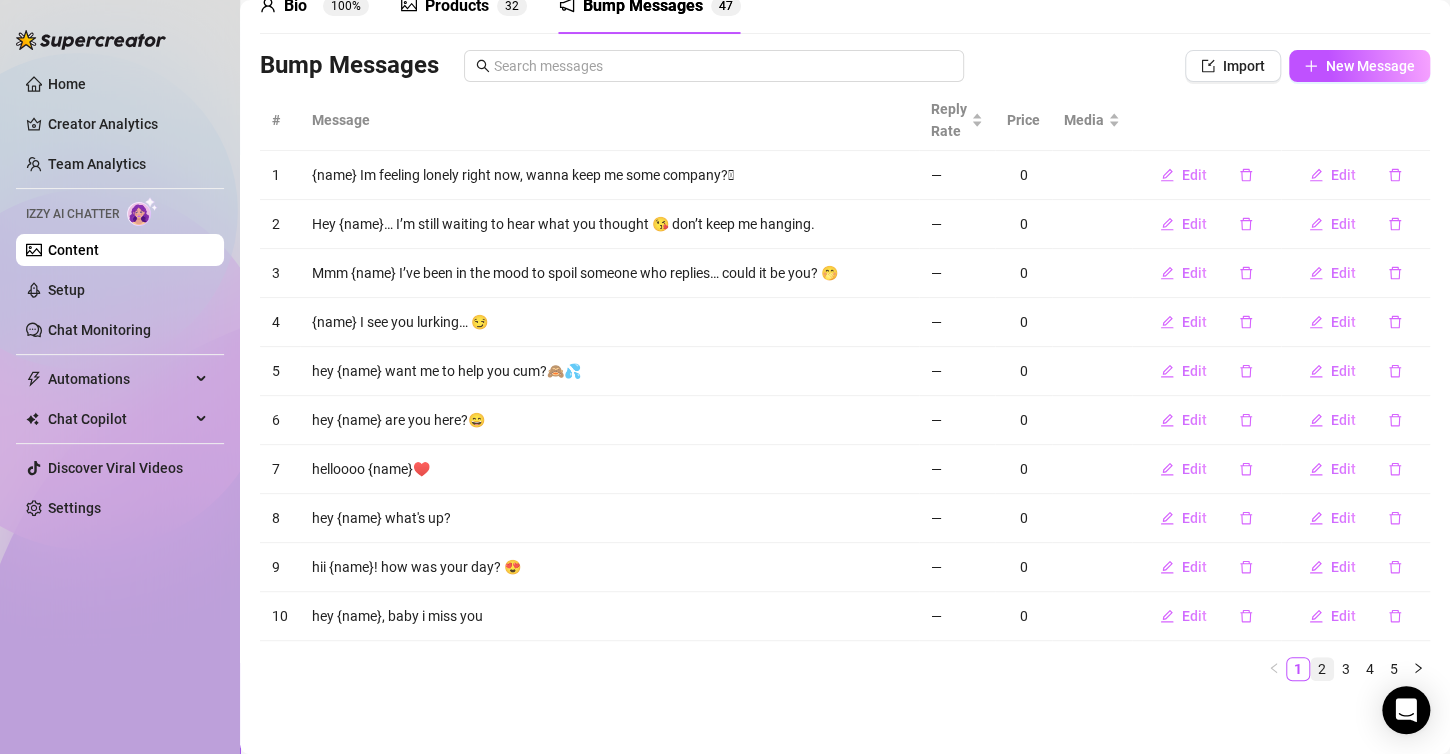 click on "2" at bounding box center [1322, 669] 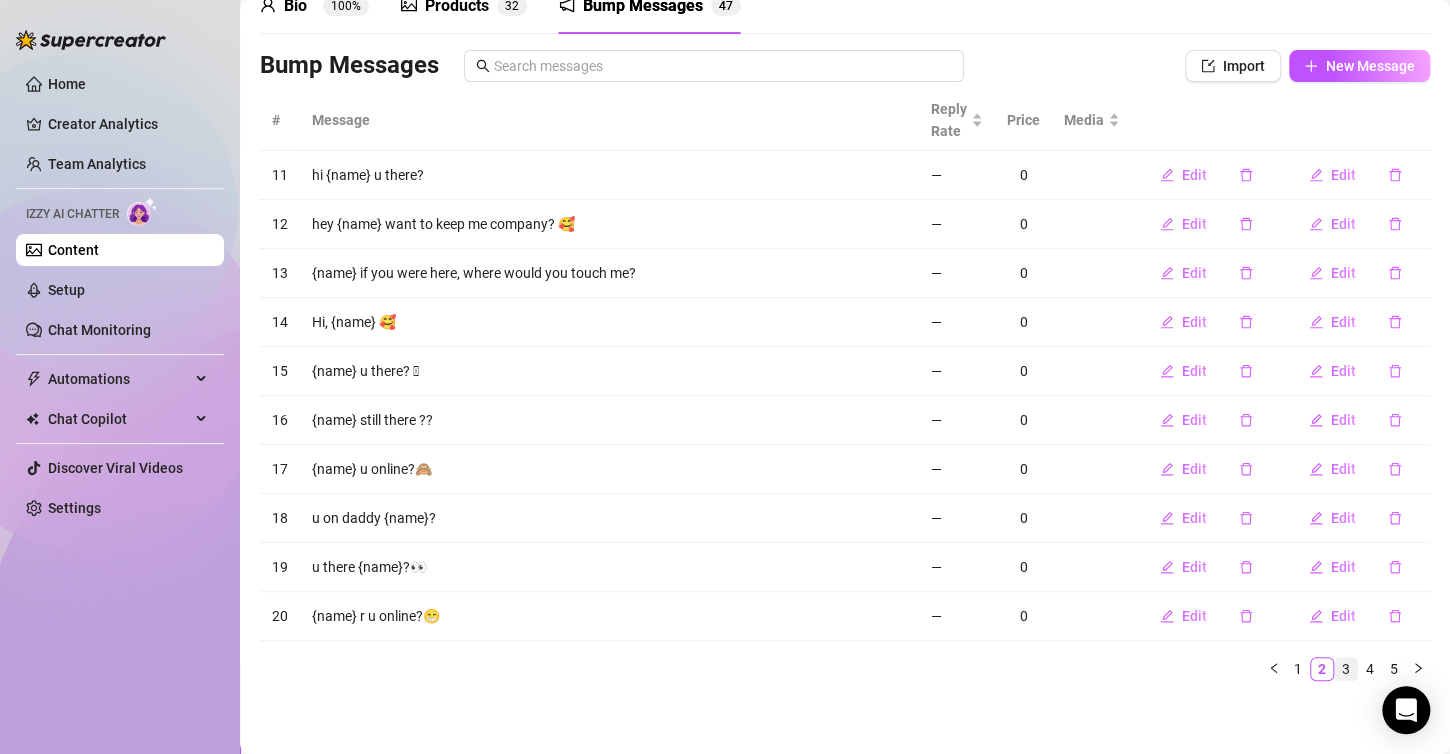 click on "3" at bounding box center [1346, 669] 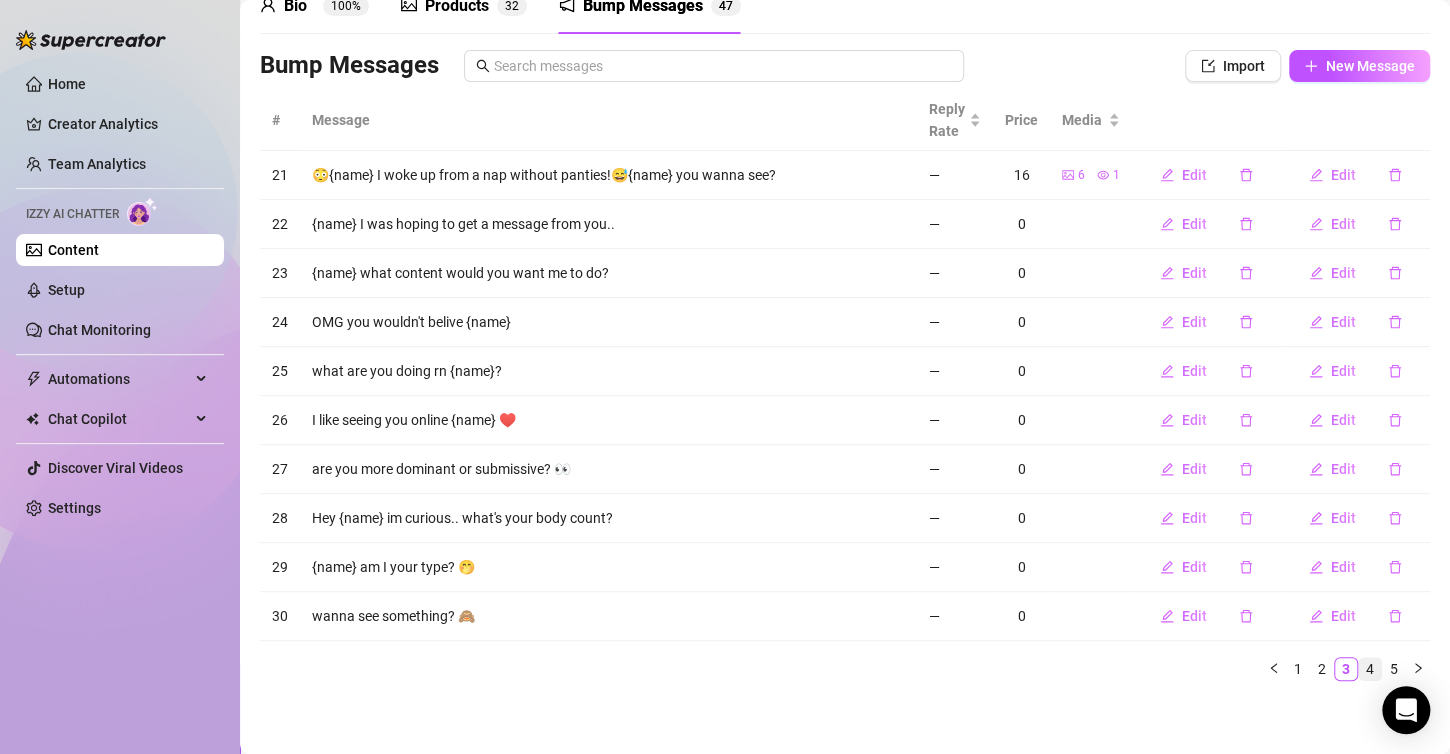 click on "4" at bounding box center (1370, 669) 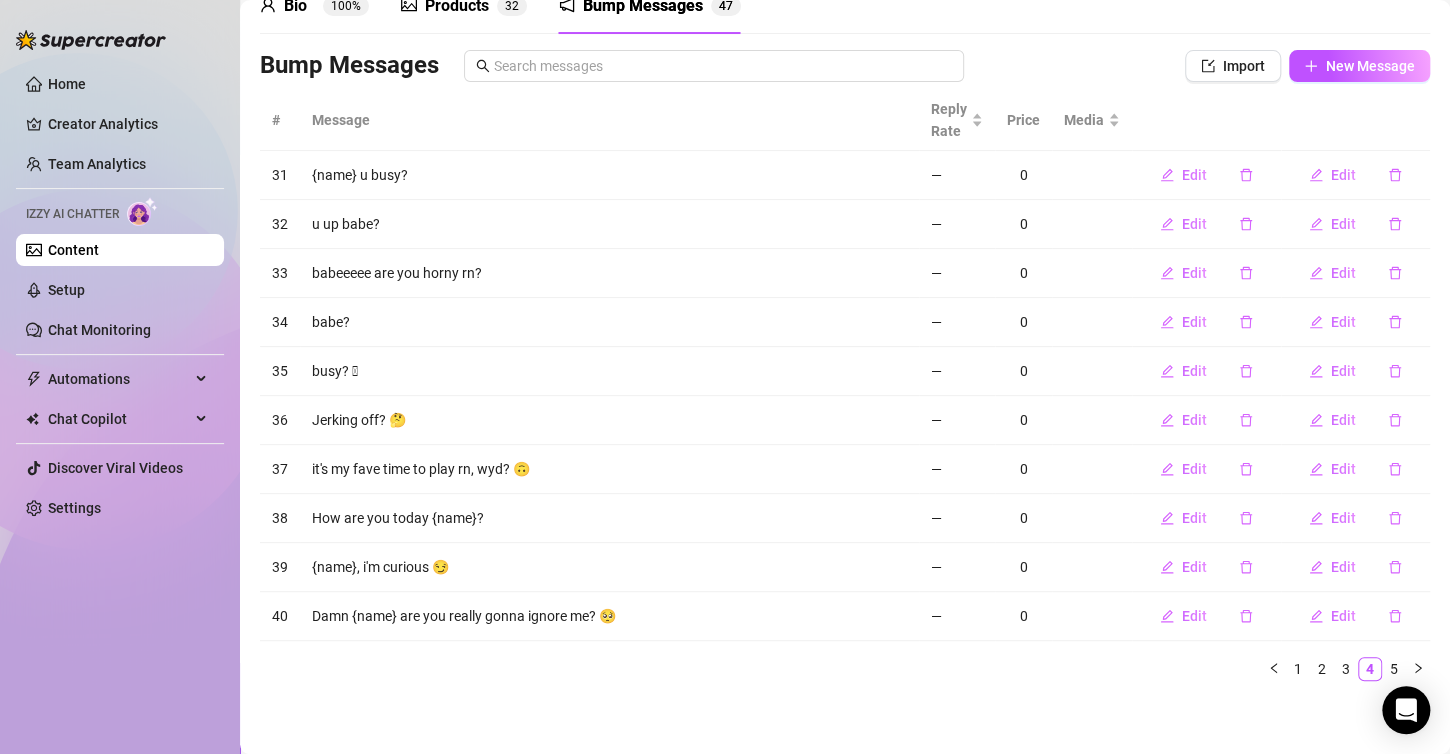 click on "5" at bounding box center [1394, 669] 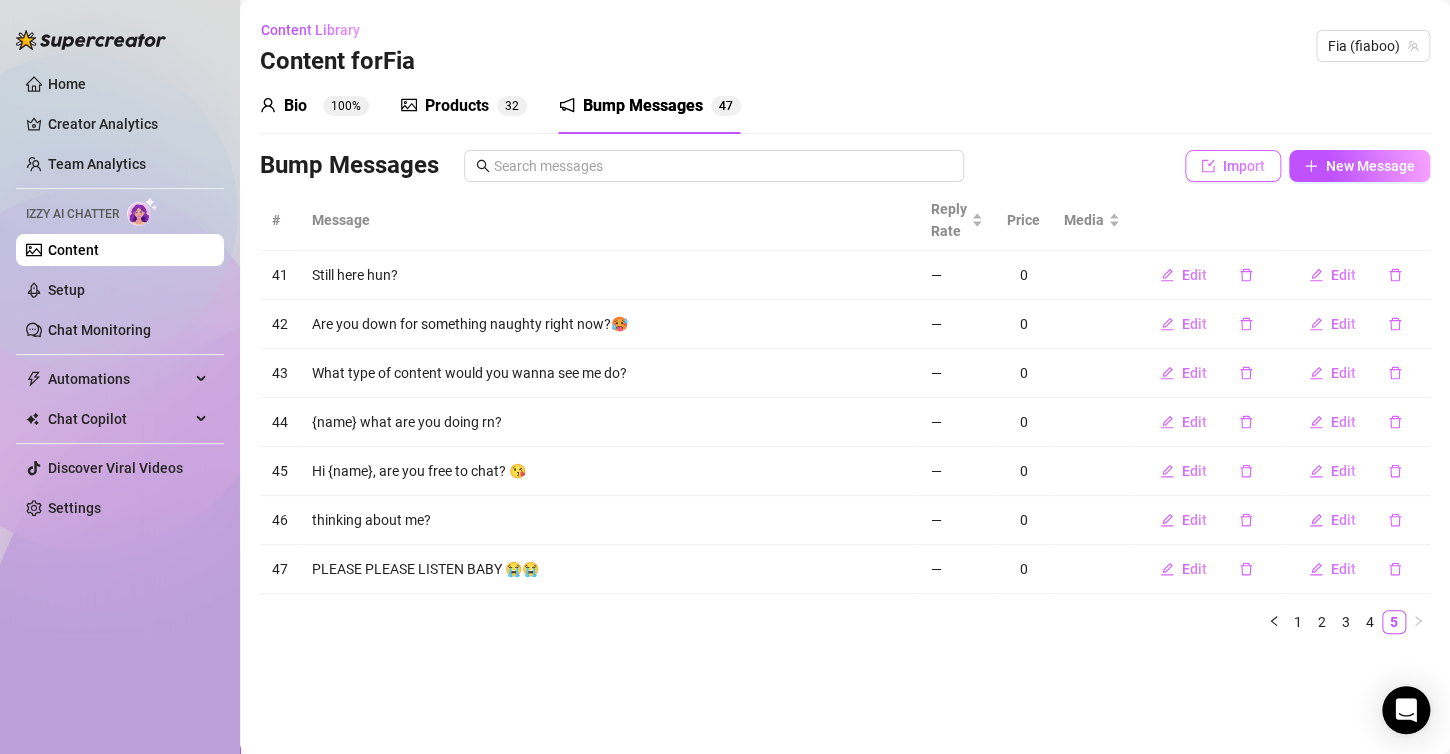 click on "Import" at bounding box center [1233, 166] 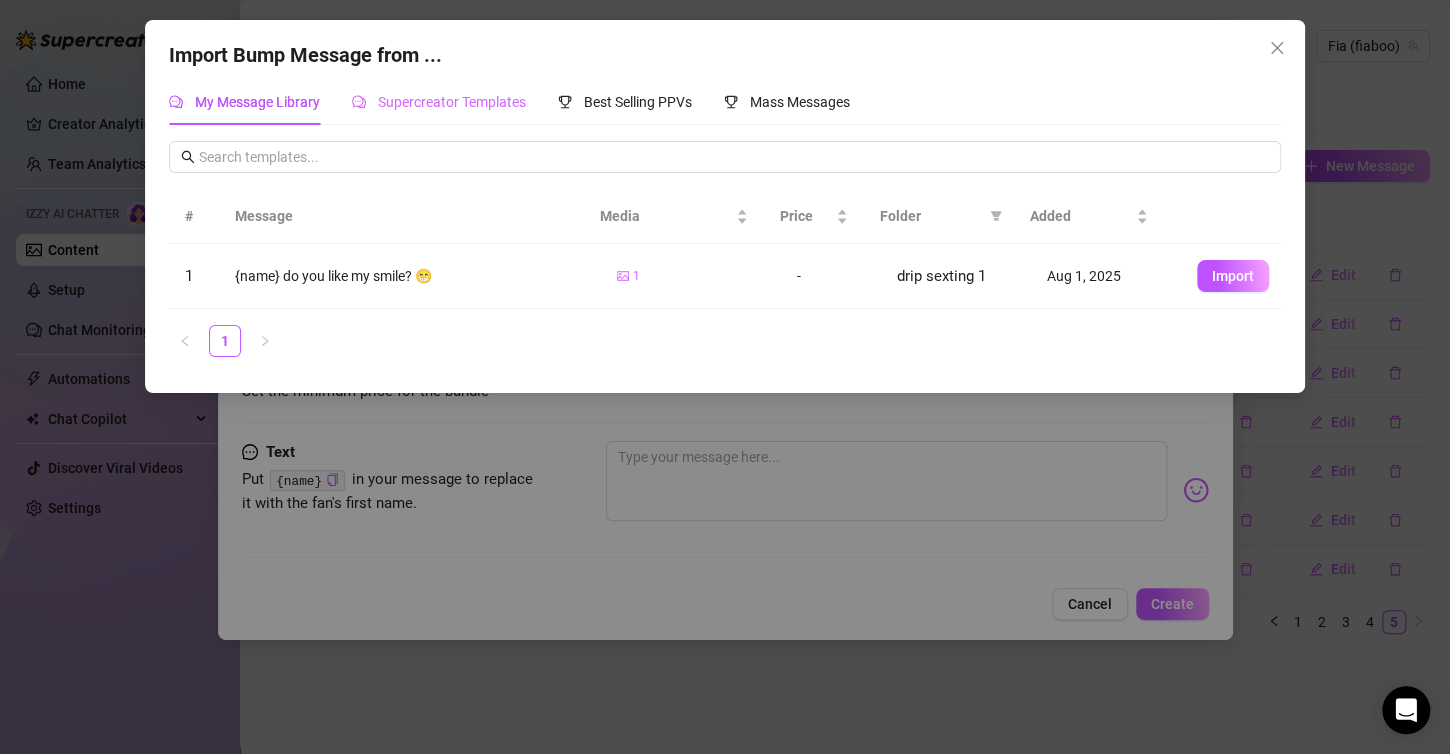 click on "Supercreator Templates" at bounding box center (439, 102) 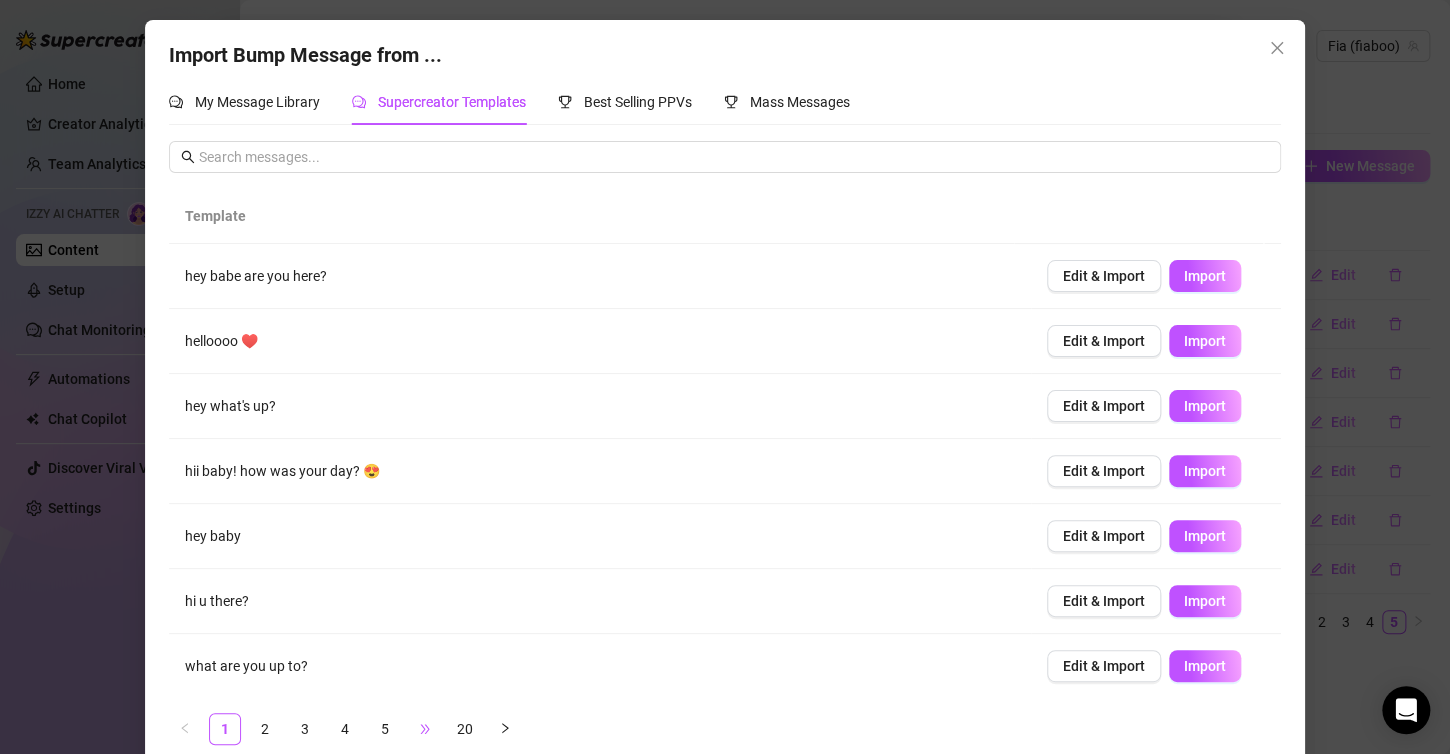 drag, startPoint x: 435, startPoint y: 729, endPoint x: 406, endPoint y: 728, distance: 29.017237 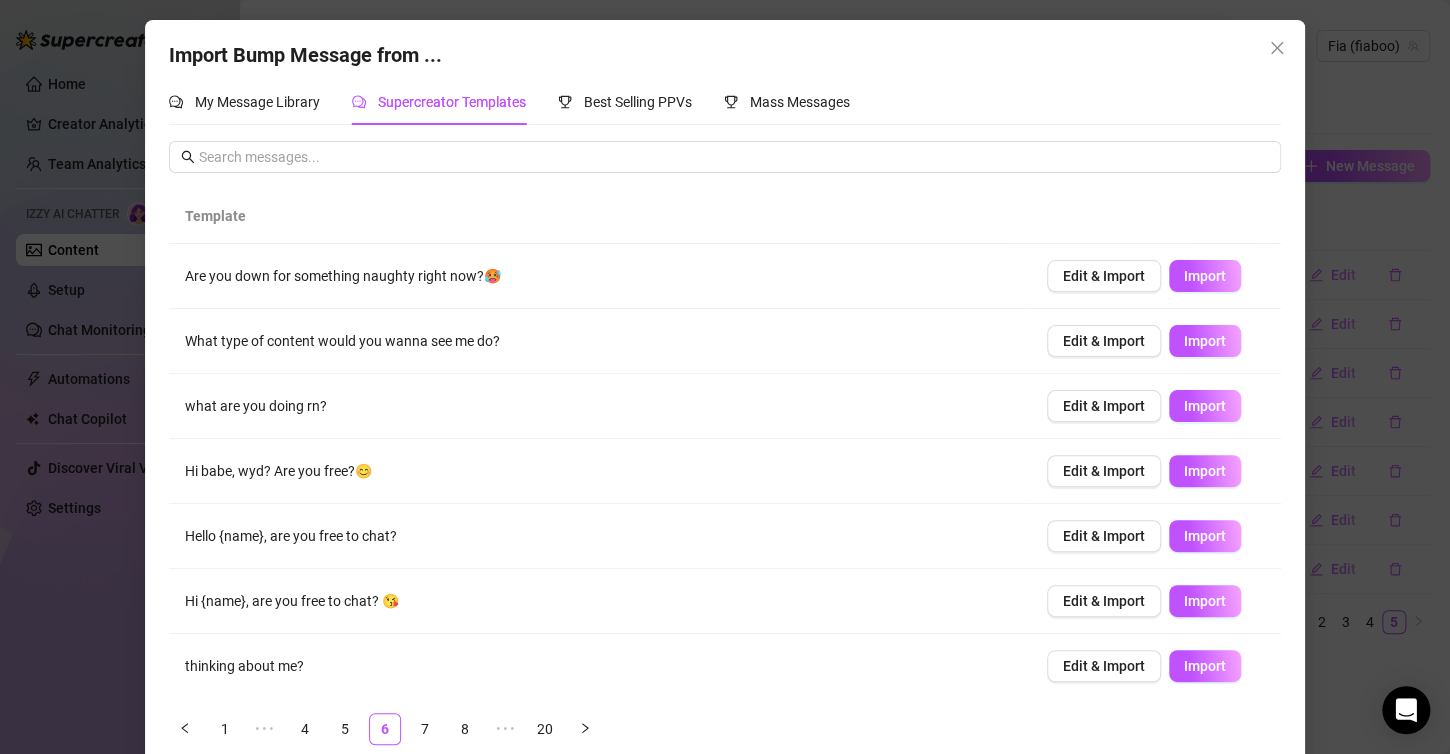 scroll, scrollTop: 196, scrollLeft: 0, axis: vertical 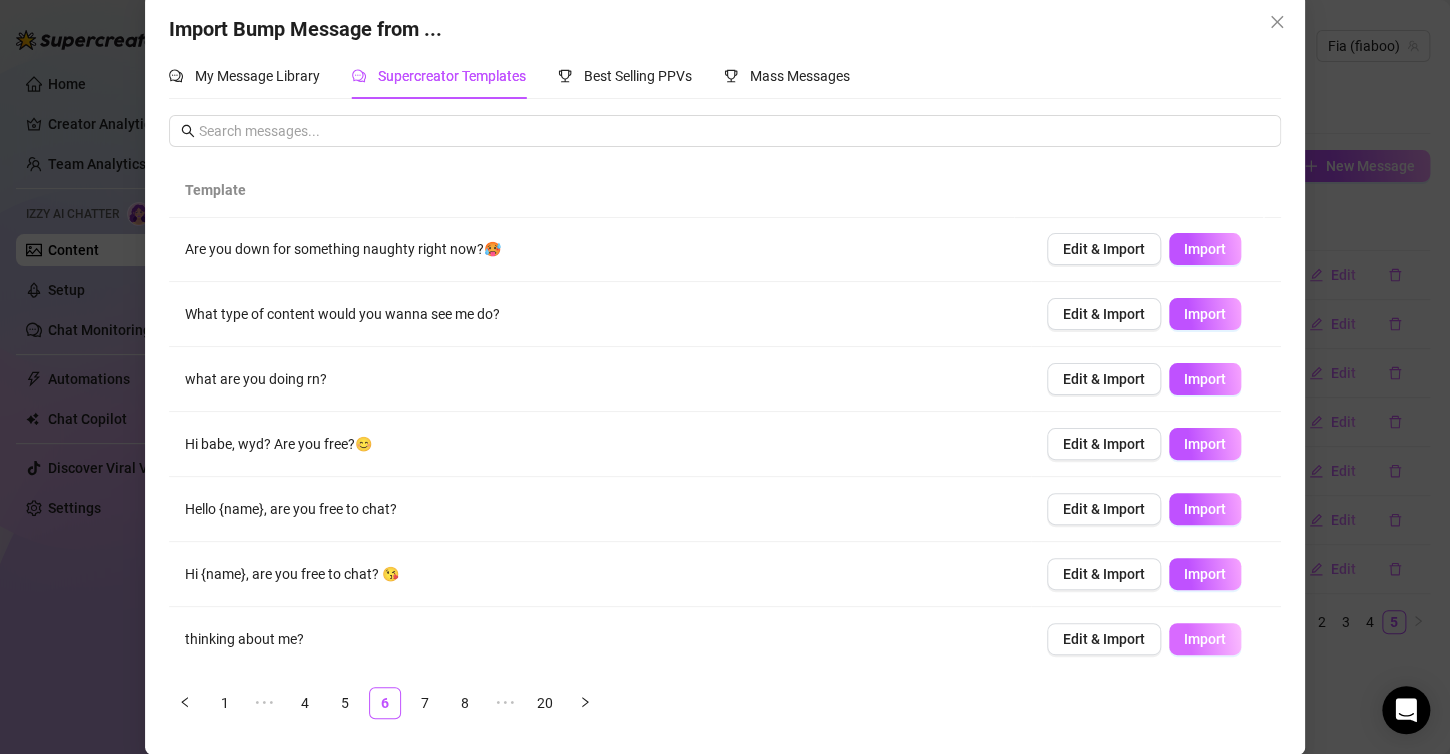 click on "Import" at bounding box center (1205, 639) 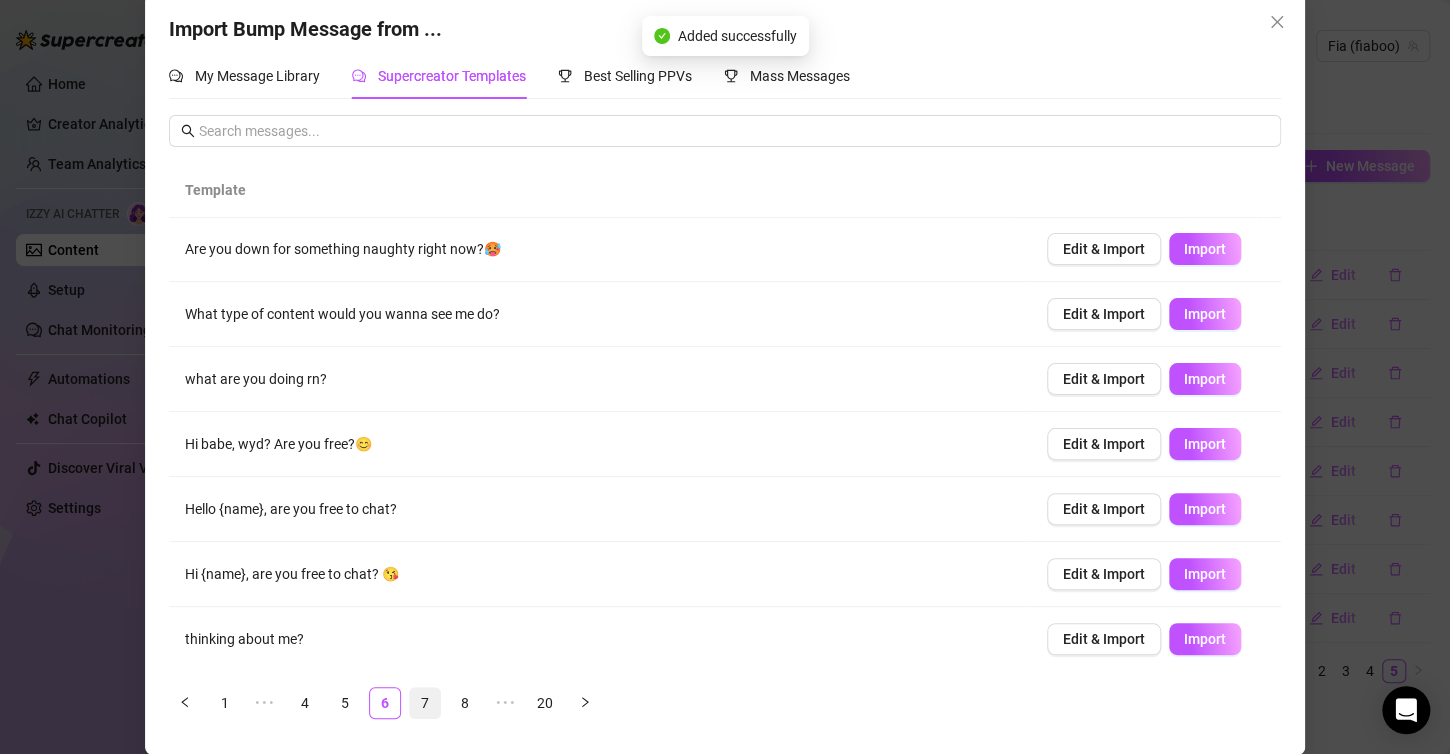 click on "7" at bounding box center [425, 703] 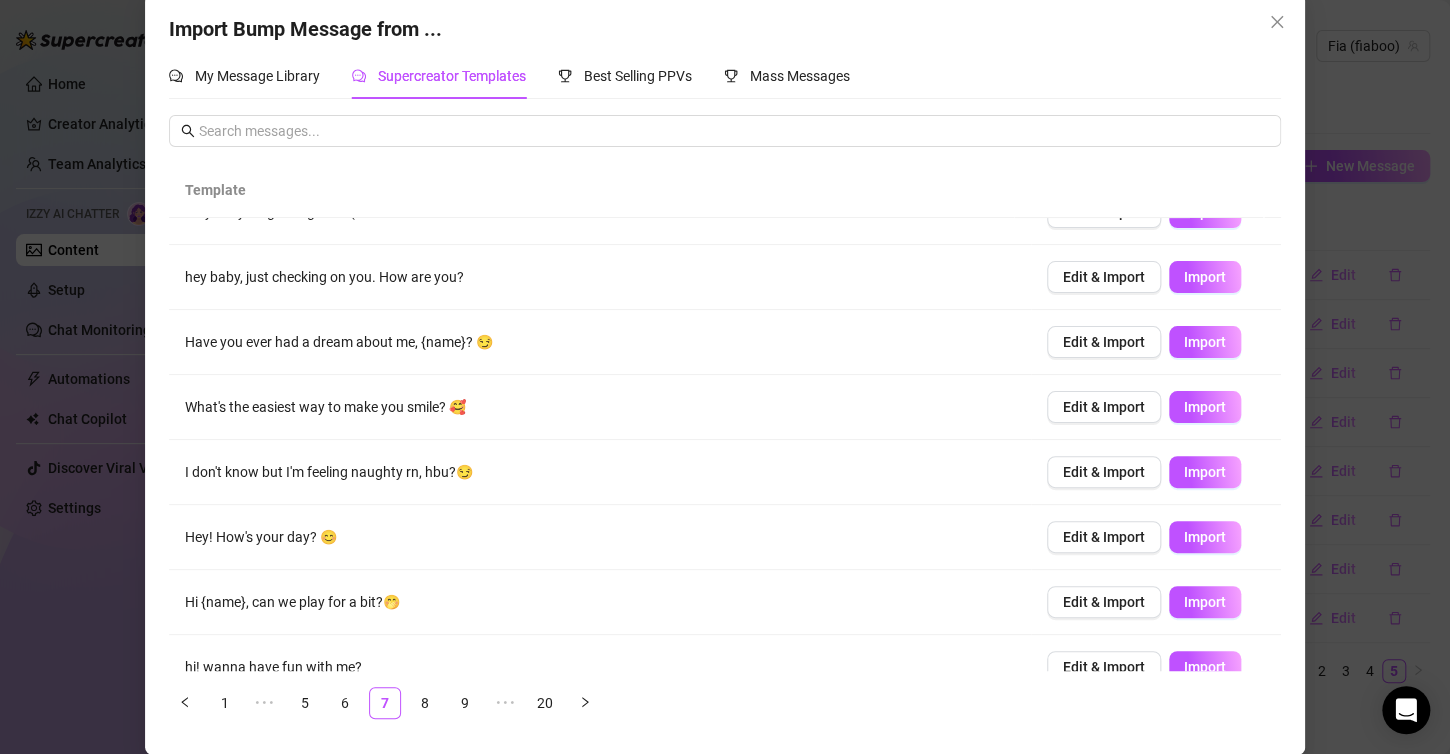 scroll, scrollTop: 96, scrollLeft: 0, axis: vertical 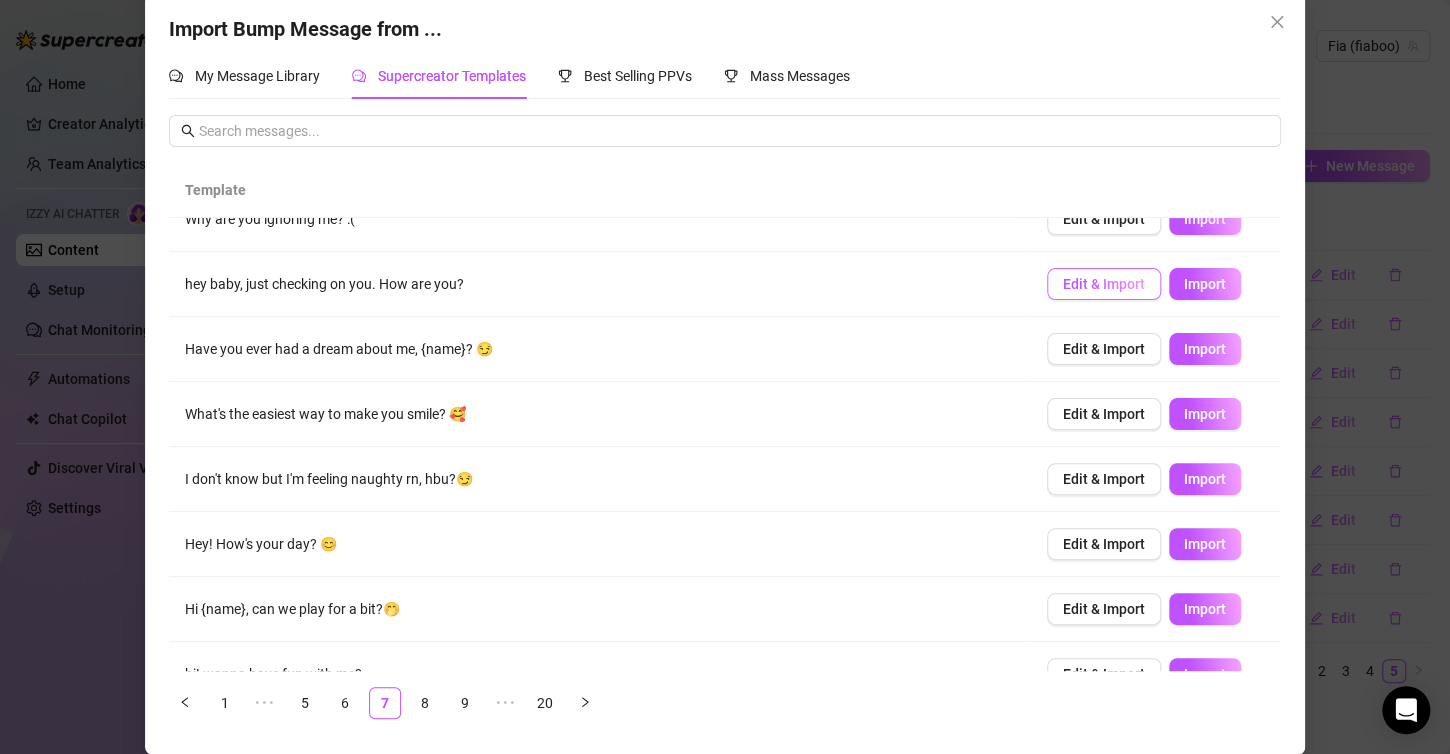 click on "Edit & Import" at bounding box center [1104, 284] 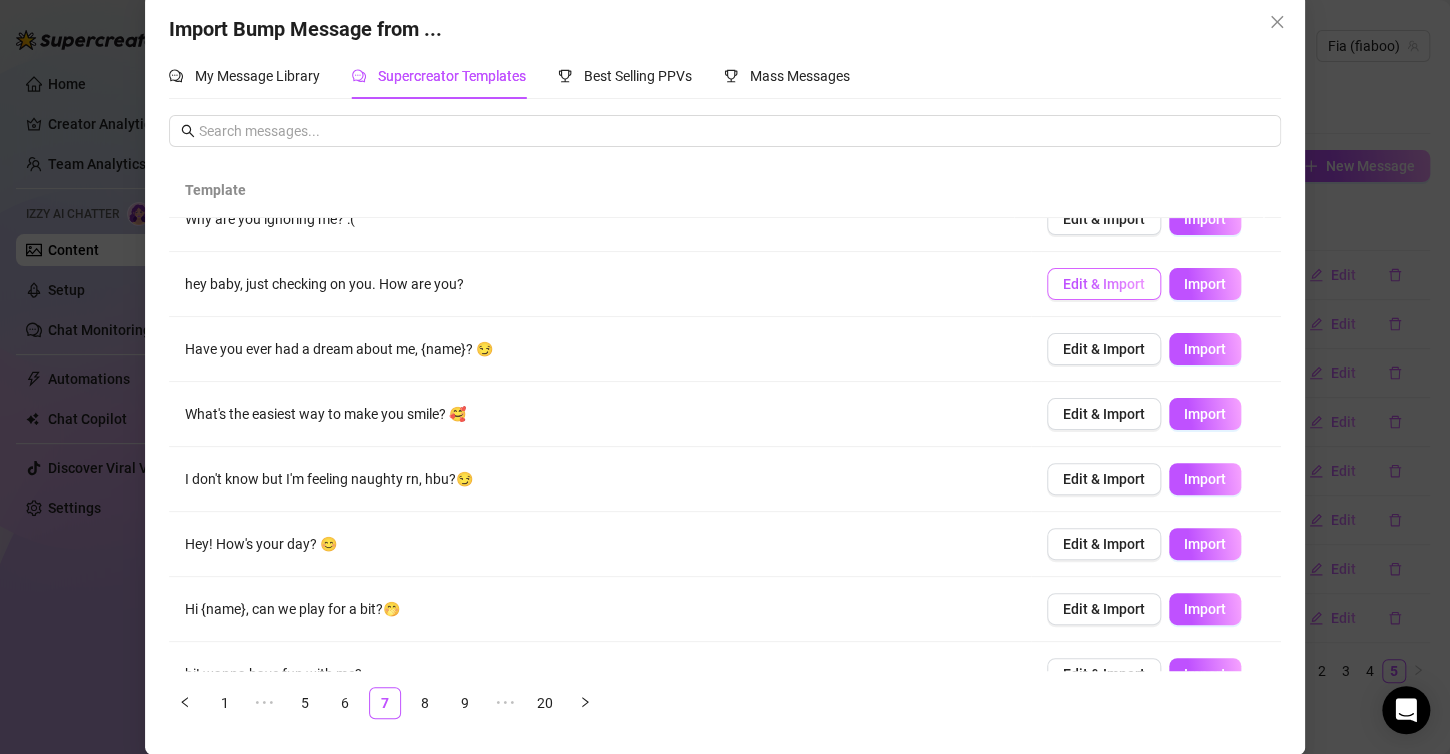 scroll, scrollTop: 6, scrollLeft: 0, axis: vertical 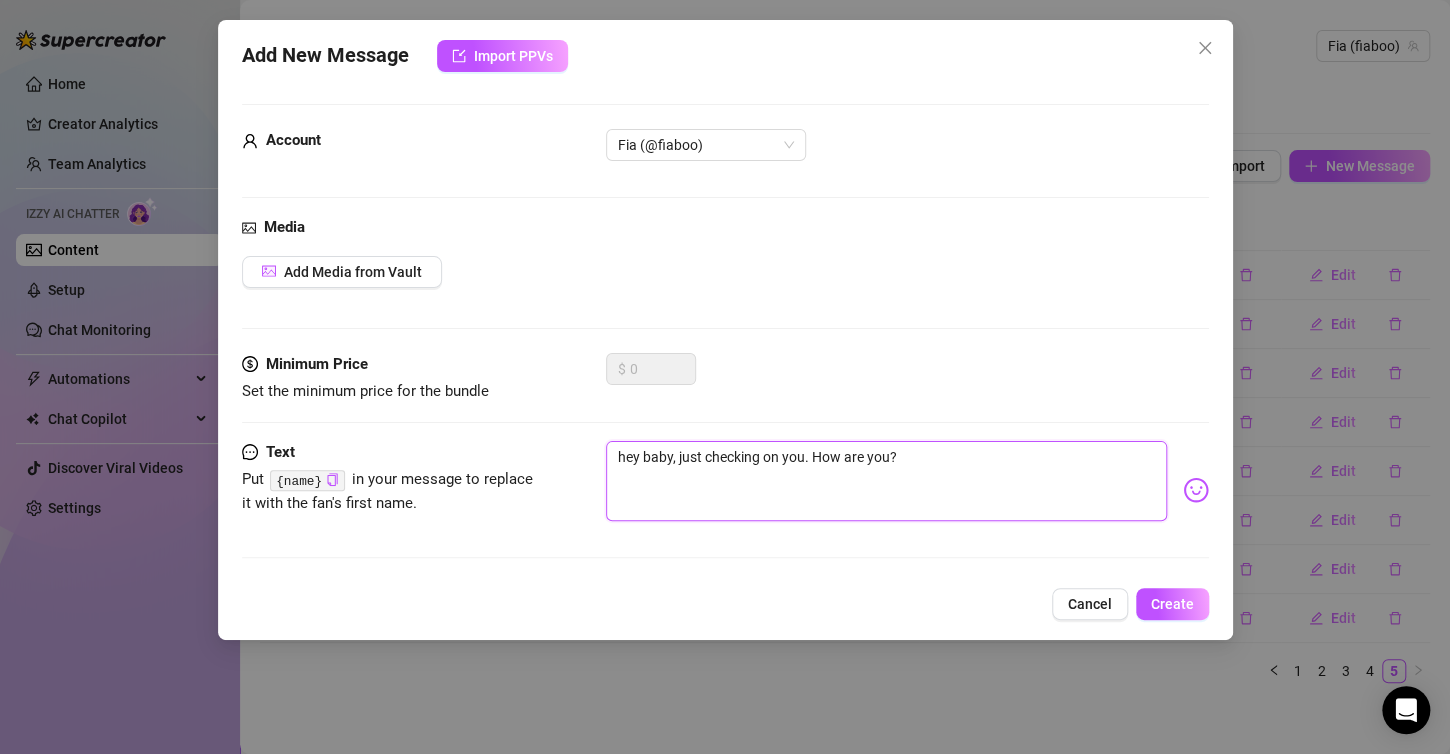 click on "hey baby, just checking on you. How are you?" at bounding box center [886, 481] 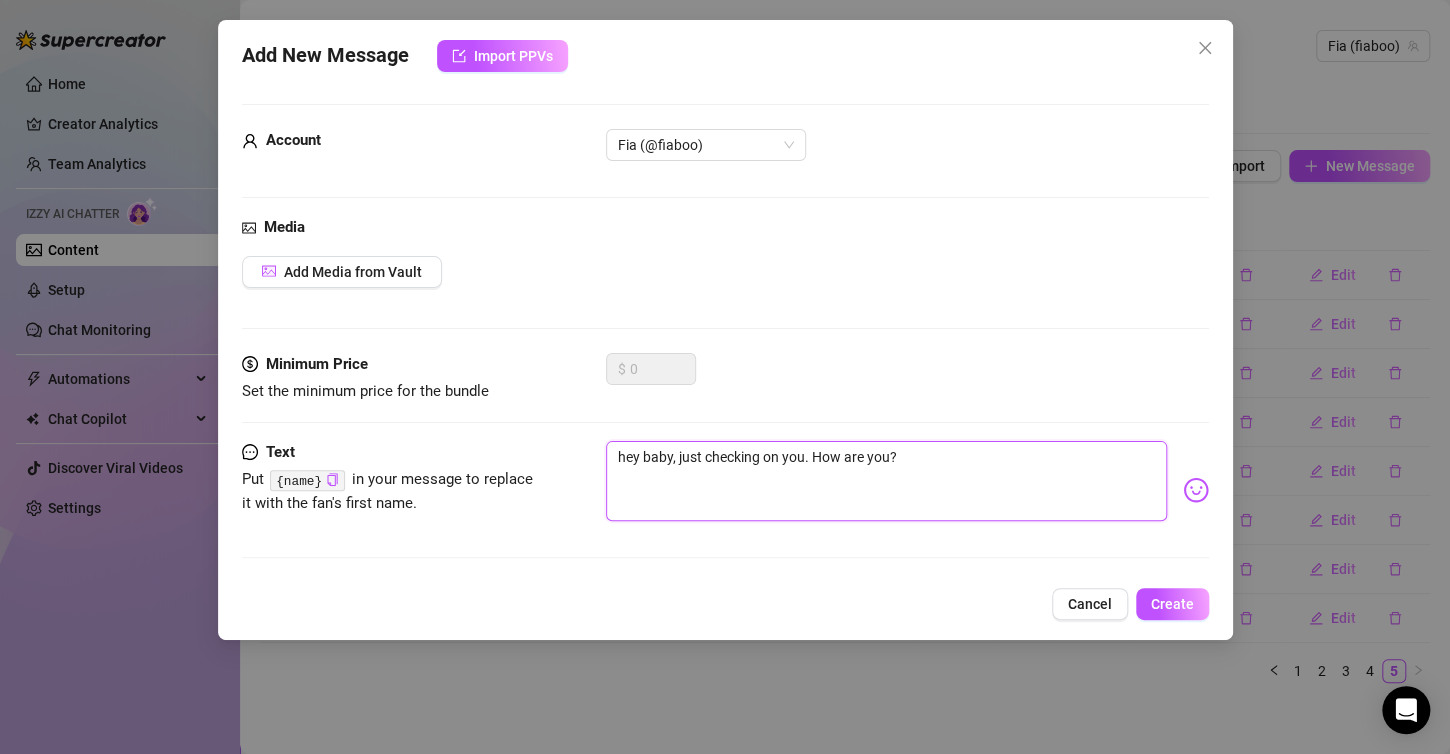 click on "hey baby, just checking on you. How are you?" at bounding box center (886, 481) 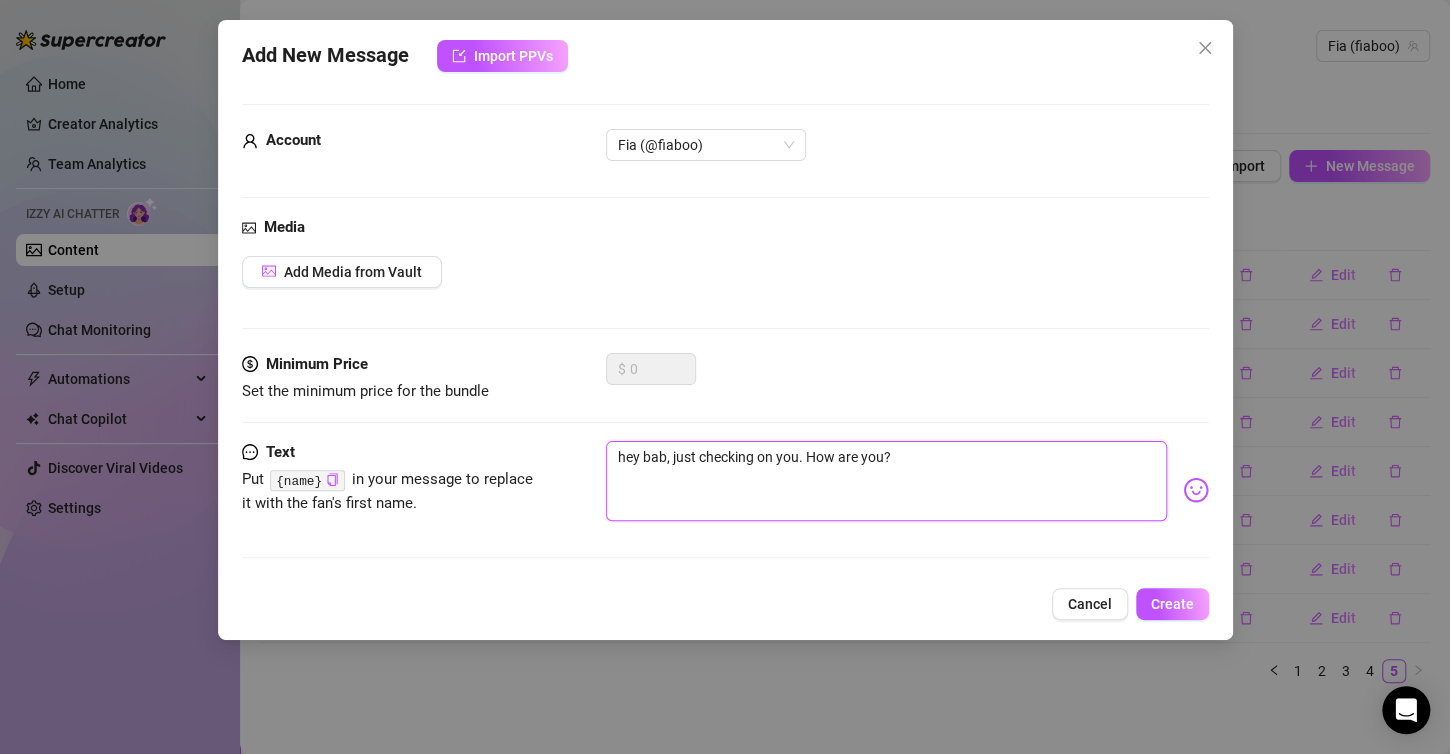 type on "hey {[FIRST] [LAST]}, just checking on you. How are you?" 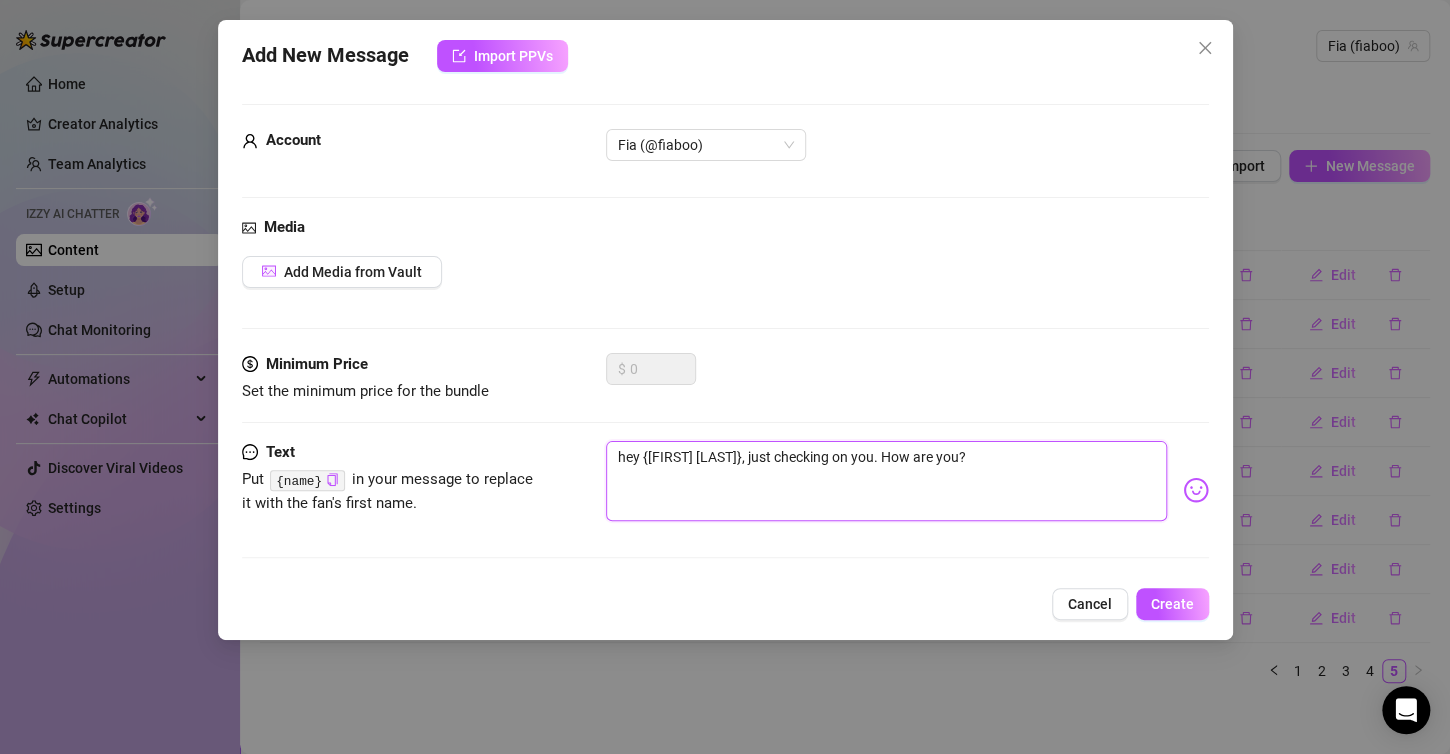 type on "hey b, just checking on you. How are you?" 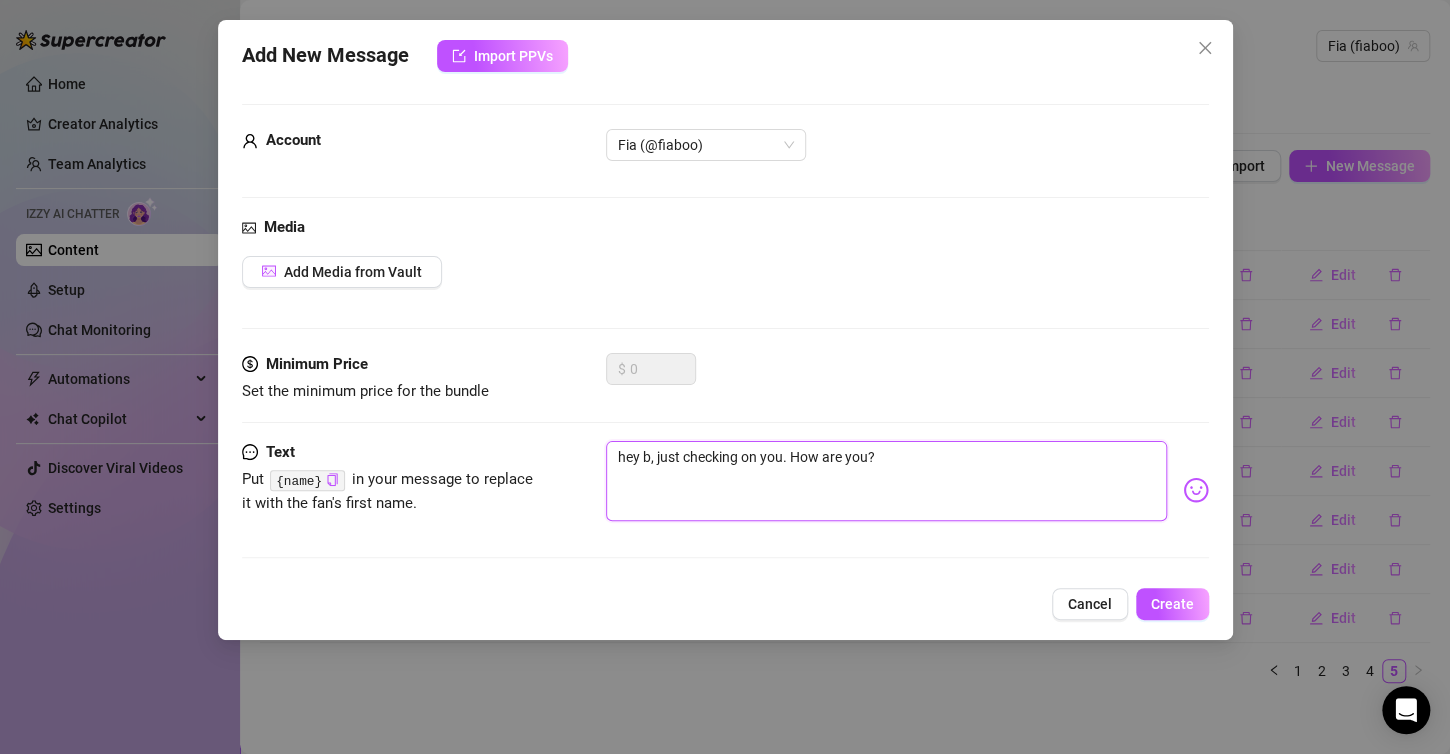 type on "hey {[NAME]}, just checking on you. How are you?" 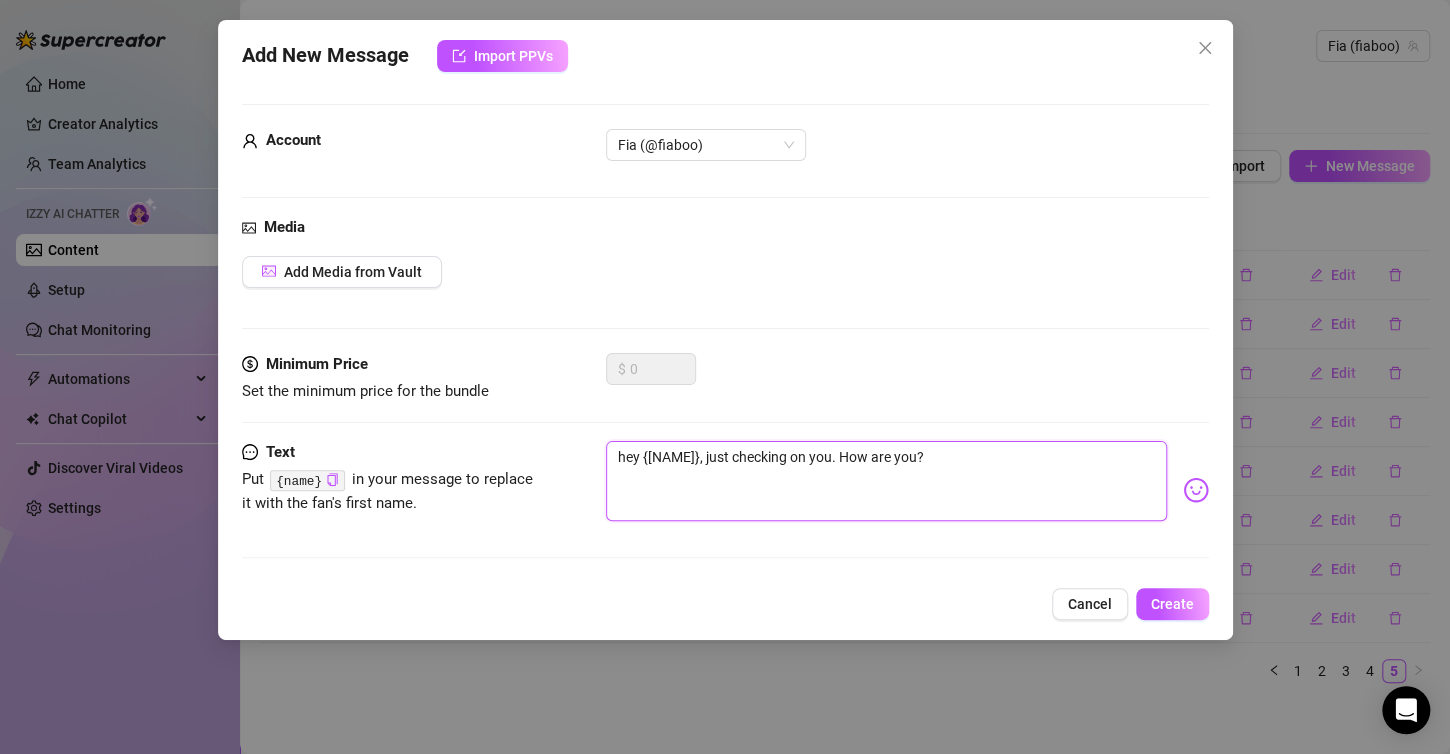 type on "hey {[NAME]}, just checking on you. How are you?" 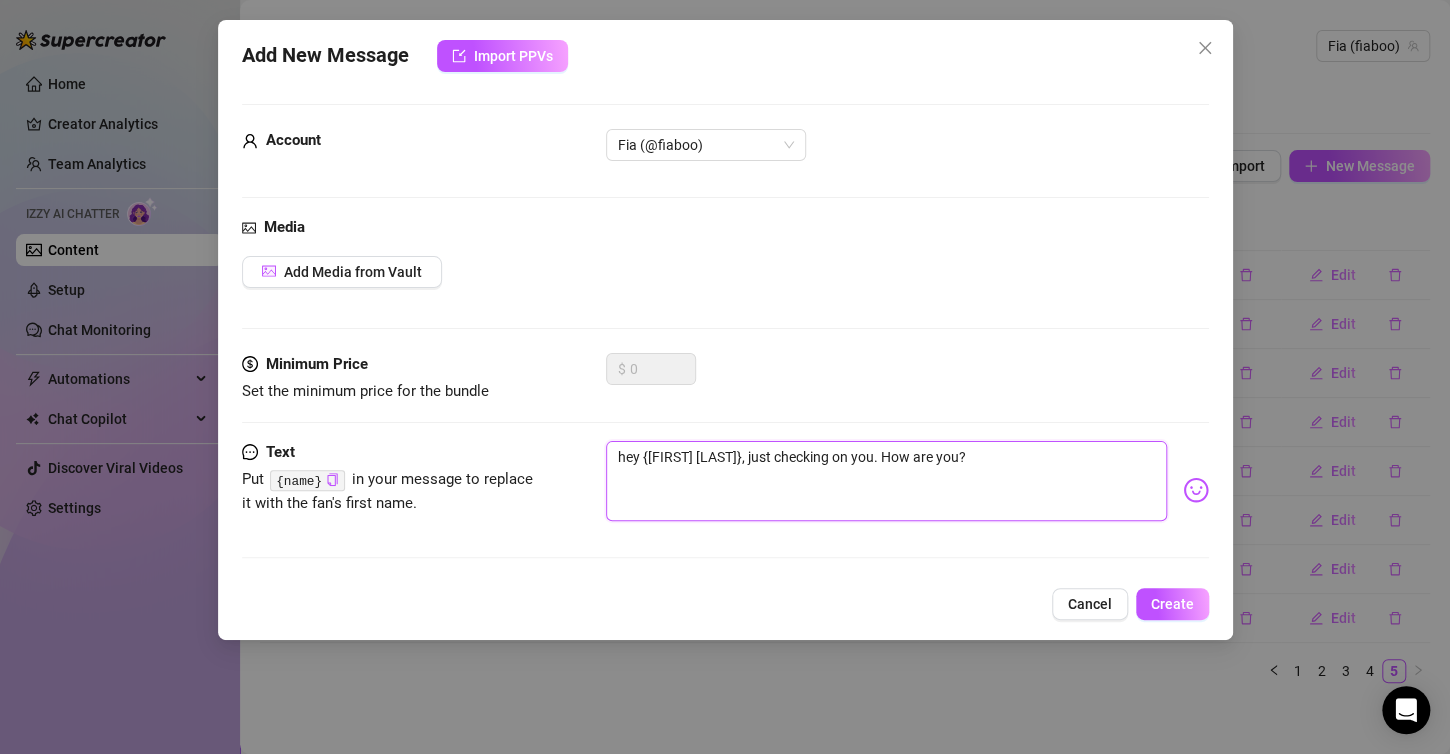 type on "hey {[FIRST] [LAST]}, just checking on you. How are you?" 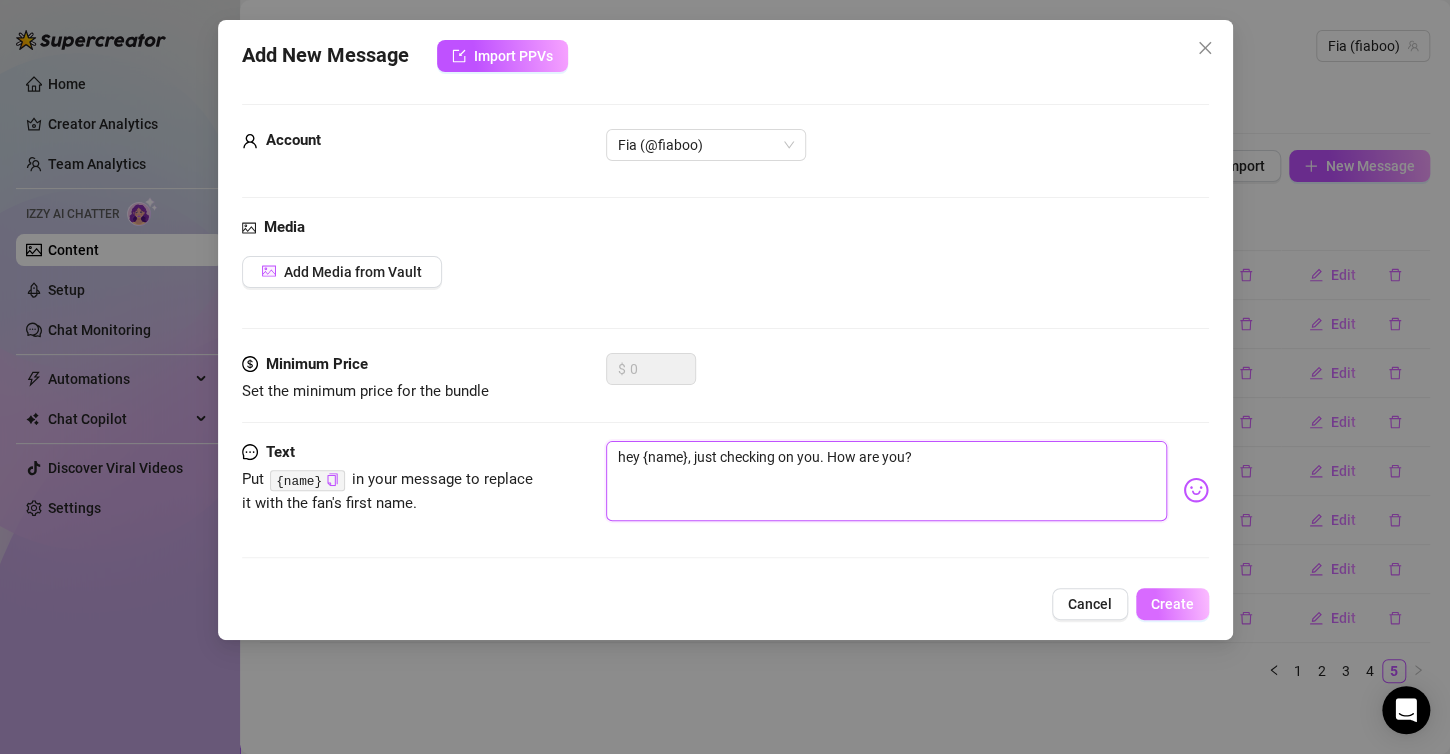 type on "hey {name}, just checking on you. How are you?" 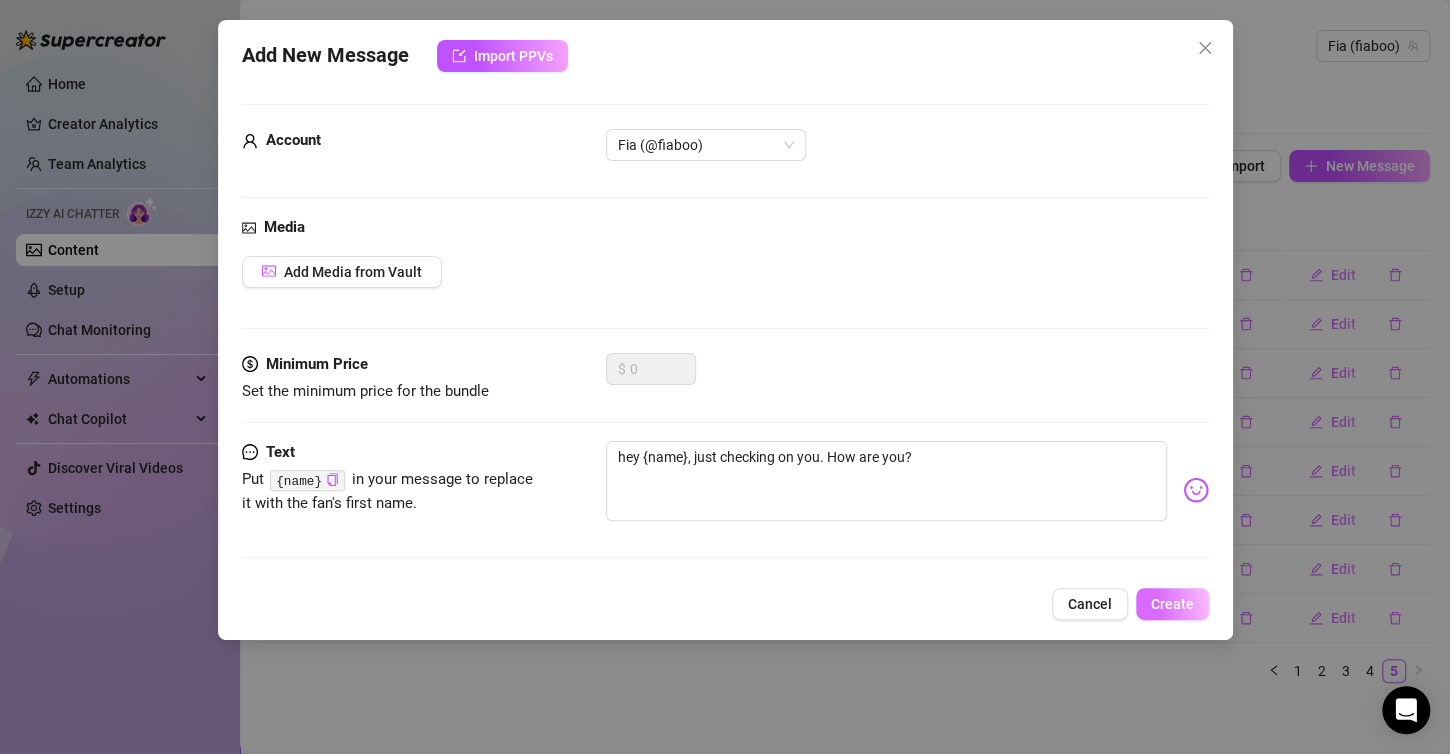 click on "Create" at bounding box center (1172, 604) 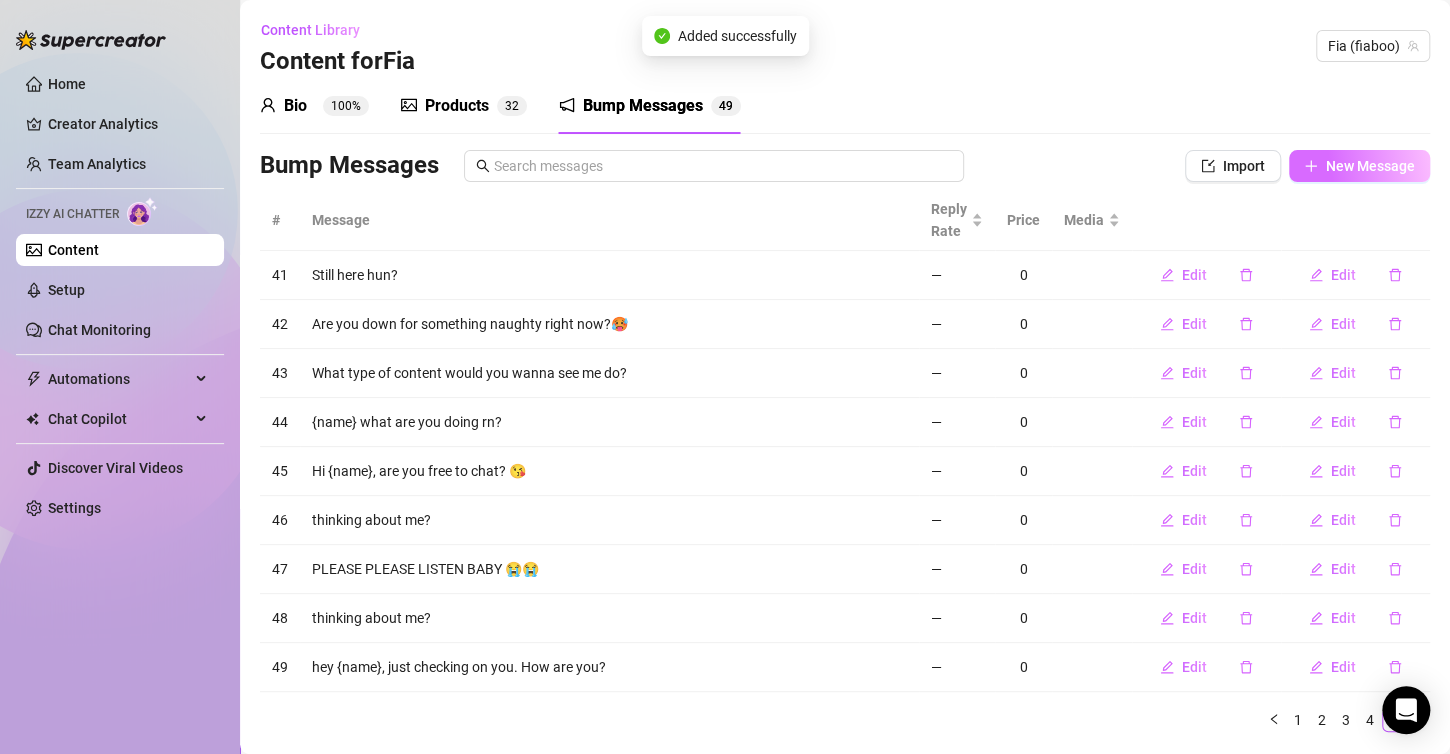click at bounding box center (1311, 166) 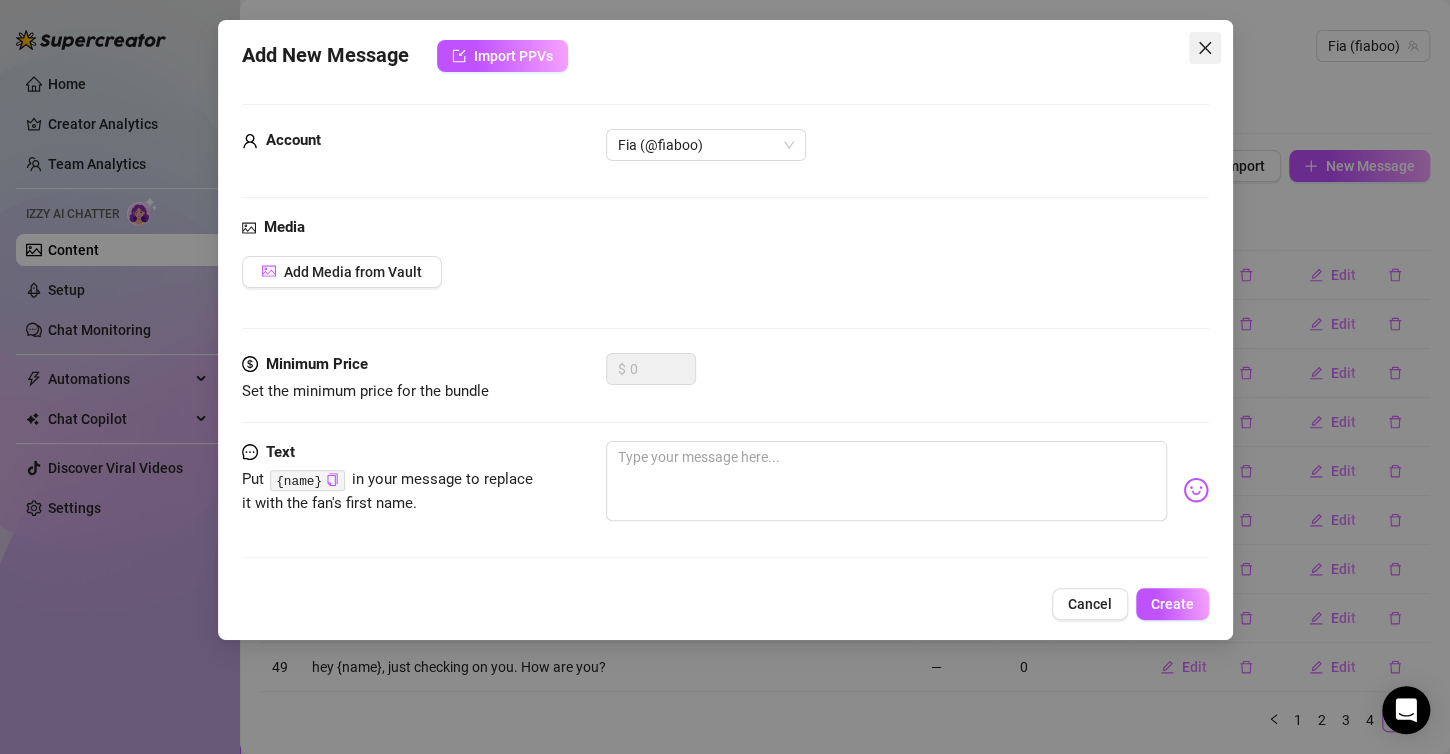 click at bounding box center (1205, 48) 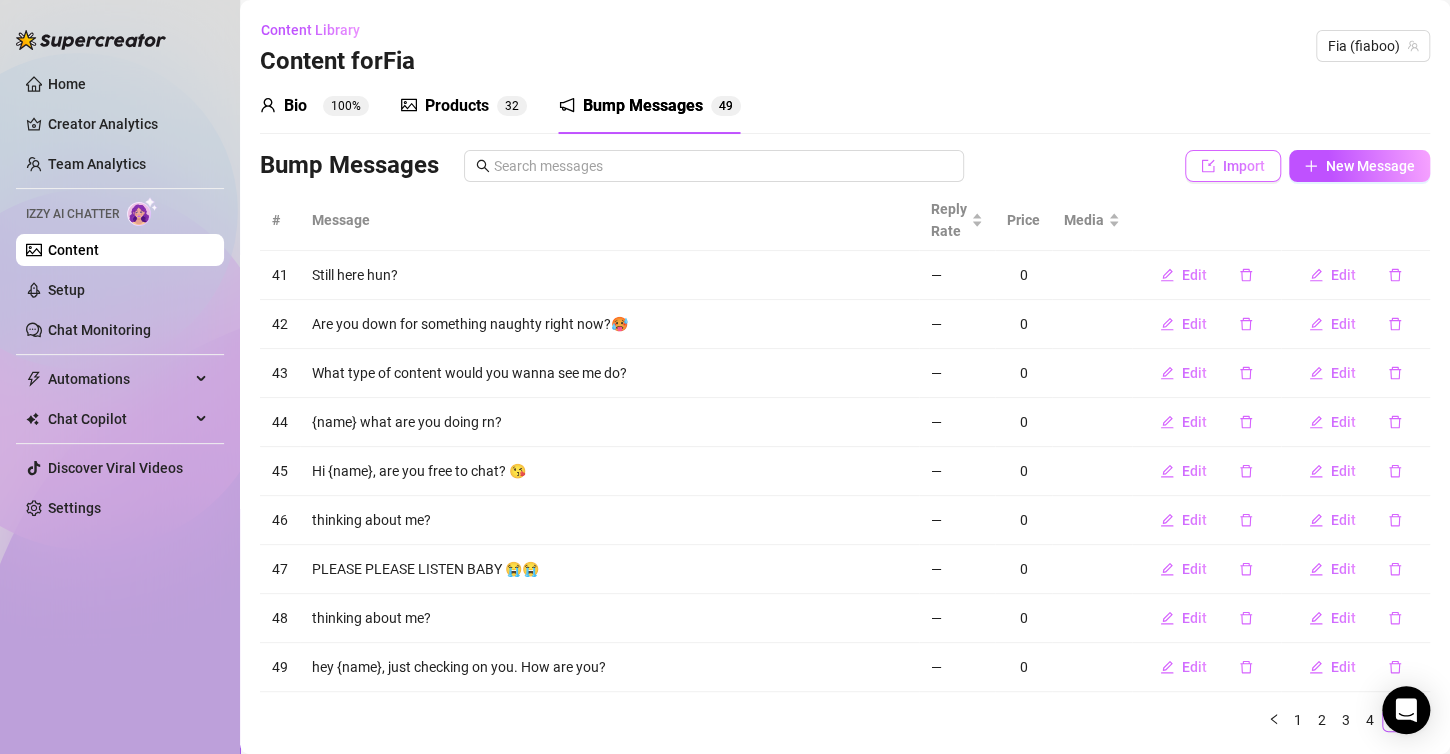 click on "Import" at bounding box center [1244, 166] 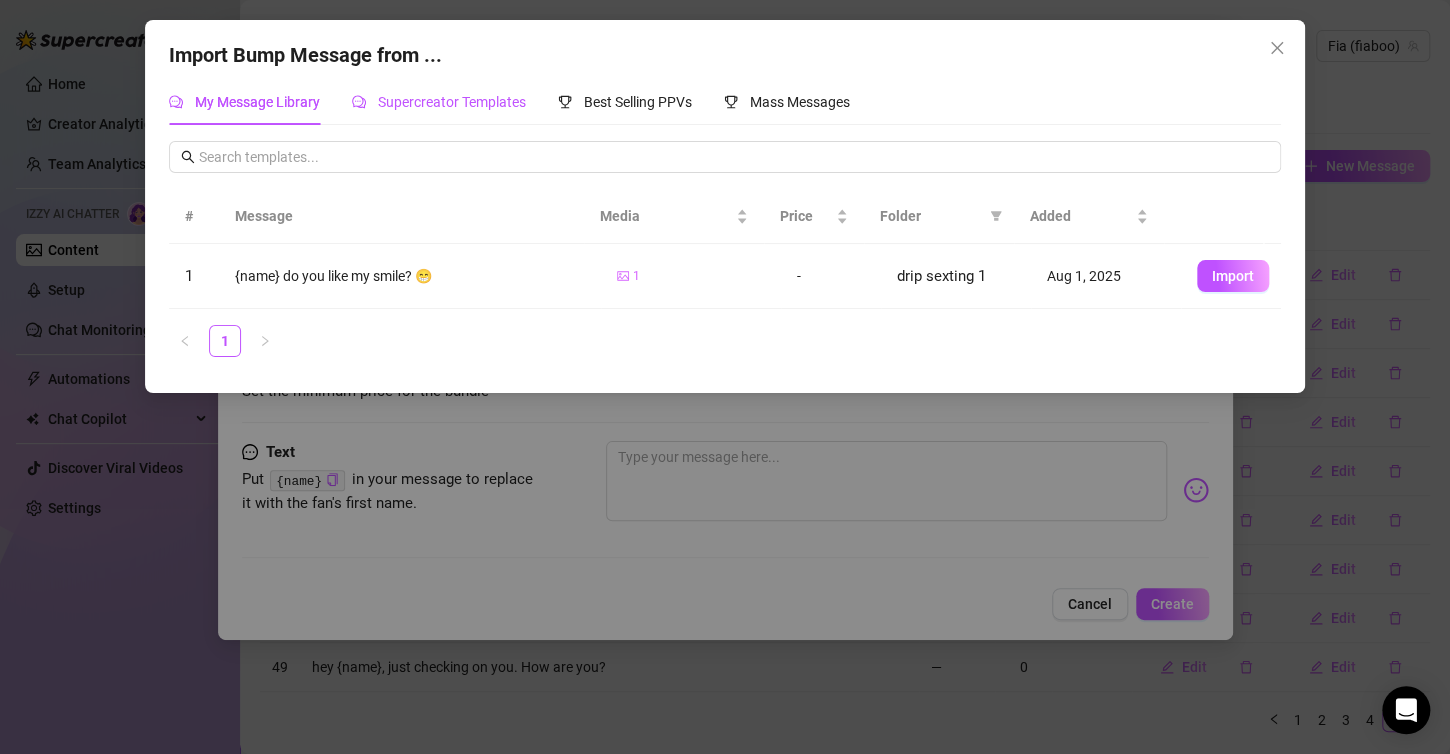 drag, startPoint x: 426, startPoint y: 93, endPoint x: 435, endPoint y: 100, distance: 11.401754 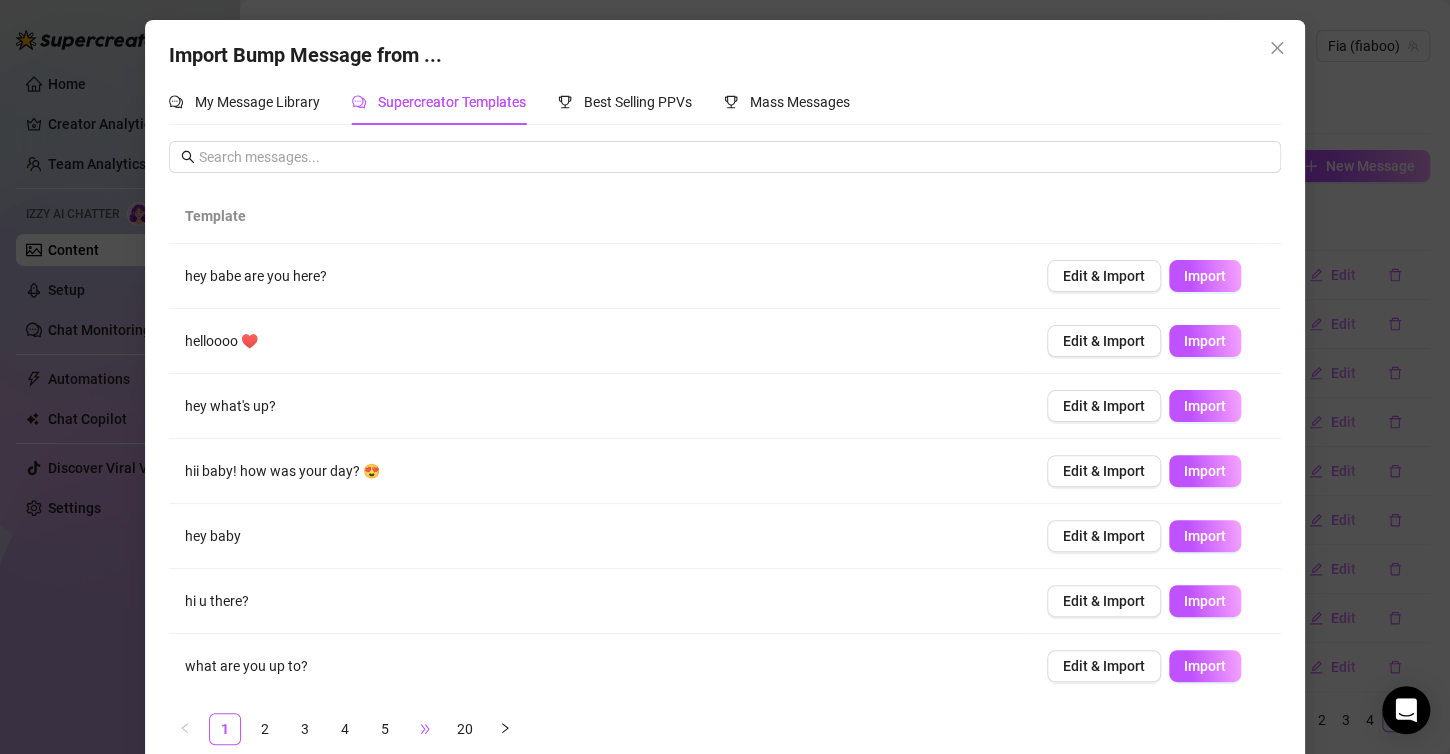 click on "•••" at bounding box center (425, 729) 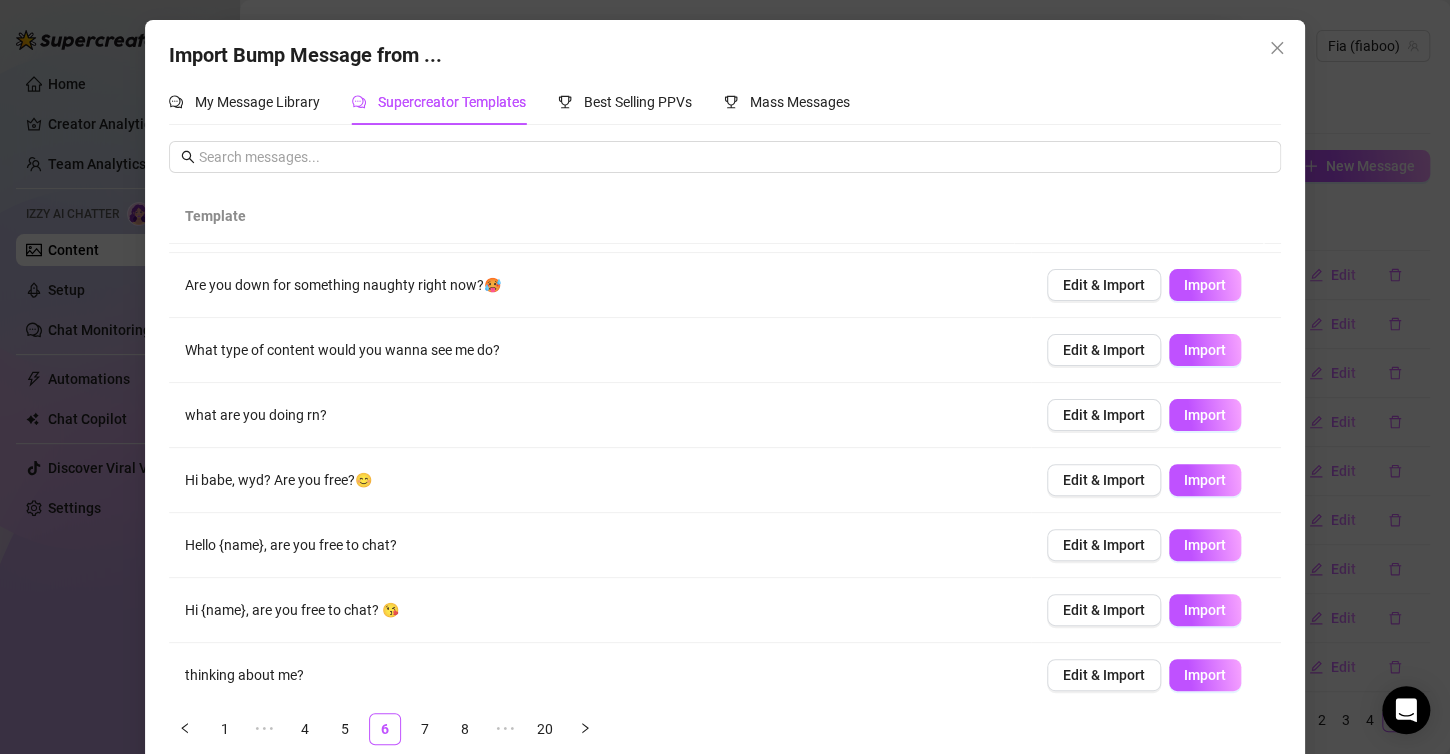 scroll, scrollTop: 196, scrollLeft: 0, axis: vertical 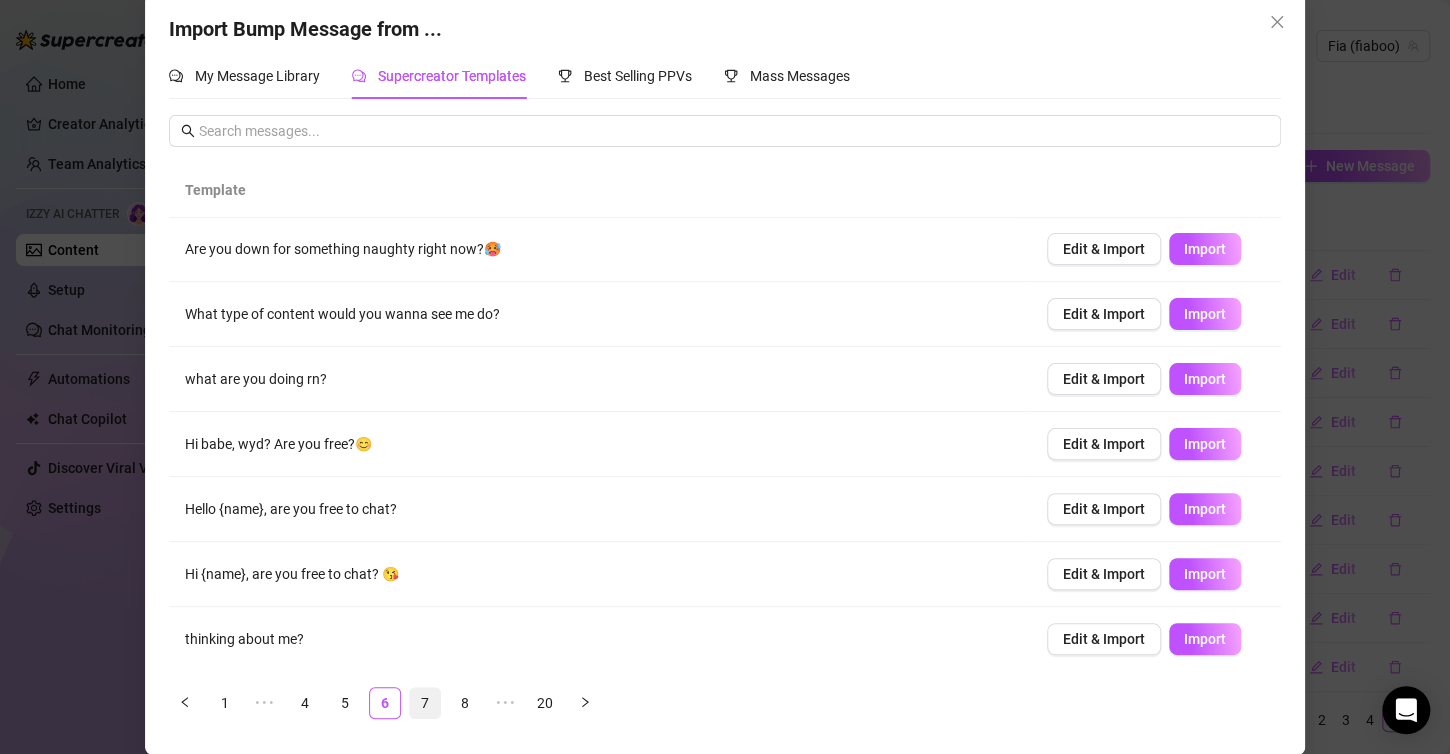 click on "7" at bounding box center (425, 703) 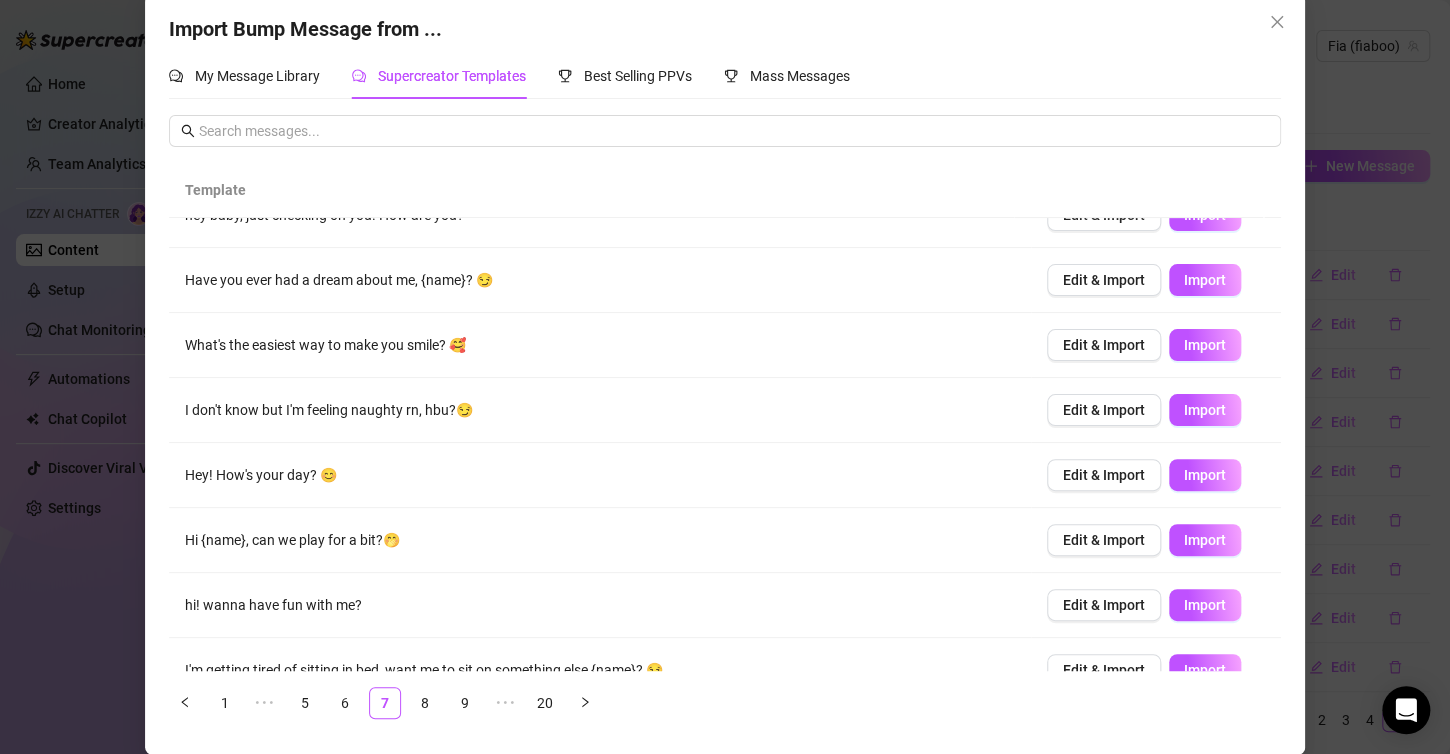scroll, scrollTop: 196, scrollLeft: 0, axis: vertical 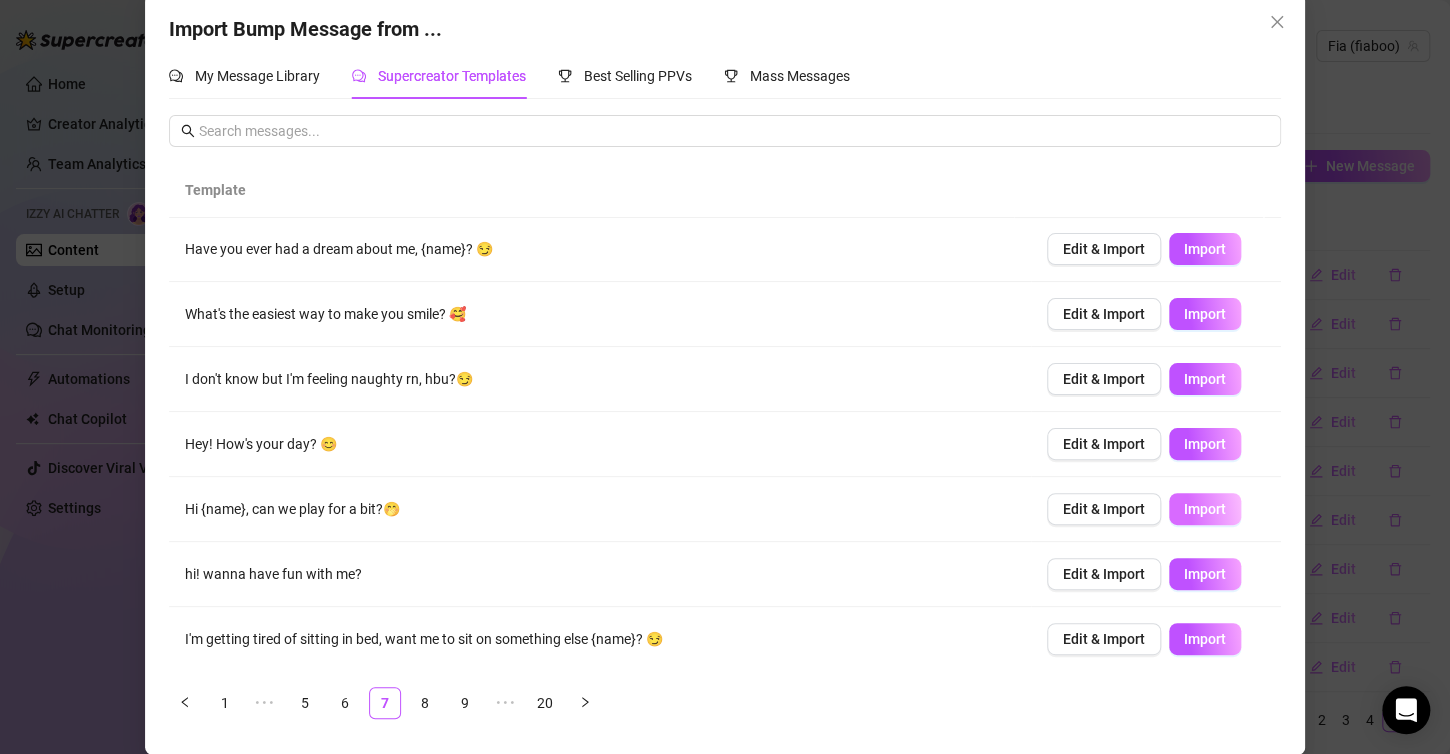 click on "Import" at bounding box center [1205, 509] 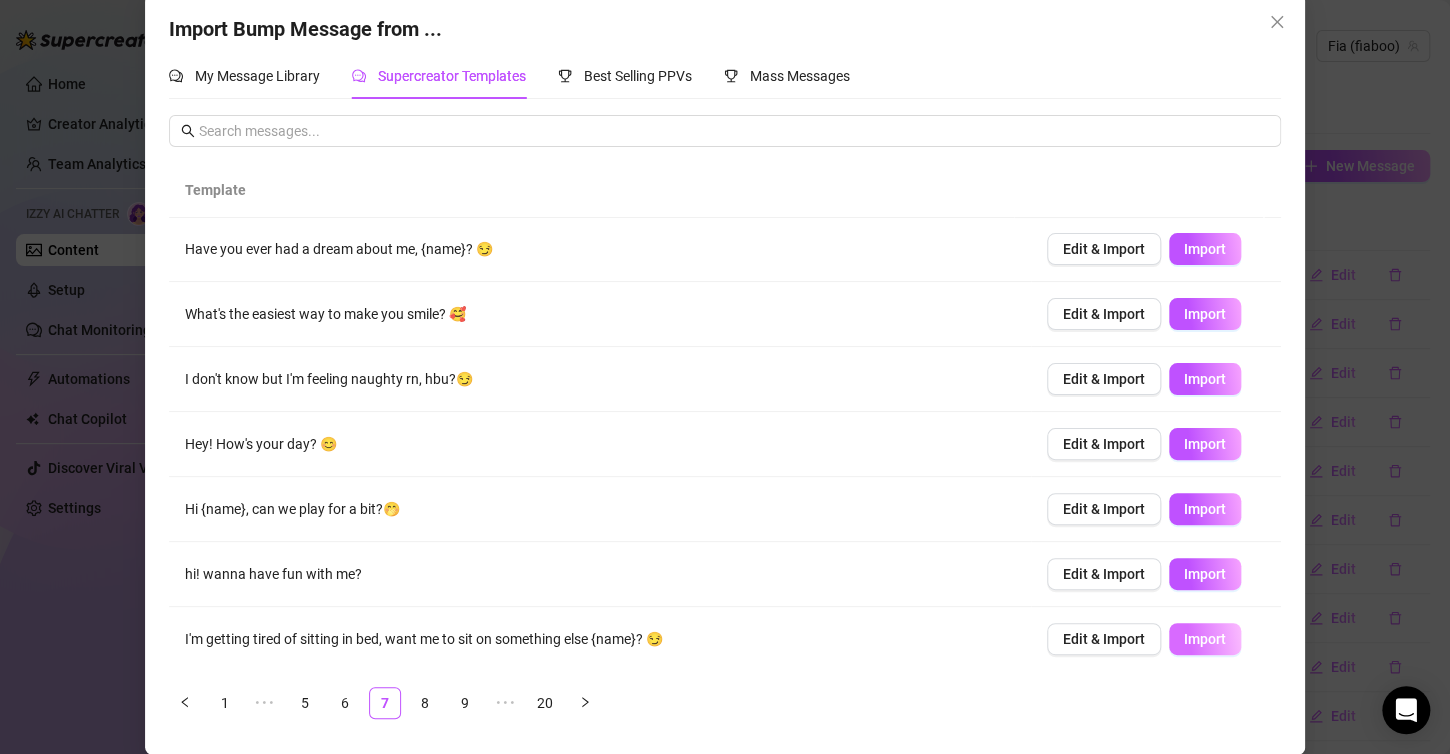 click on "Import" at bounding box center (1205, 639) 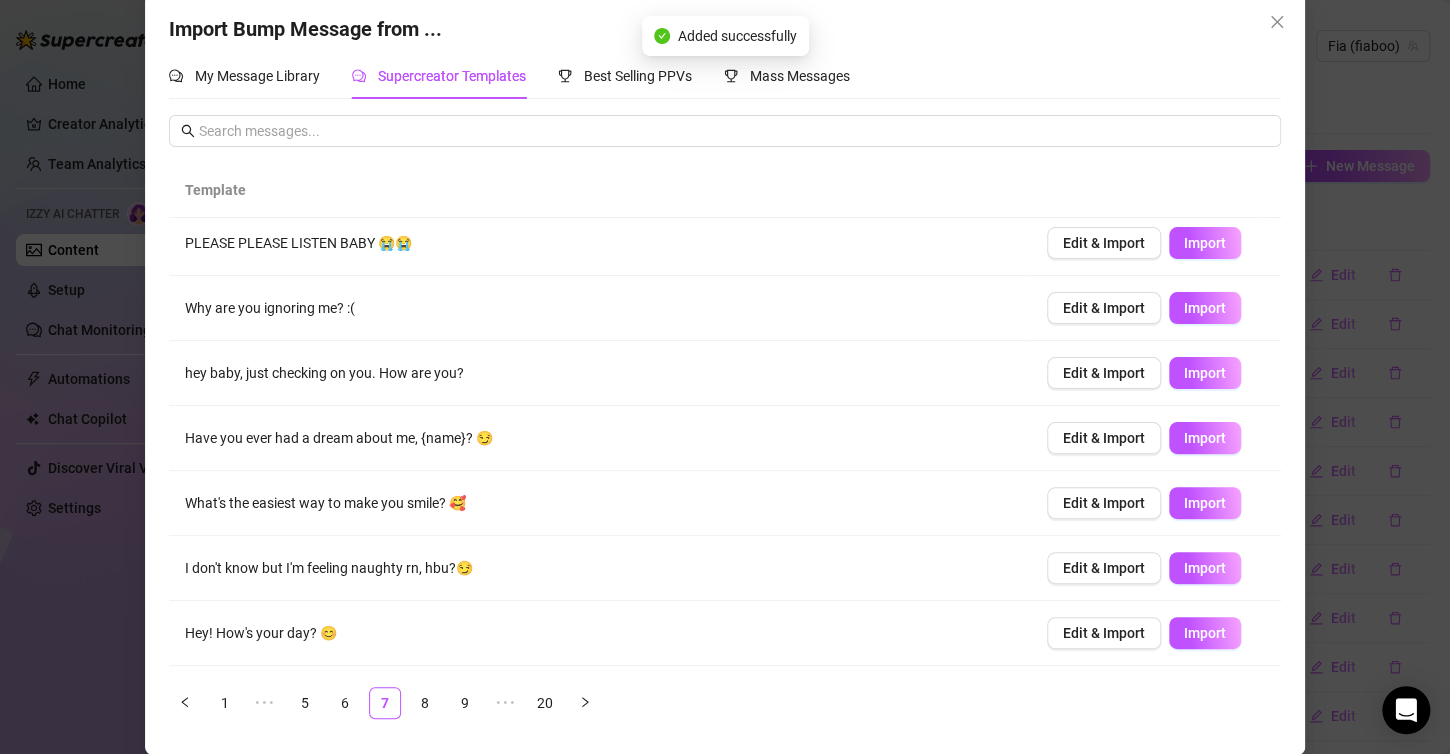 scroll, scrollTop: 0, scrollLeft: 0, axis: both 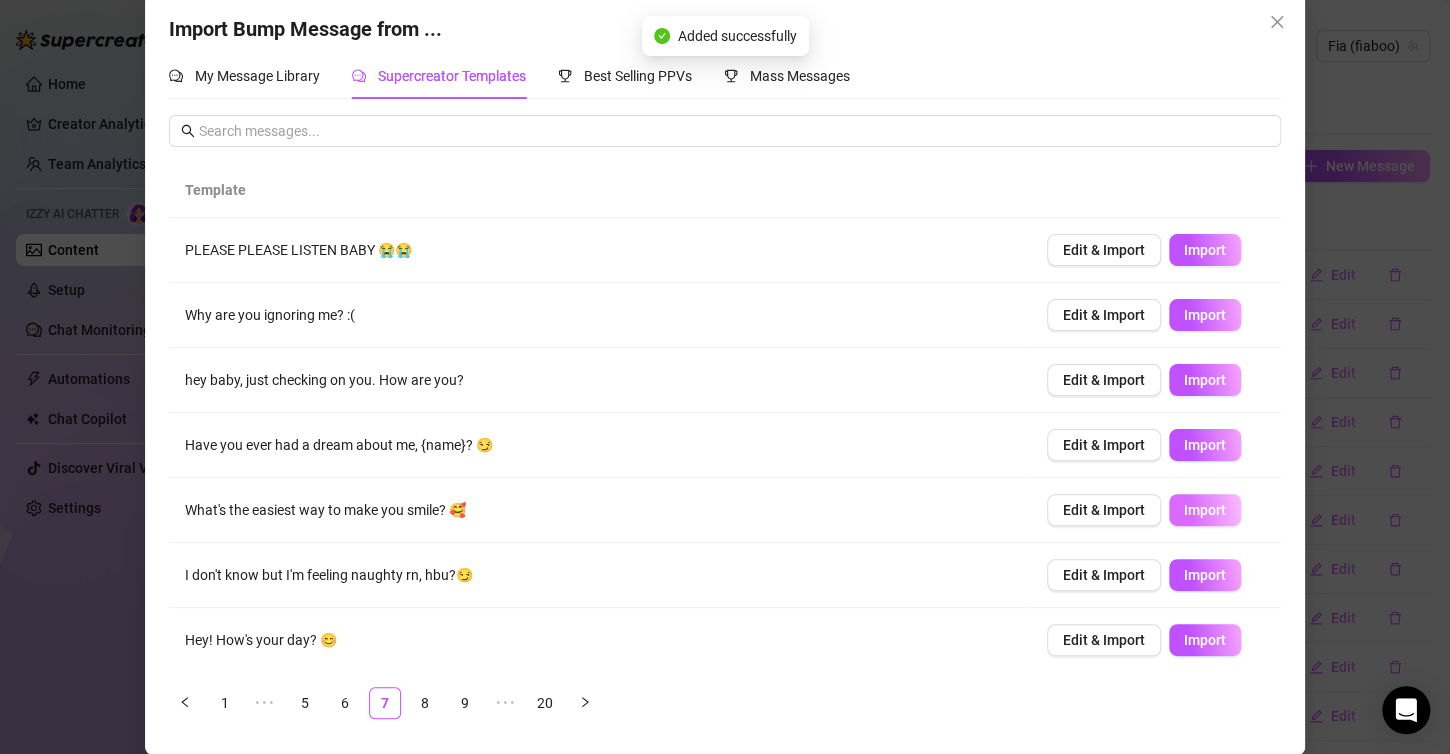 click on "Import" at bounding box center (1205, 510) 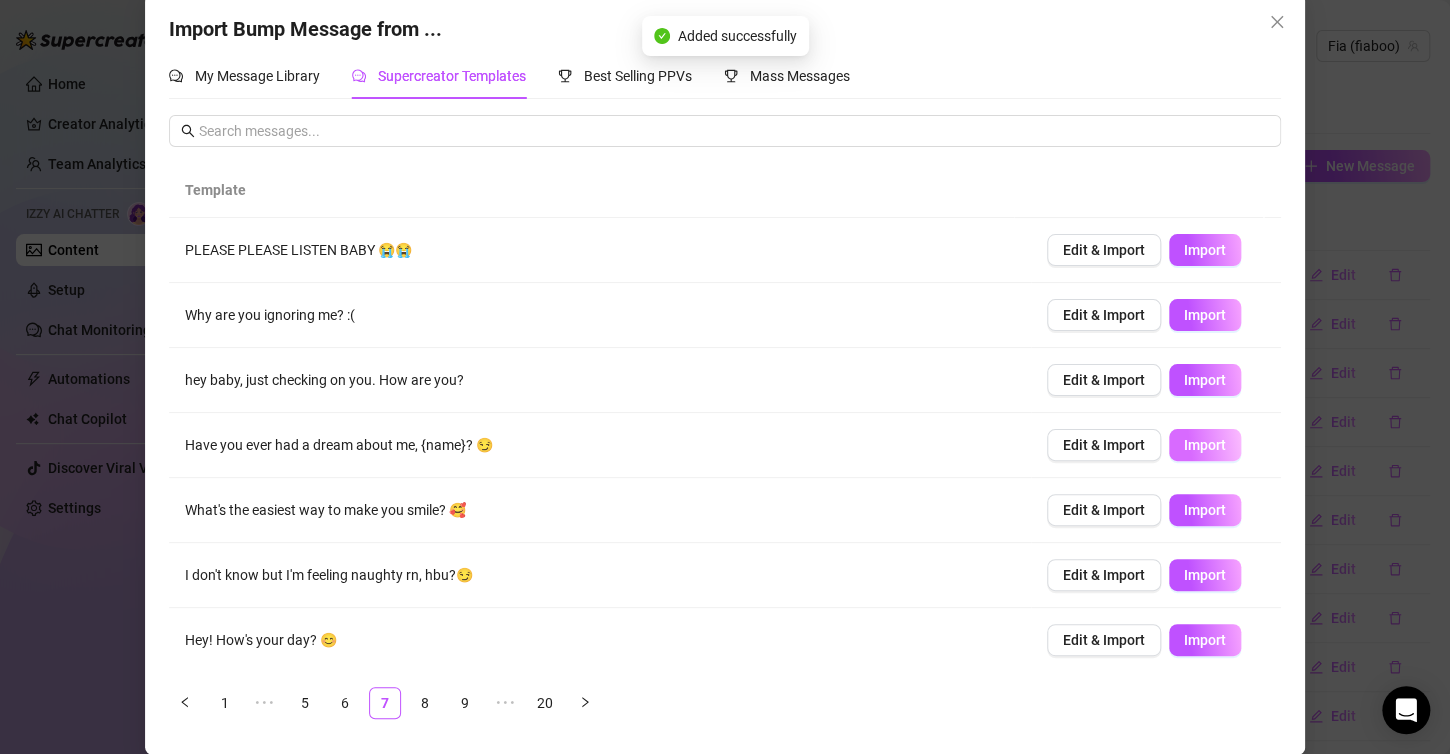 click on "Import" at bounding box center (1205, 445) 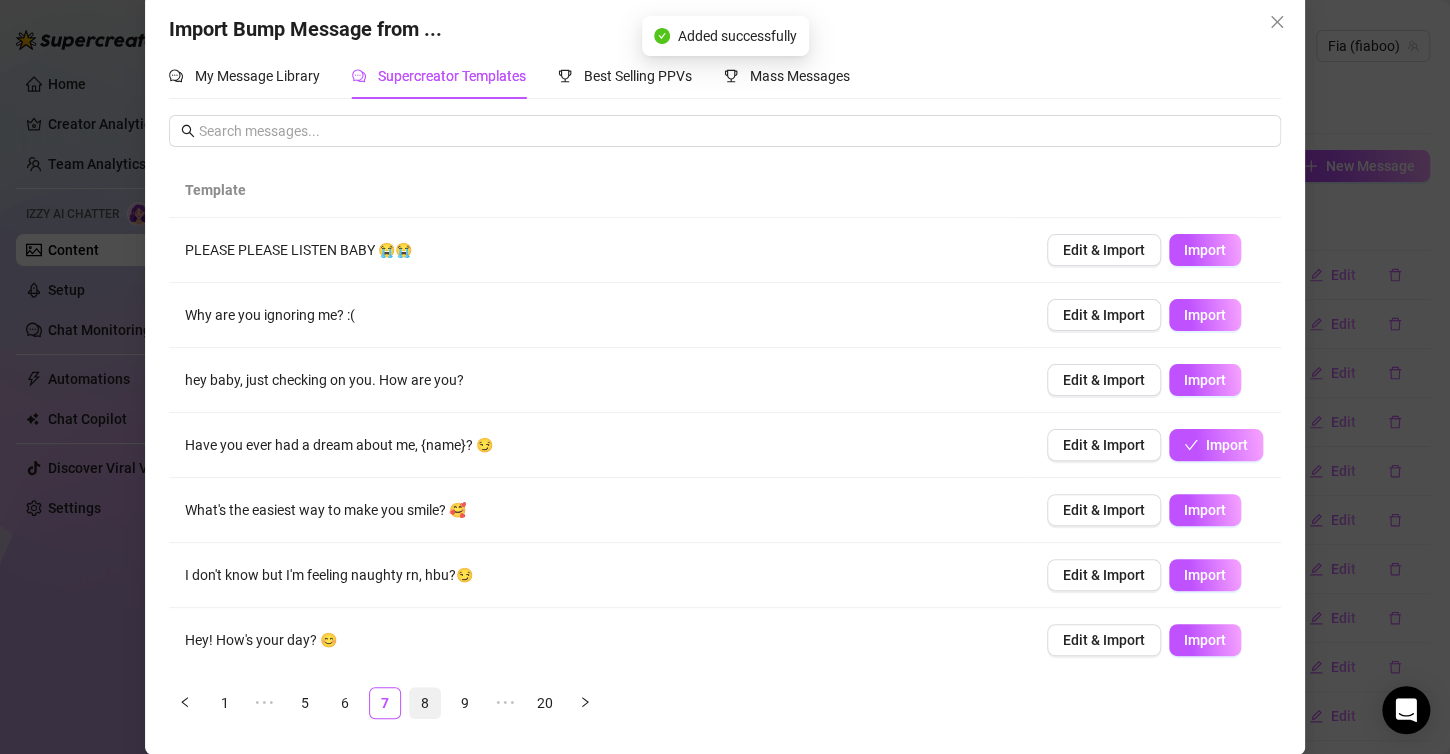 click on "8" at bounding box center (425, 703) 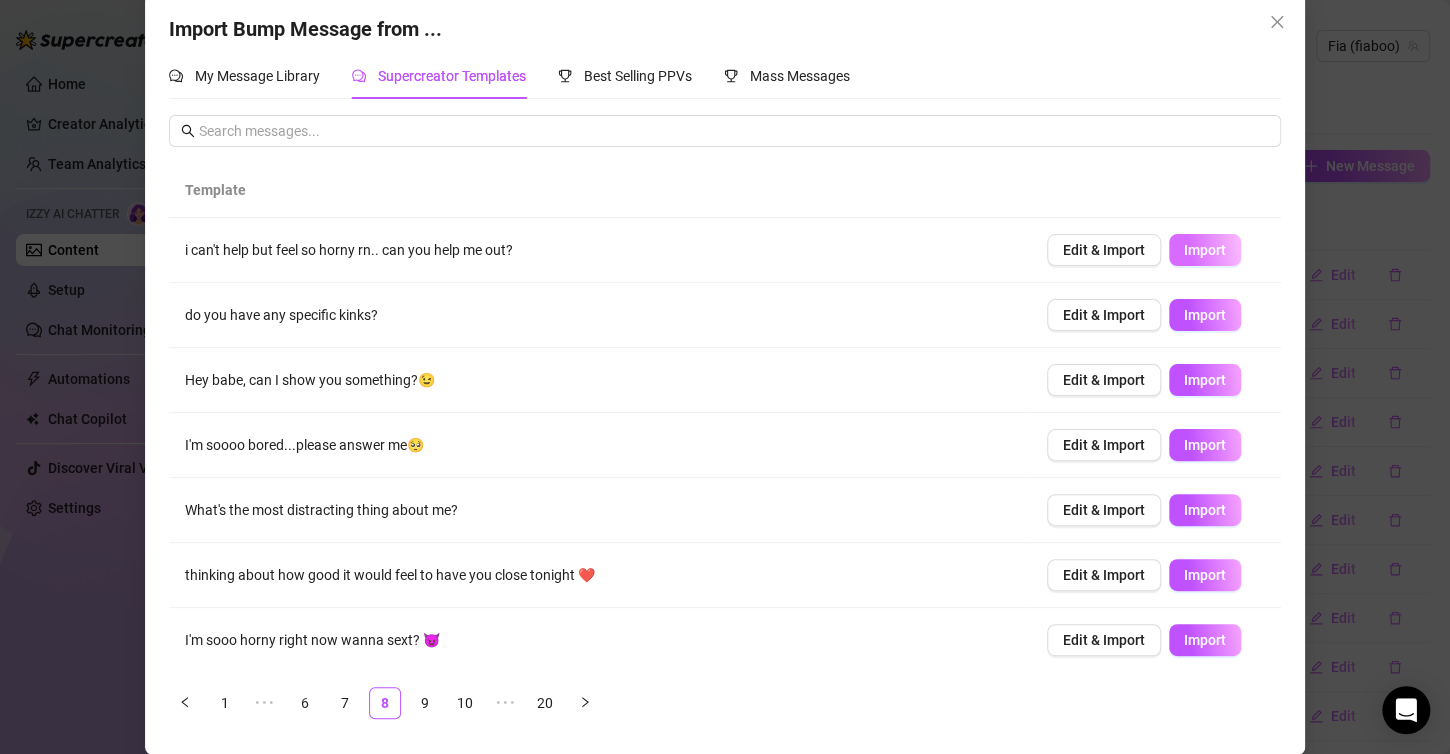 click on "Import" at bounding box center (1205, 250) 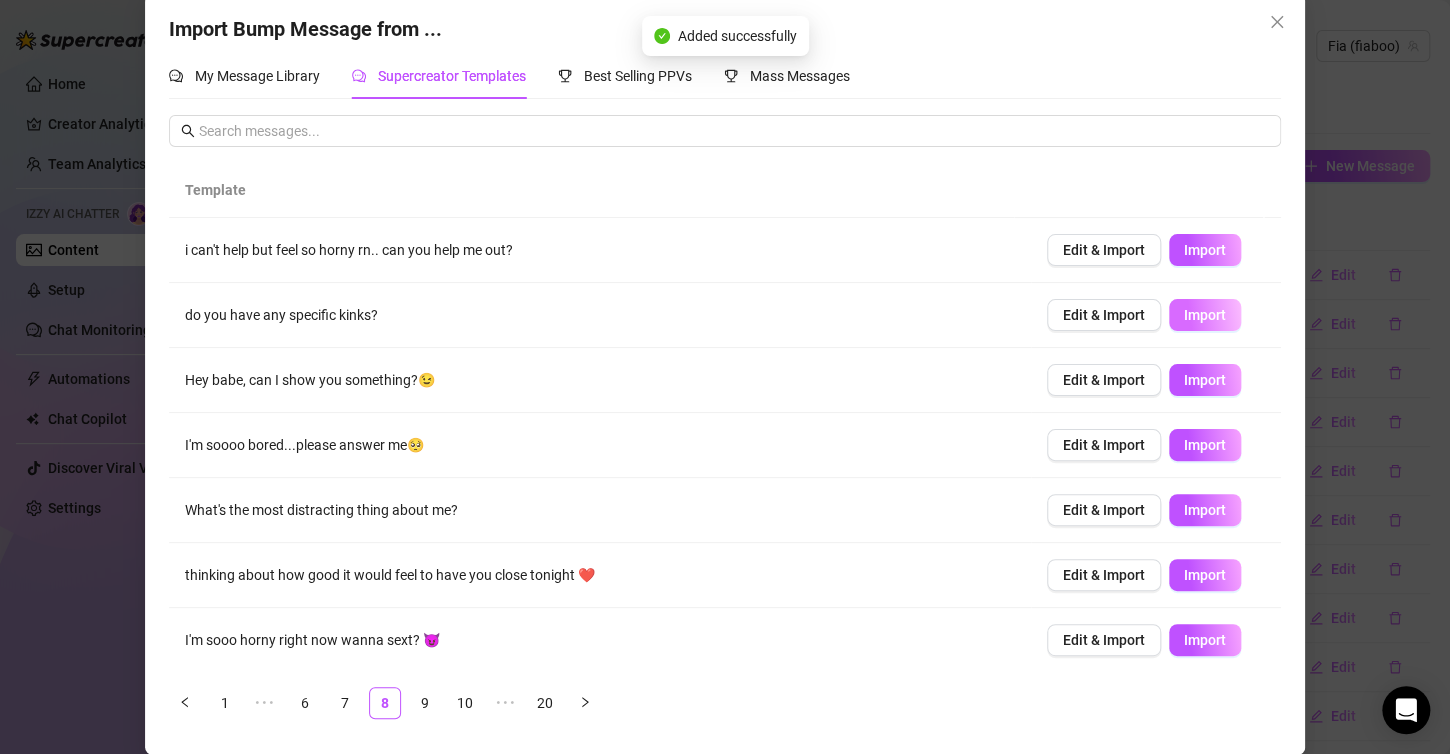 click on "Import" at bounding box center (1205, 315) 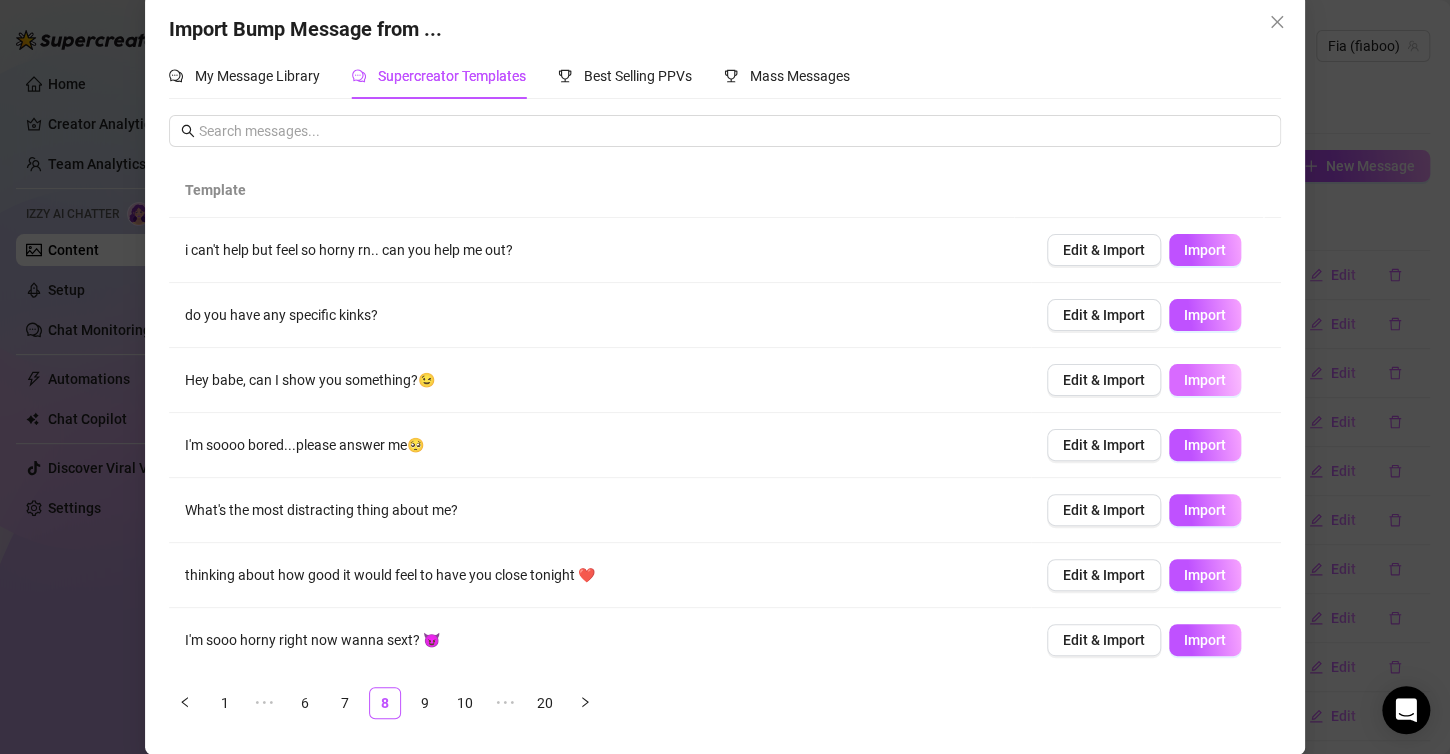 click on "Import" at bounding box center (1205, 380) 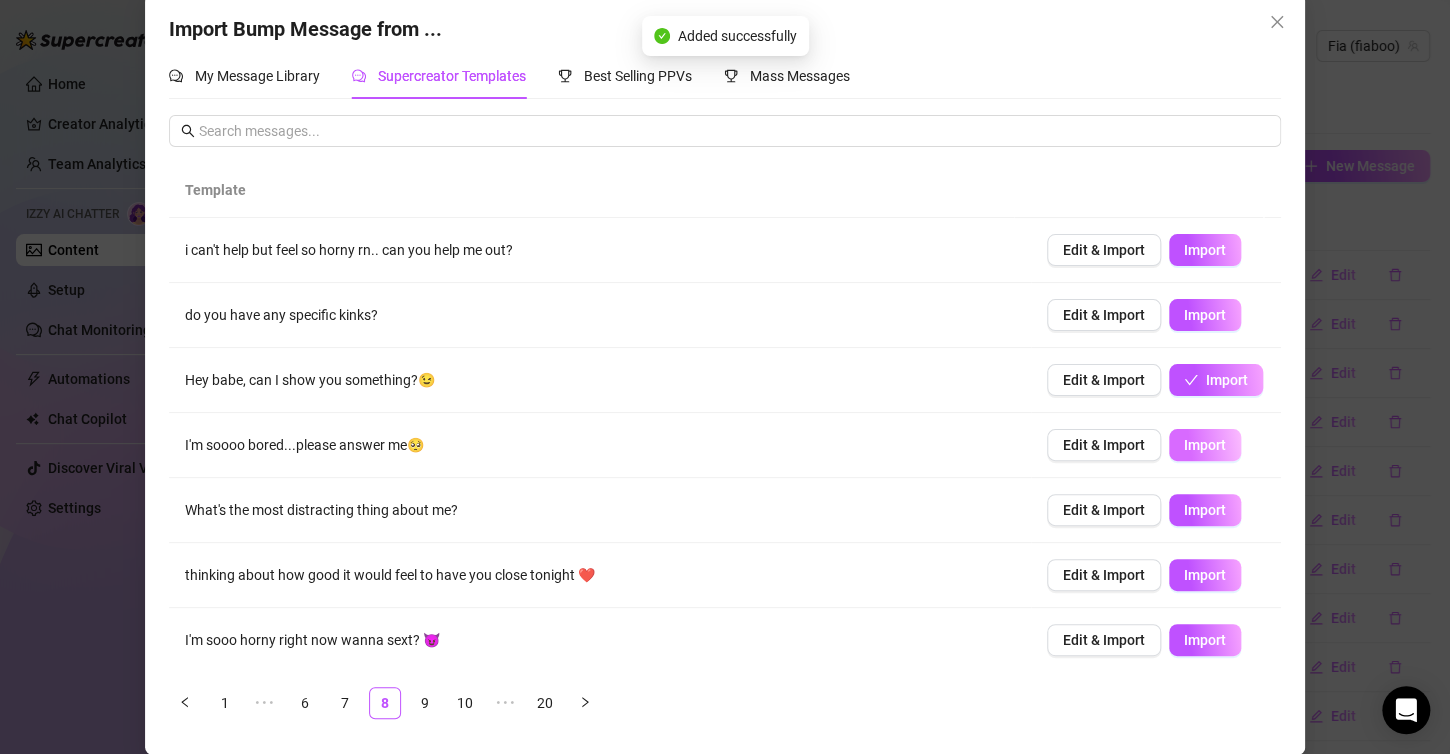 click on "Import" at bounding box center [1205, 445] 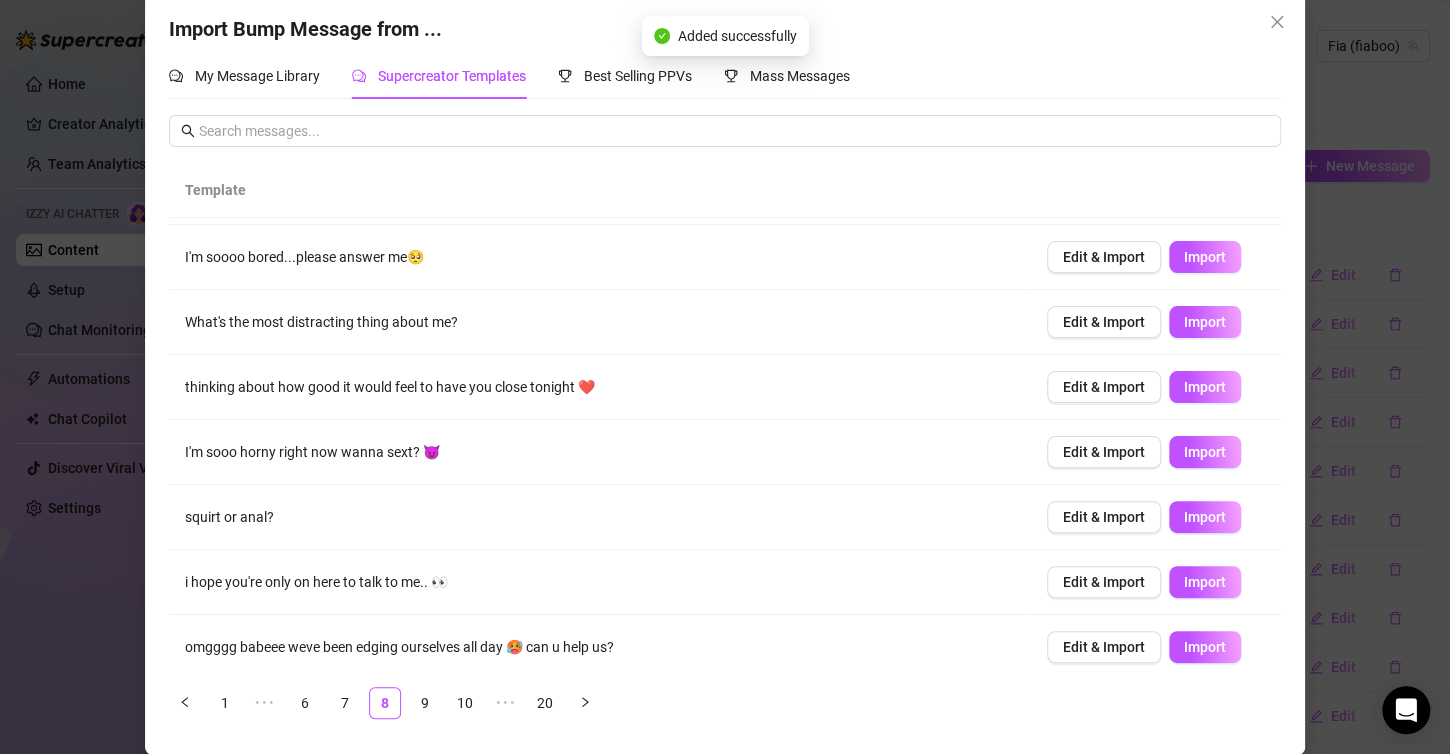 scroll, scrollTop: 196, scrollLeft: 0, axis: vertical 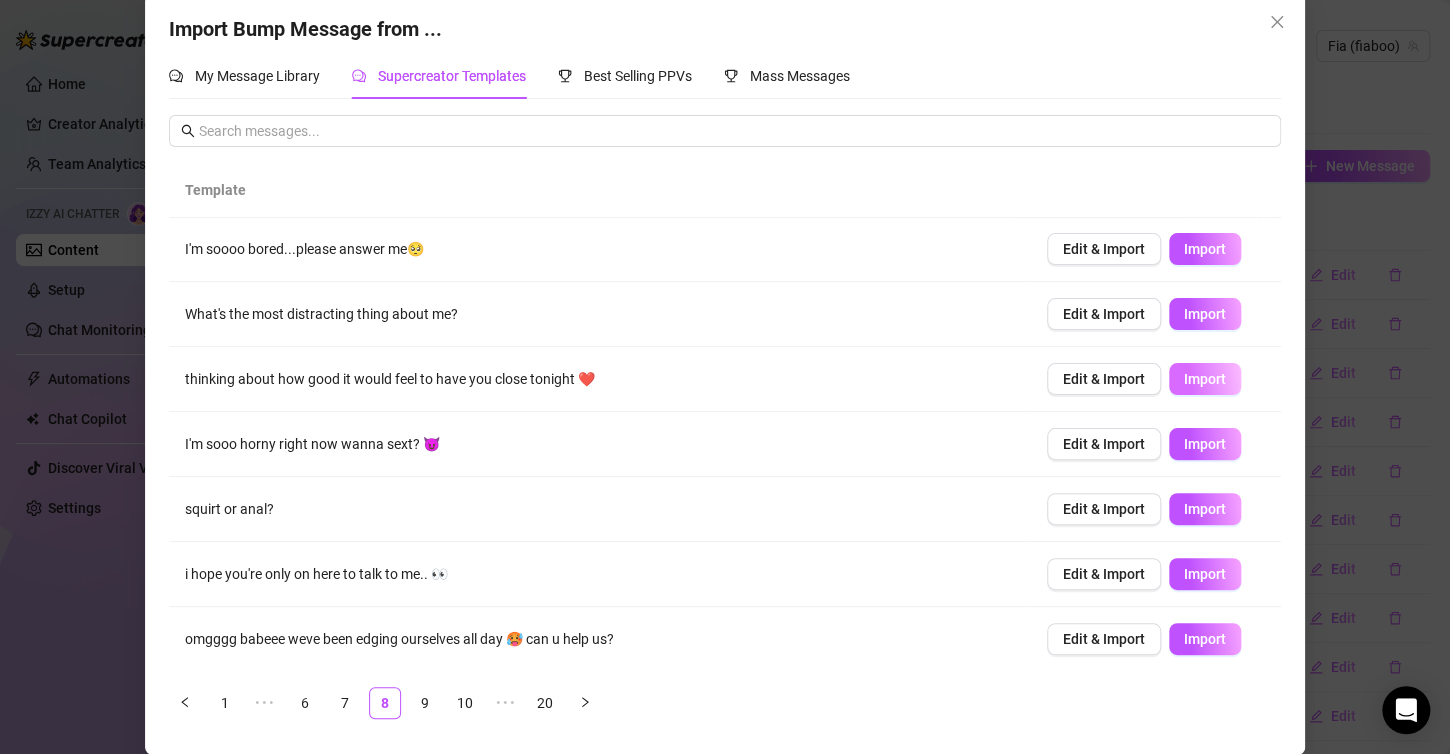 click on "Import" at bounding box center (1205, 379) 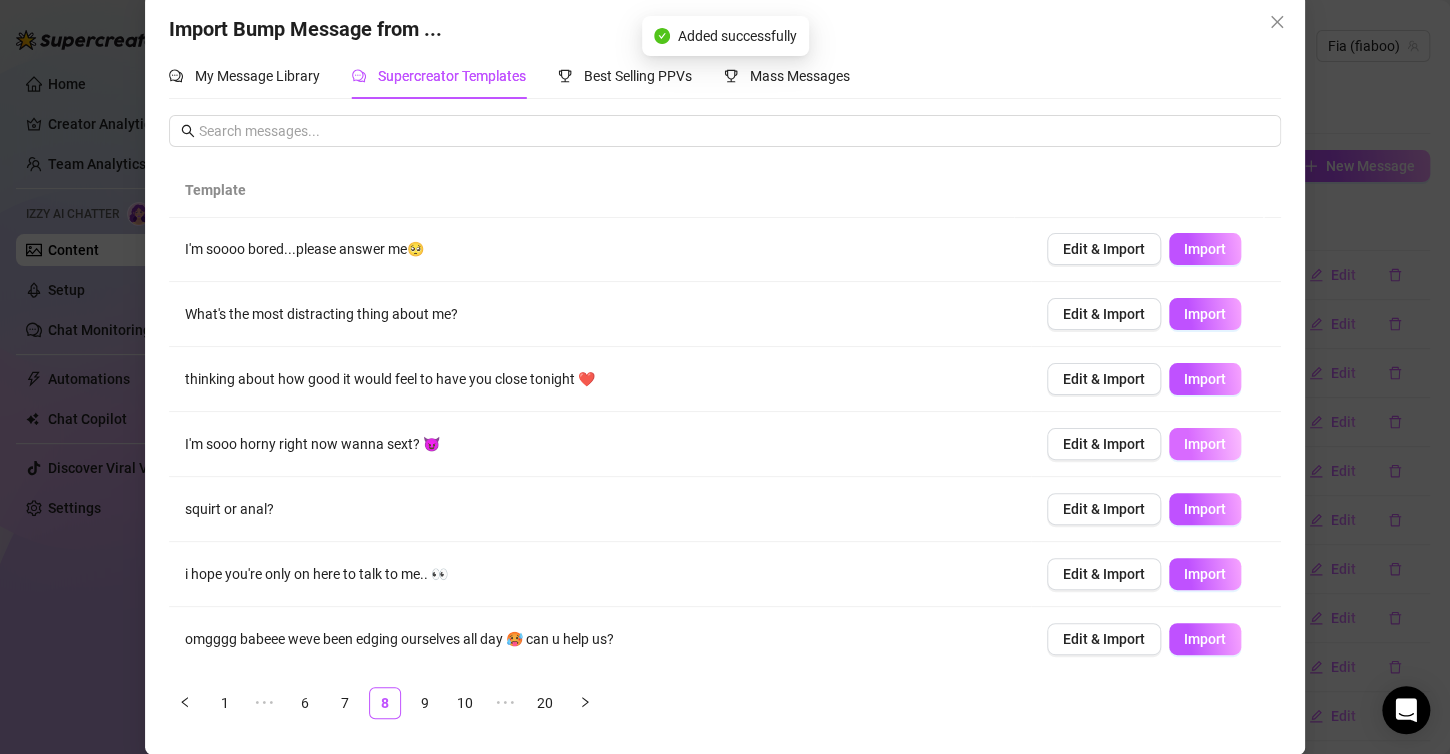 click on "Import" at bounding box center (1205, 444) 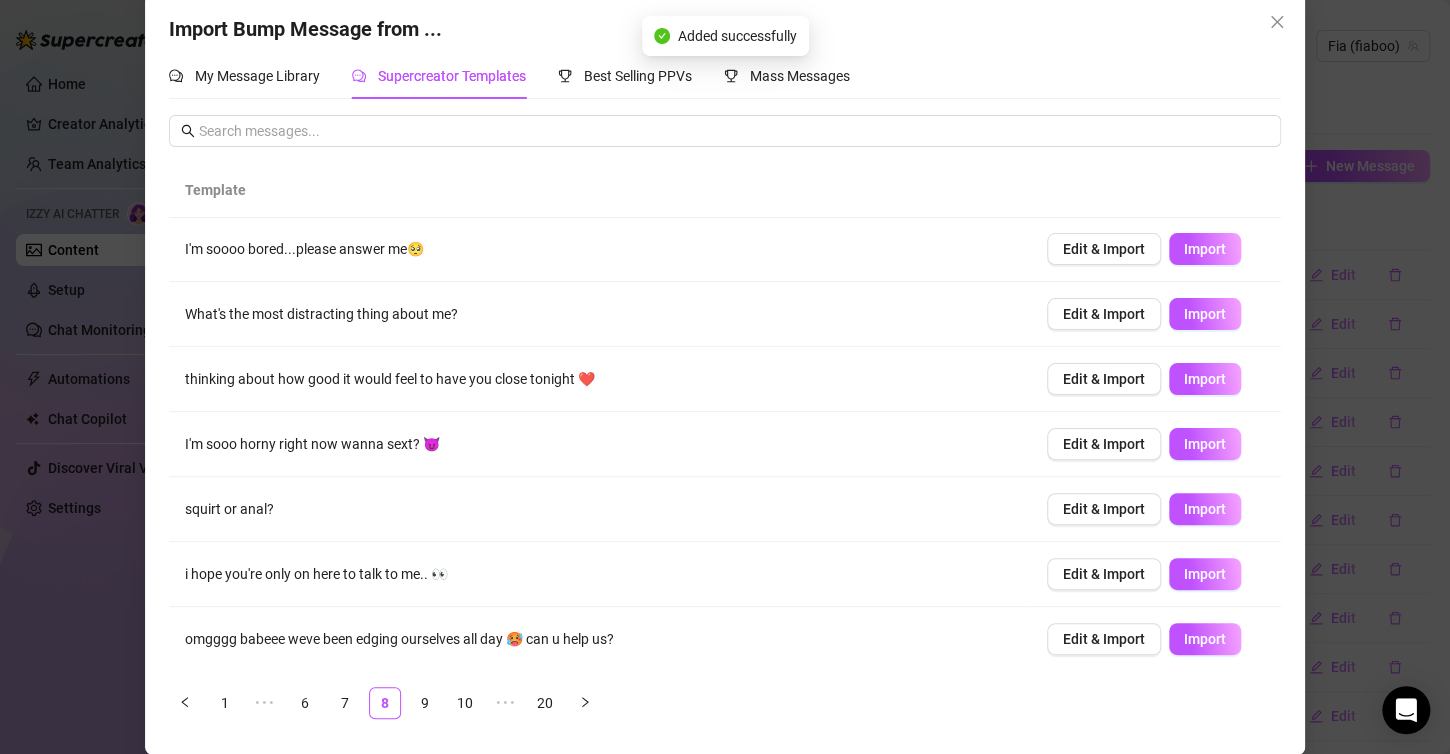 click on "Edit & Import Import" at bounding box center (1156, 509) 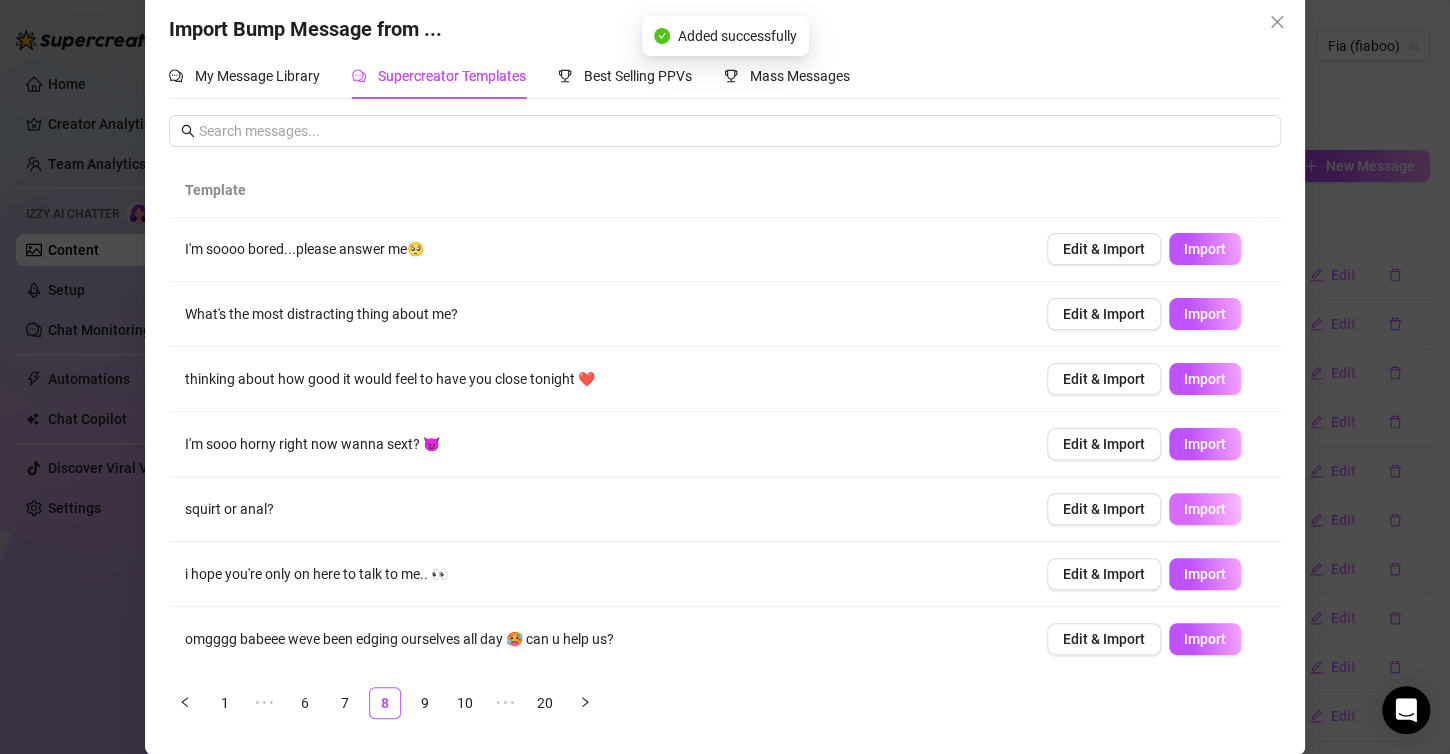 click on "Import" at bounding box center [1205, 509] 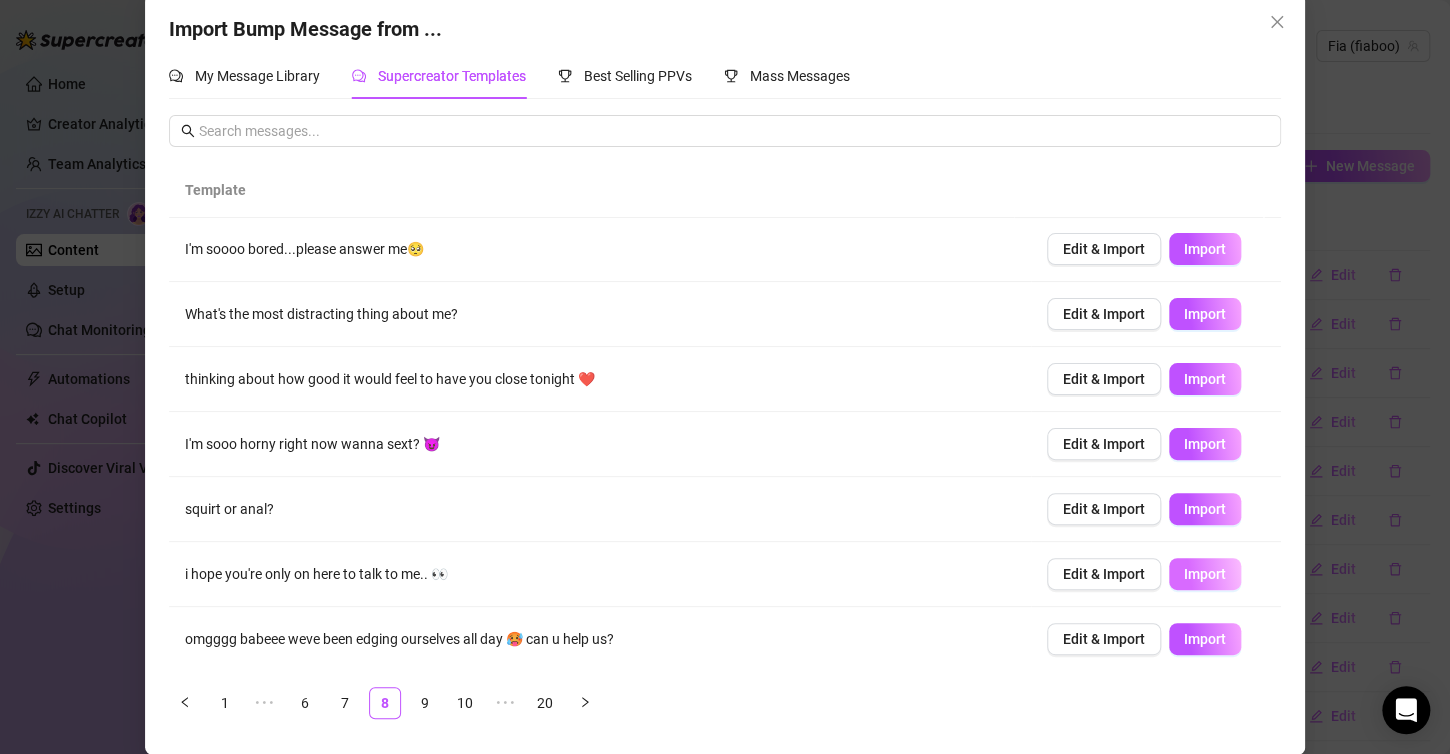 click on "Import" at bounding box center [1205, 574] 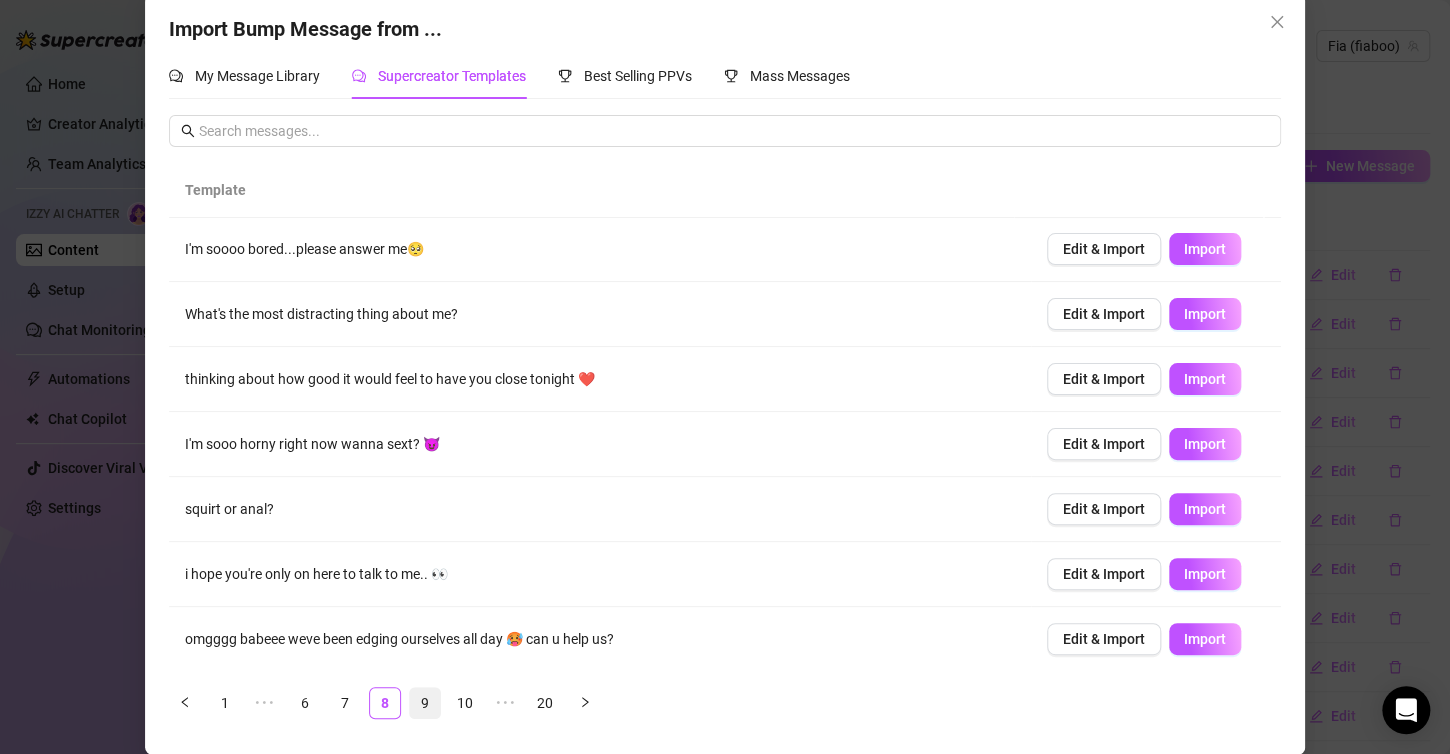 click on "9" at bounding box center (425, 703) 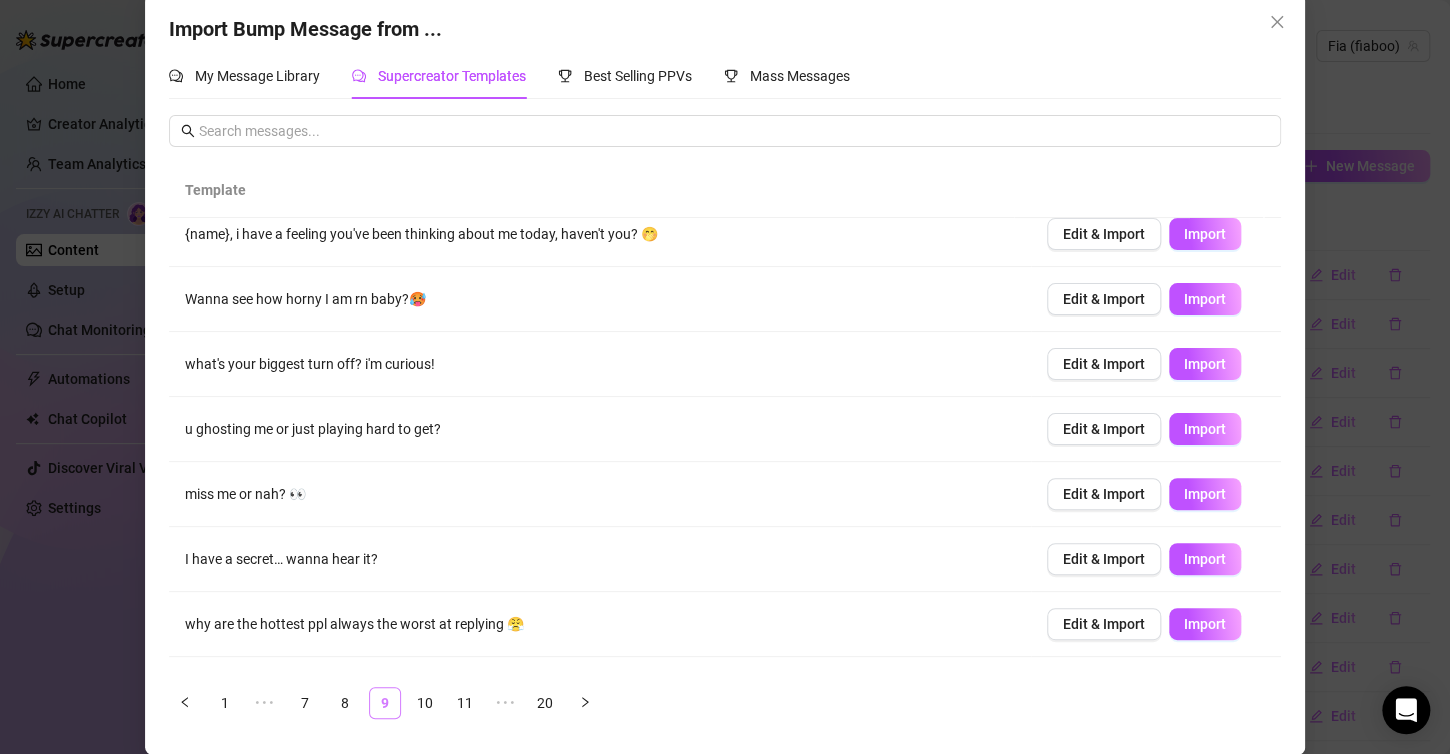 scroll, scrollTop: 0, scrollLeft: 0, axis: both 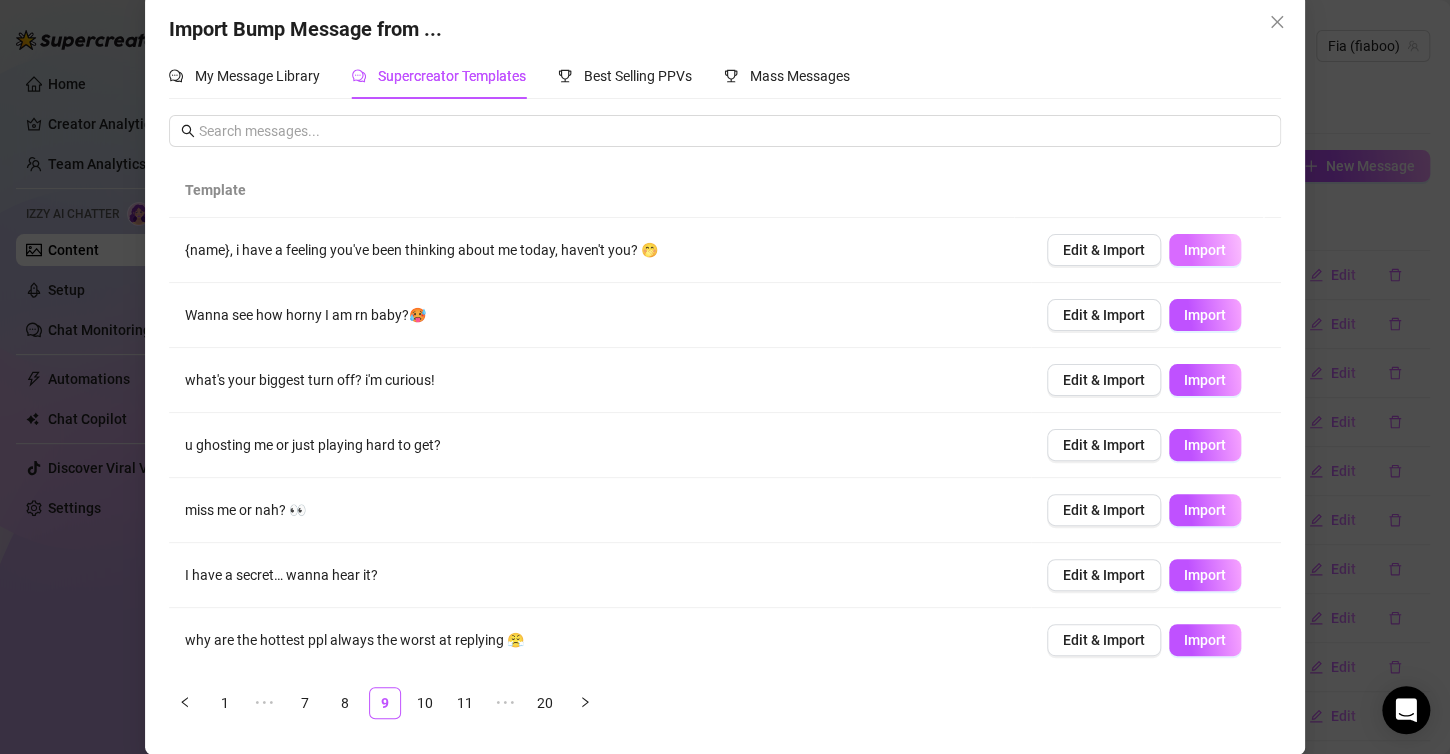 click on "Import" at bounding box center [1205, 250] 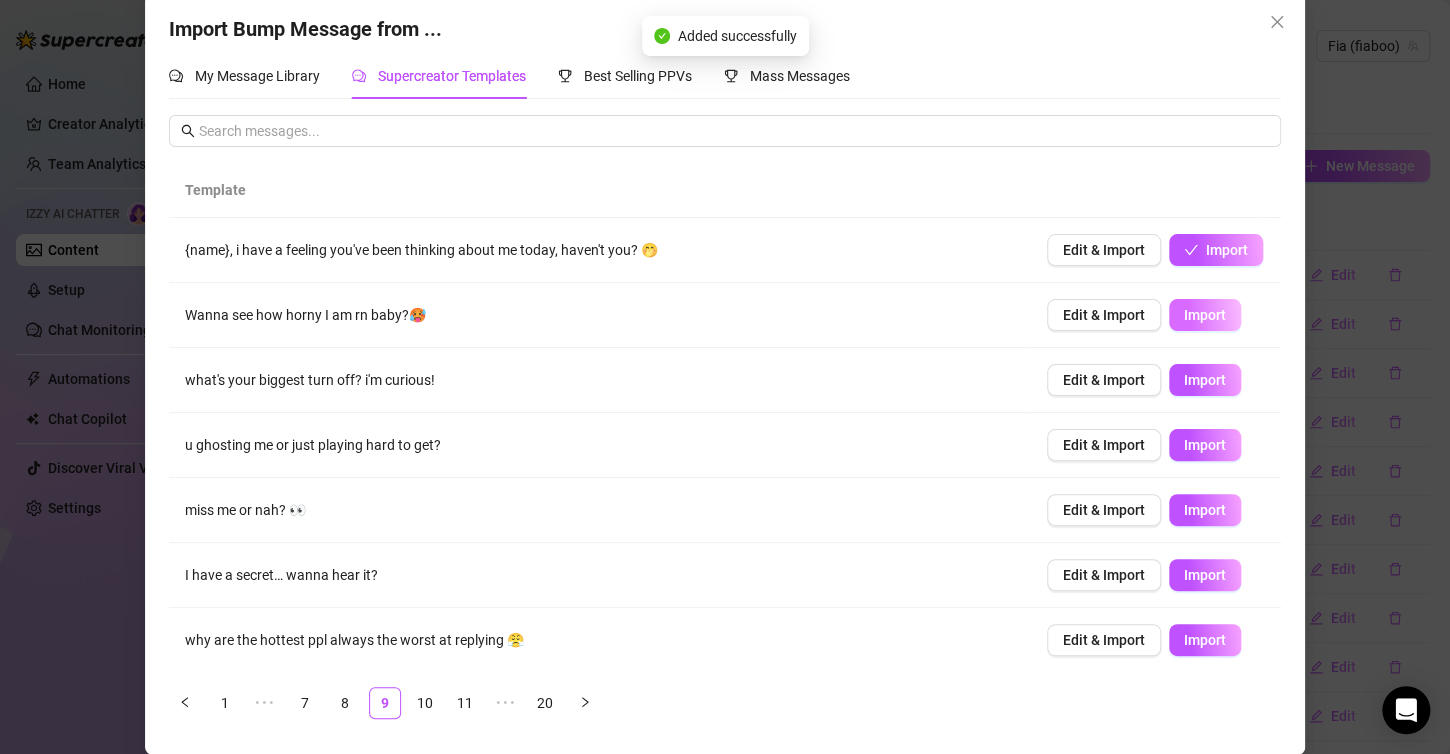 click on "Import" at bounding box center (1205, 315) 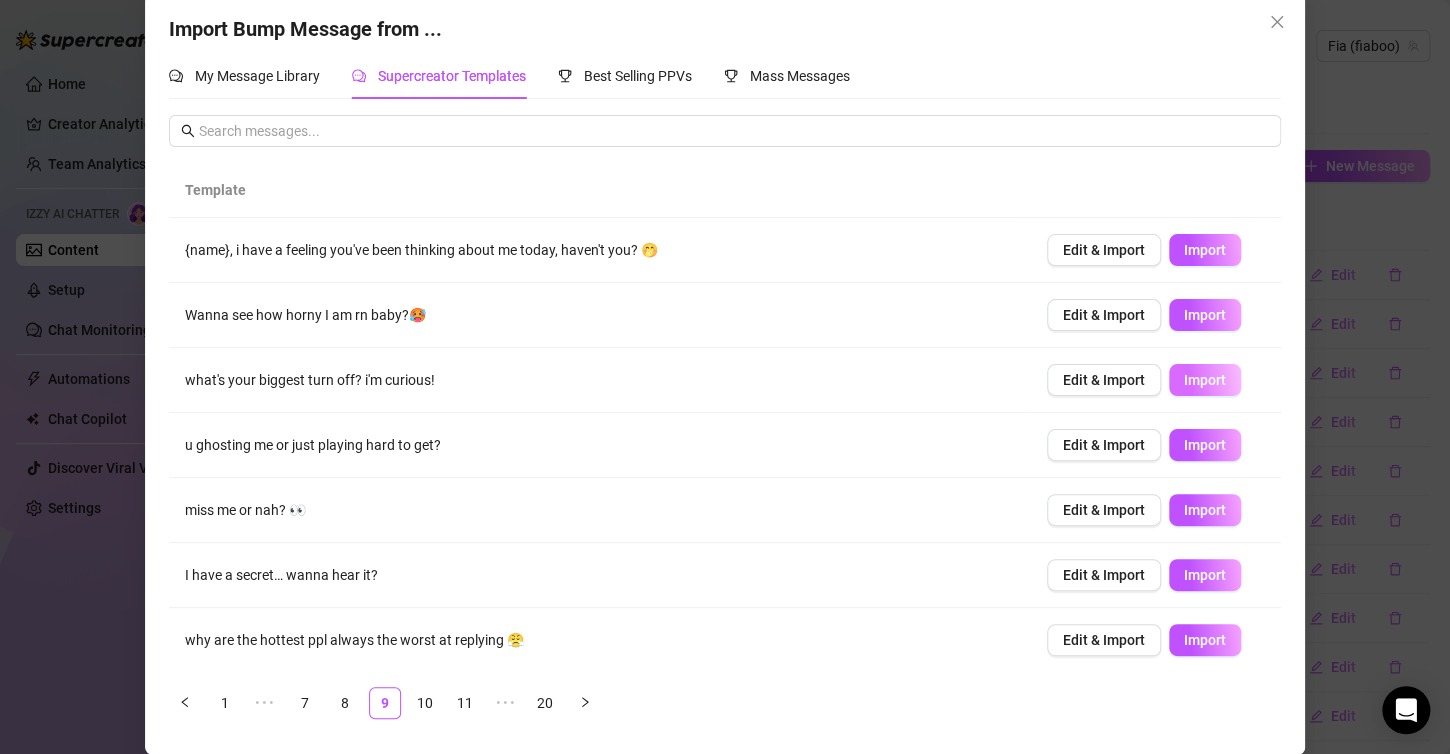 click on "Import" at bounding box center (1205, 380) 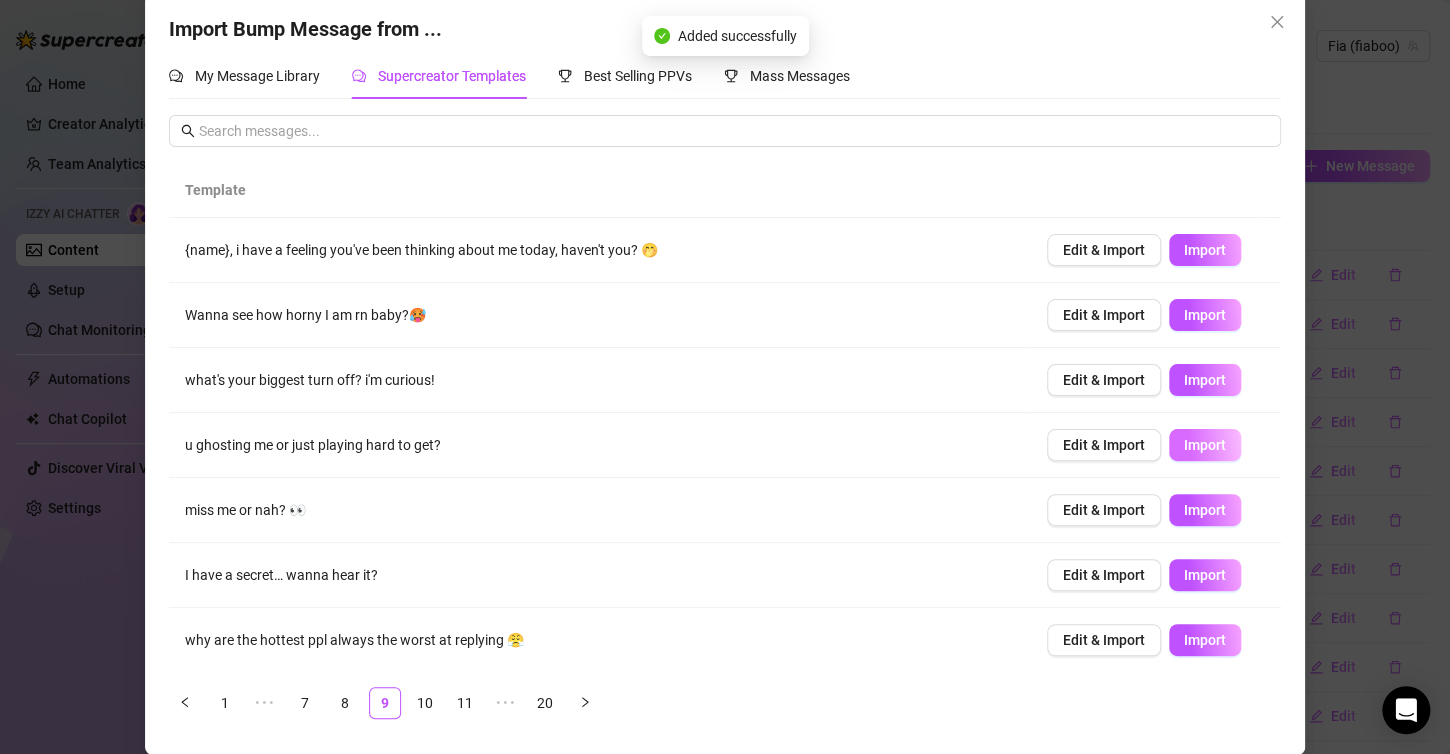 click on "Import" at bounding box center [1205, 445] 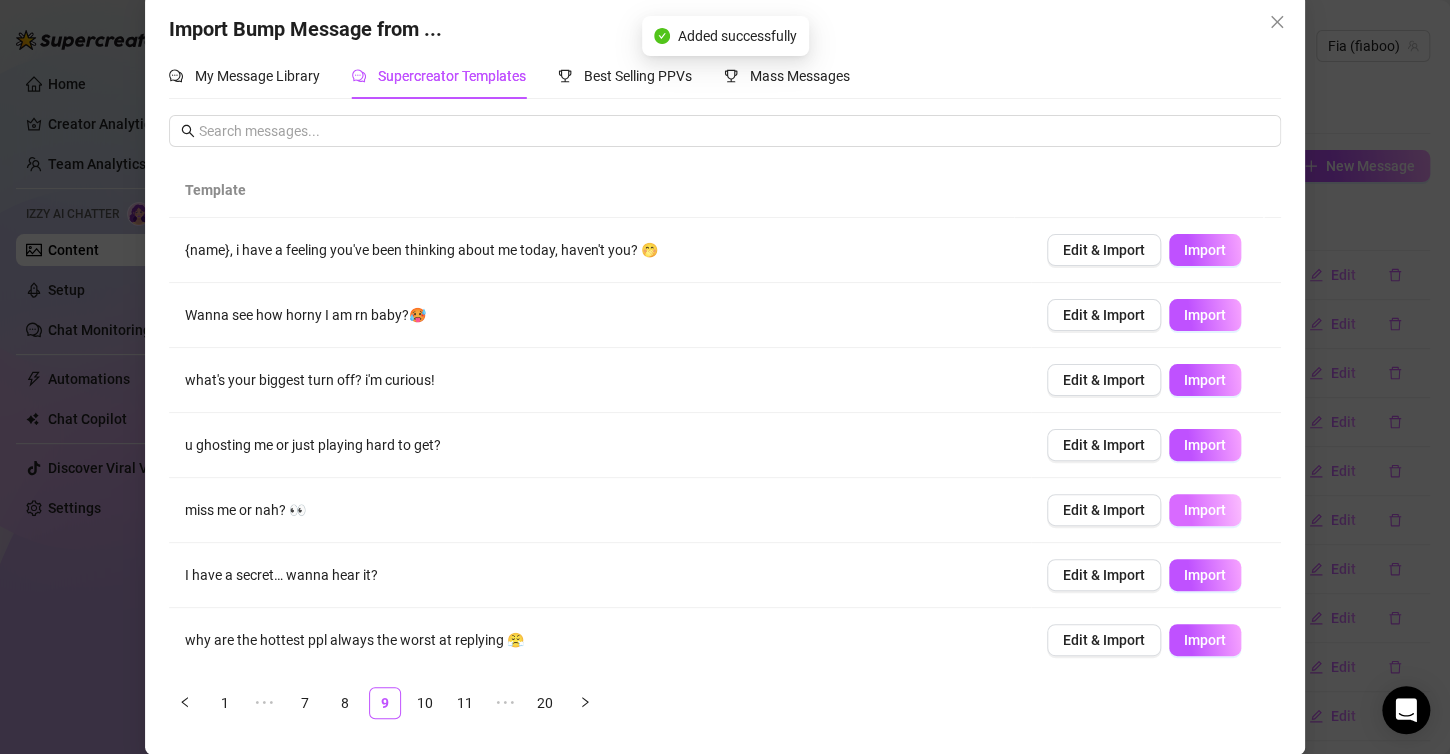 click on "Import" at bounding box center (1205, 510) 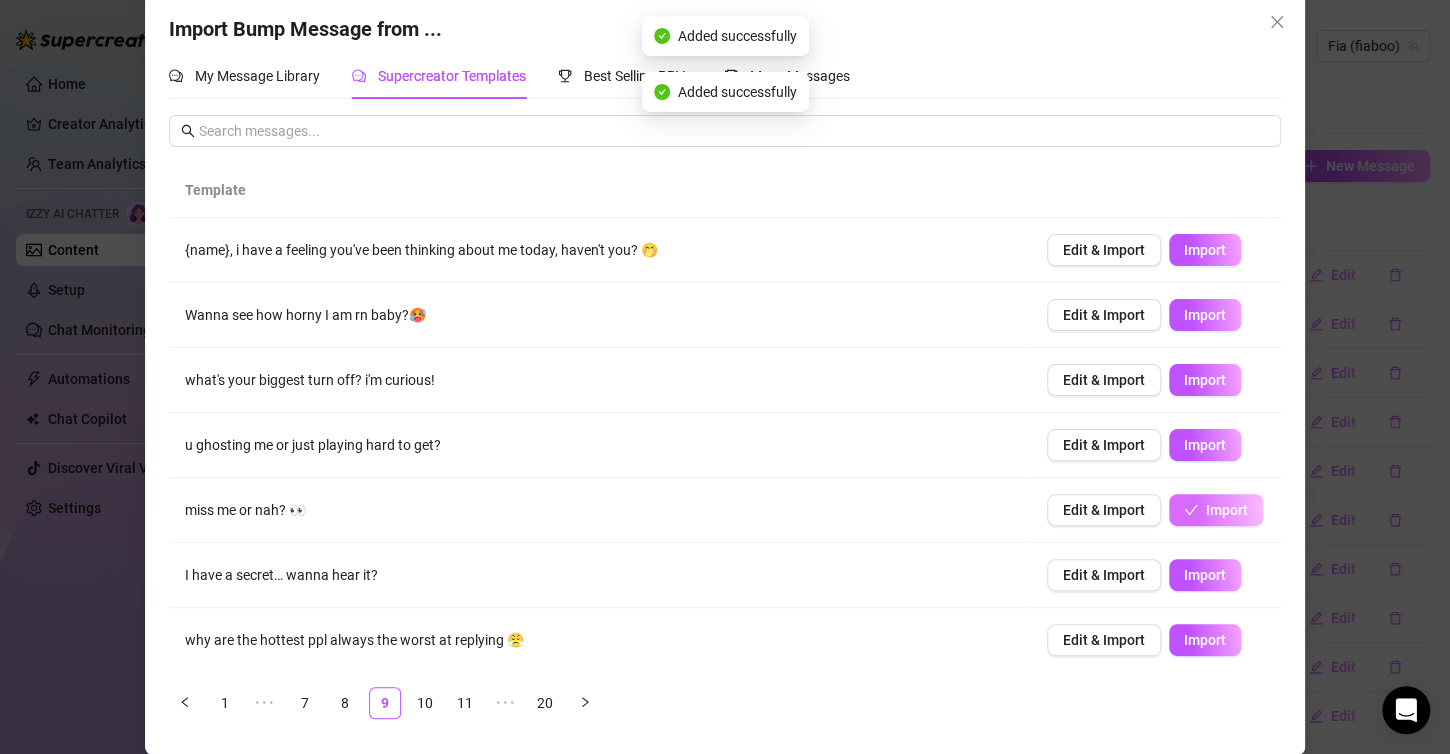 scroll, scrollTop: 100, scrollLeft: 0, axis: vertical 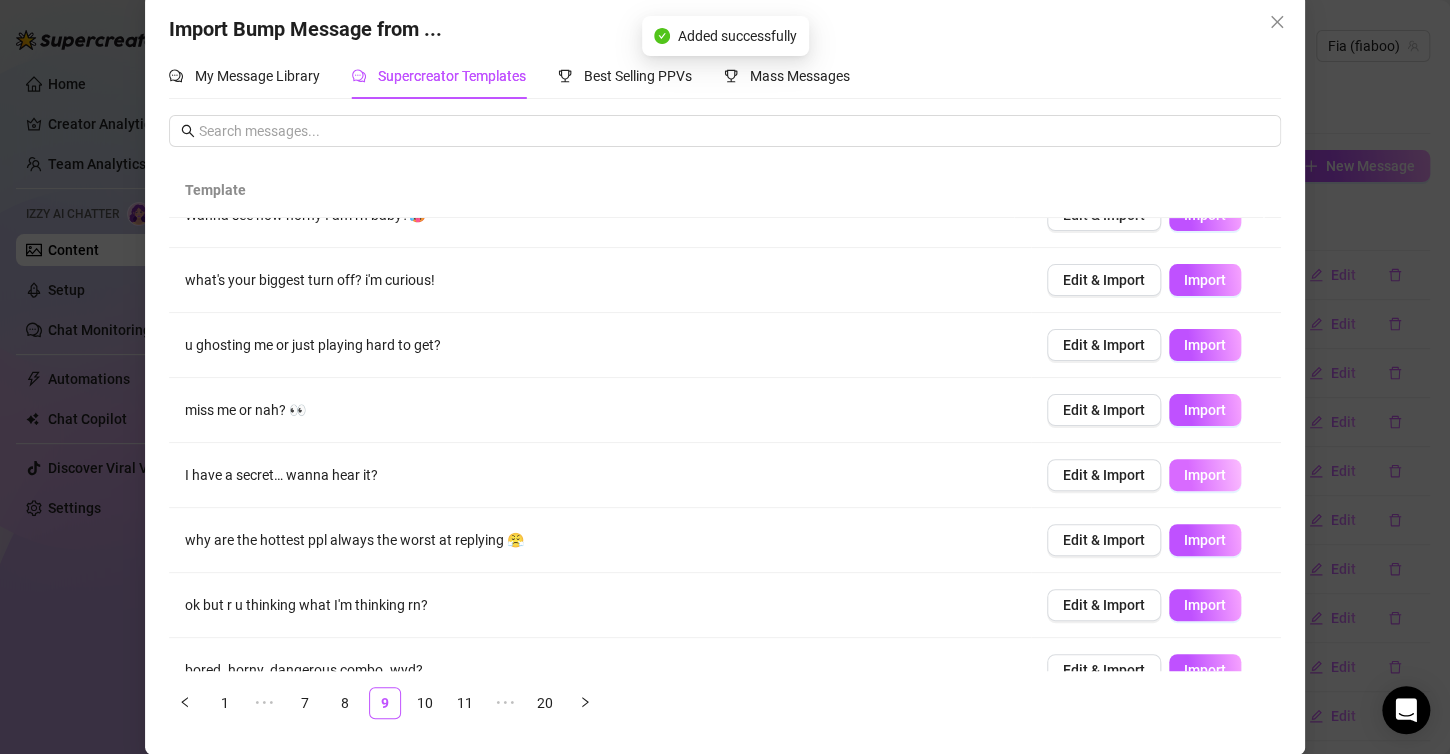 click on "Import" at bounding box center [1205, 475] 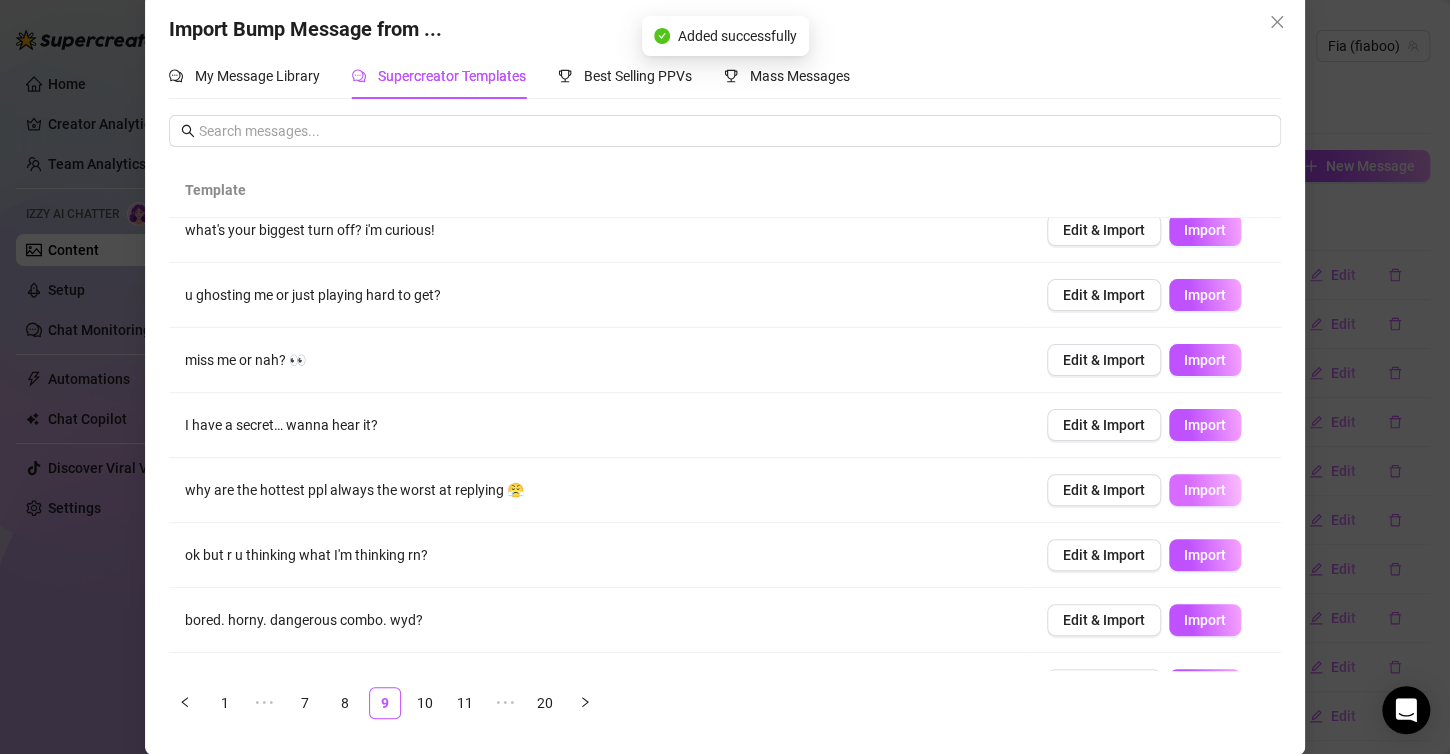 scroll, scrollTop: 196, scrollLeft: 0, axis: vertical 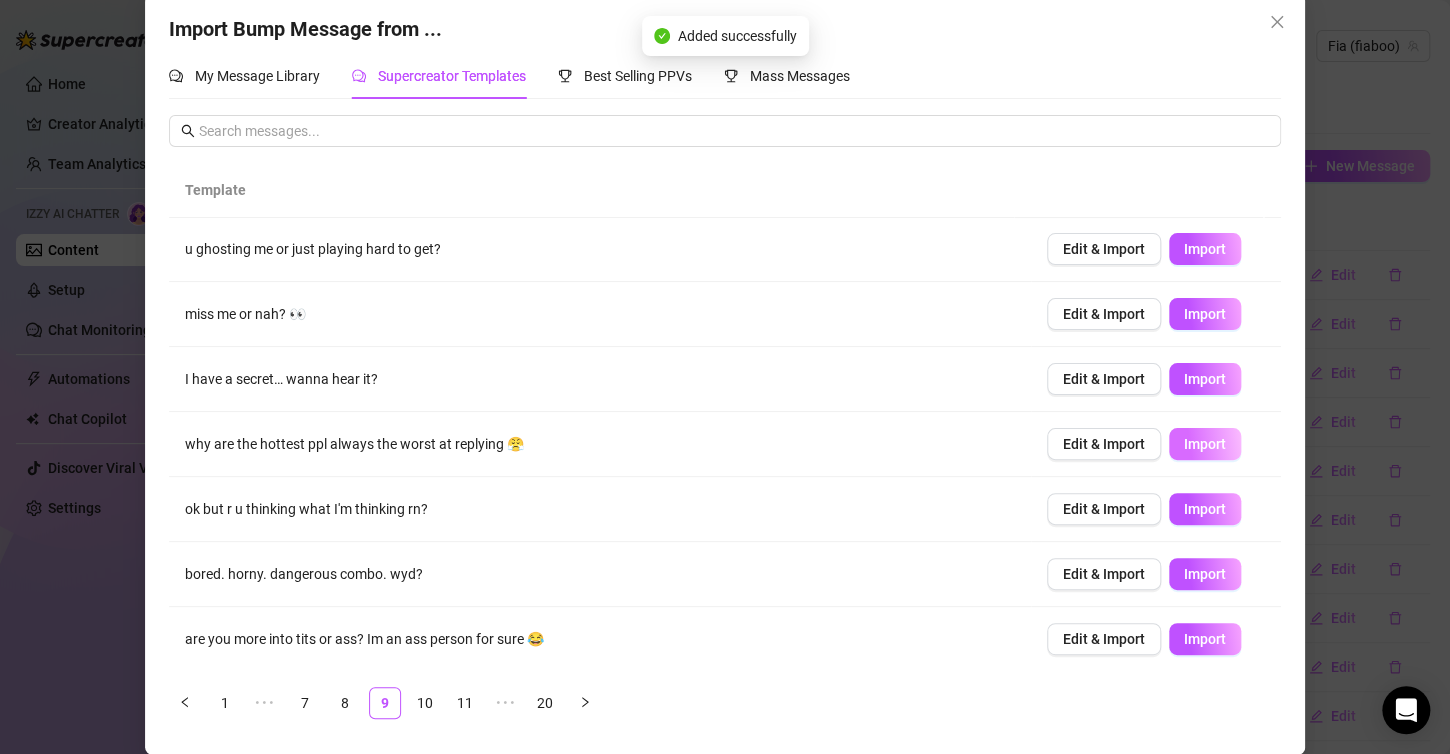 click on "Import" at bounding box center (1205, 444) 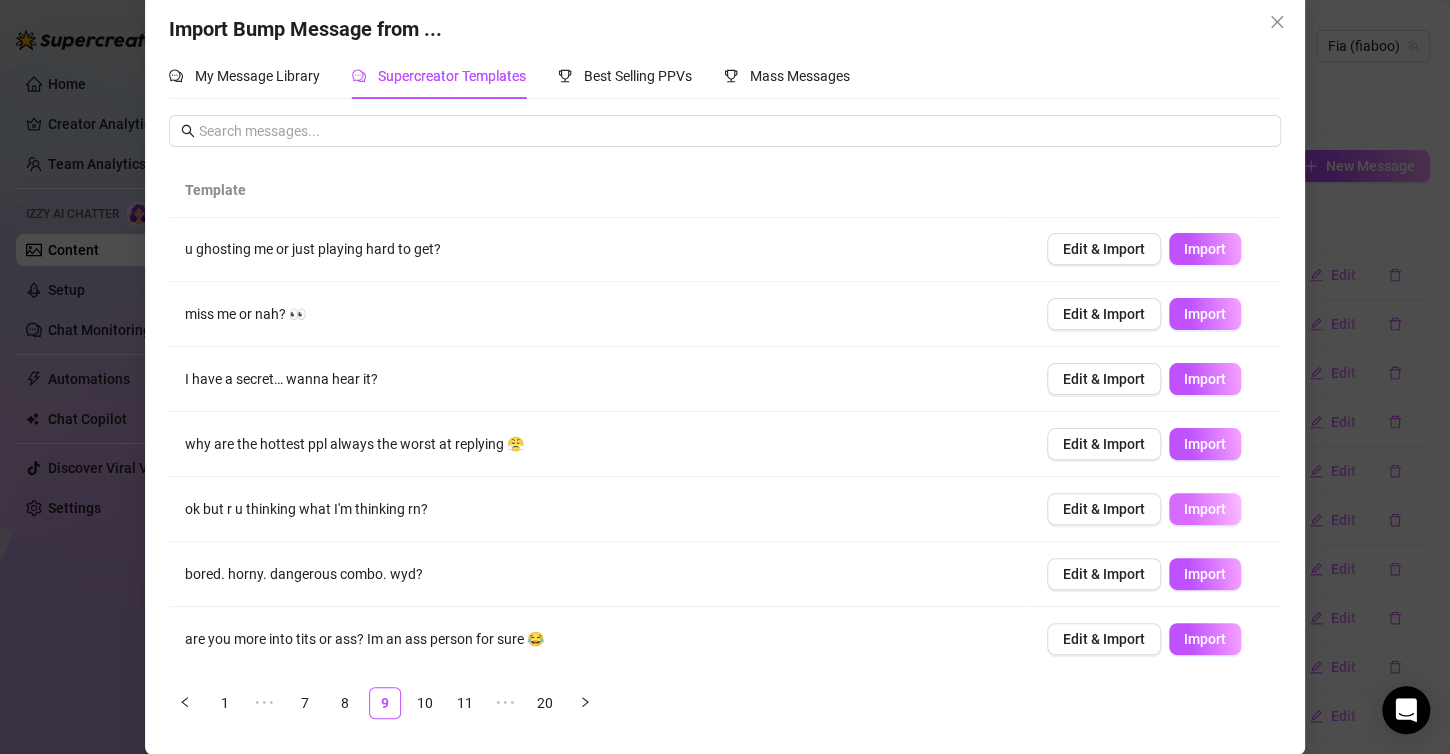 click on "Import" at bounding box center [1205, 509] 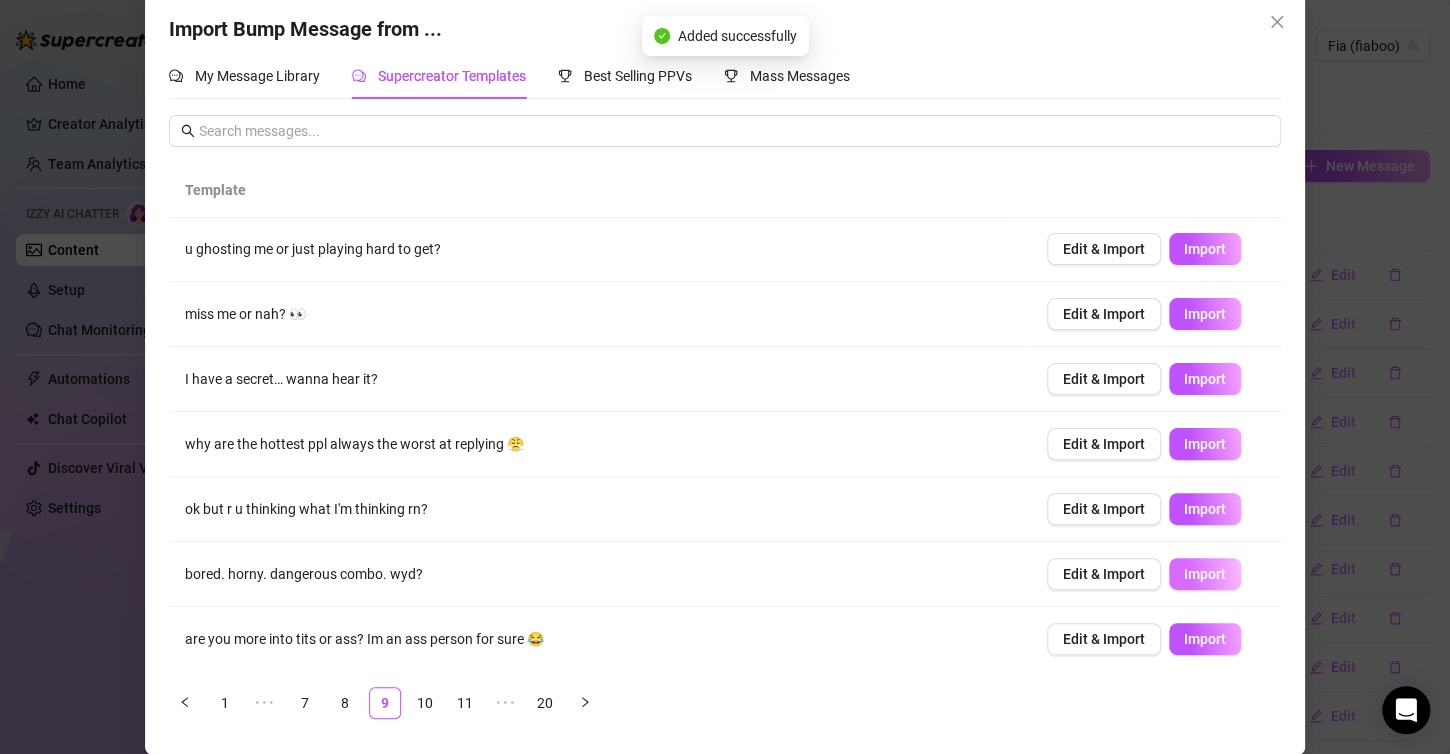 click on "Import" at bounding box center (1205, 574) 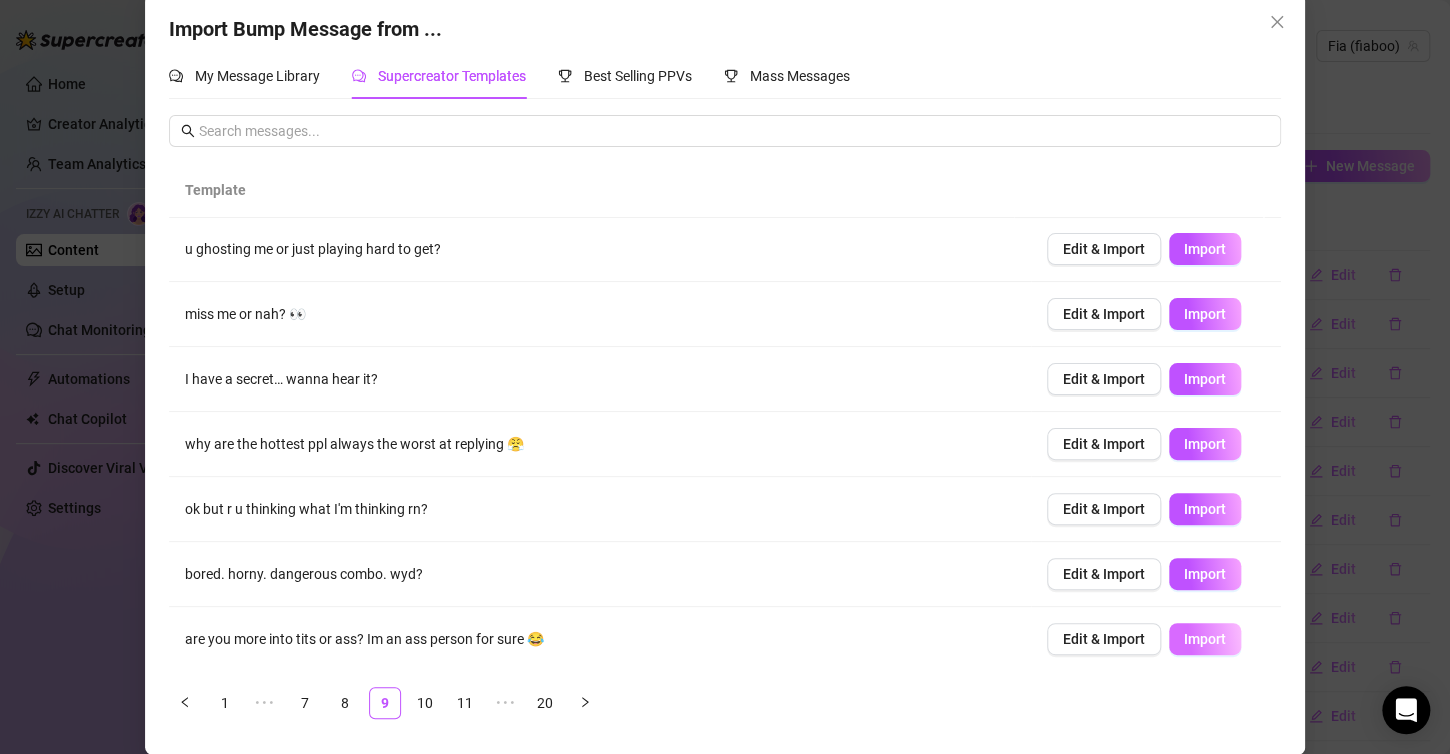 click on "Import" at bounding box center [1205, 639] 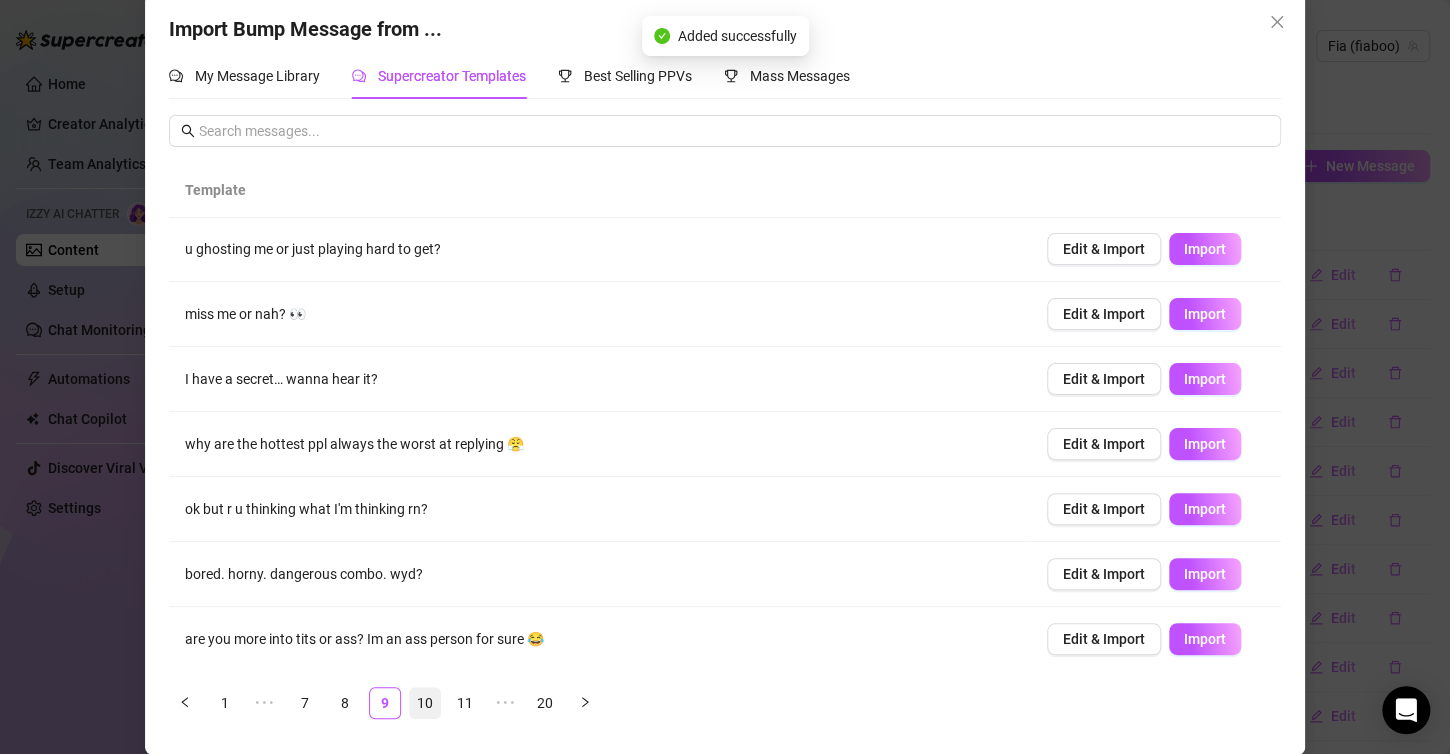 click on "10" at bounding box center (425, 703) 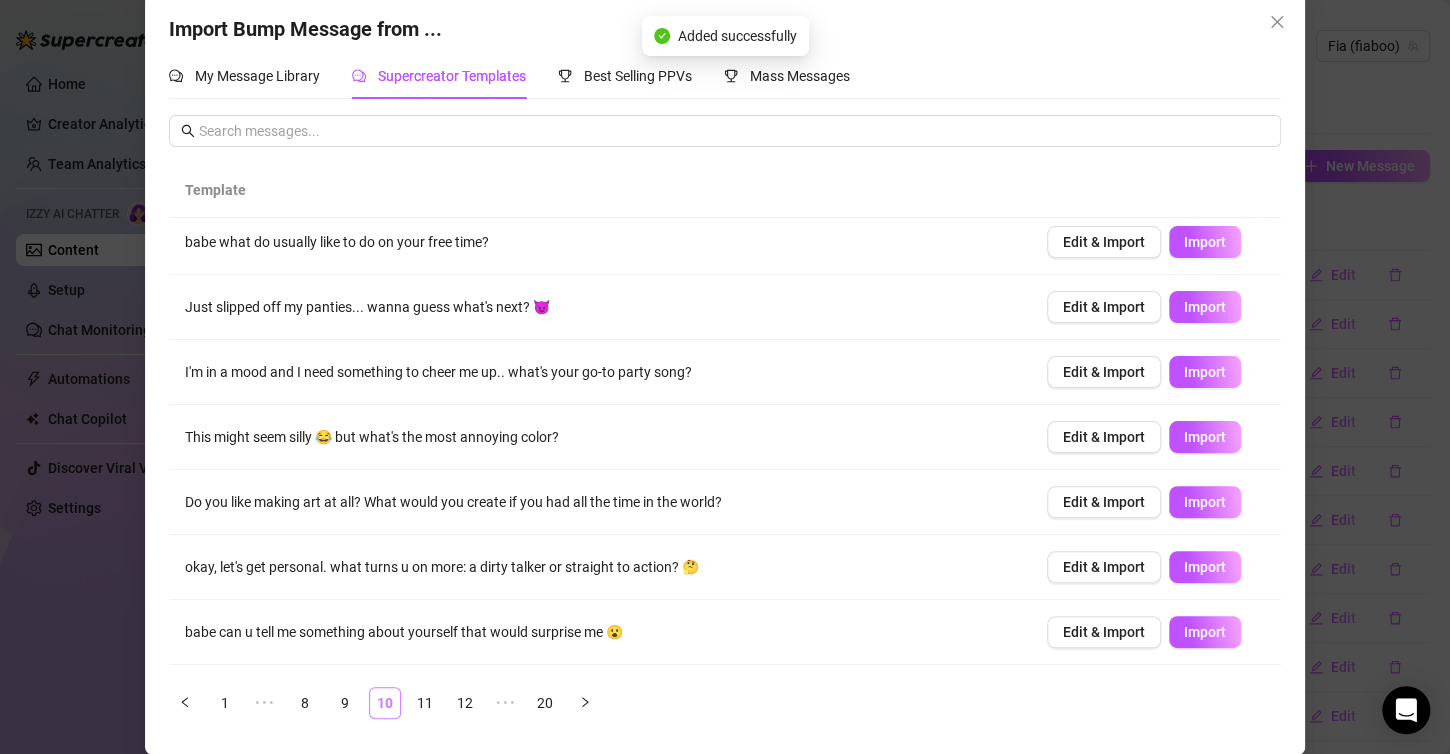 scroll, scrollTop: 0, scrollLeft: 0, axis: both 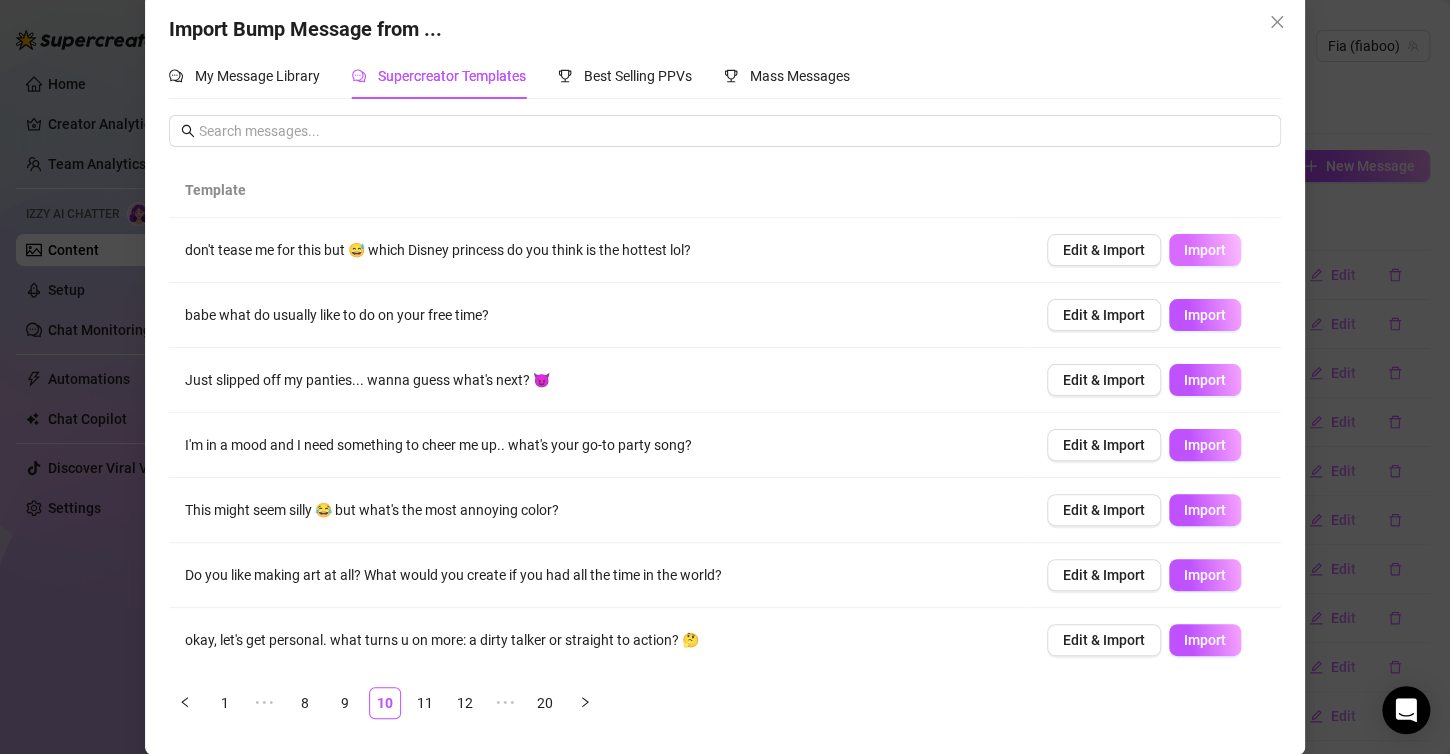 click on "Import" at bounding box center (1205, 250) 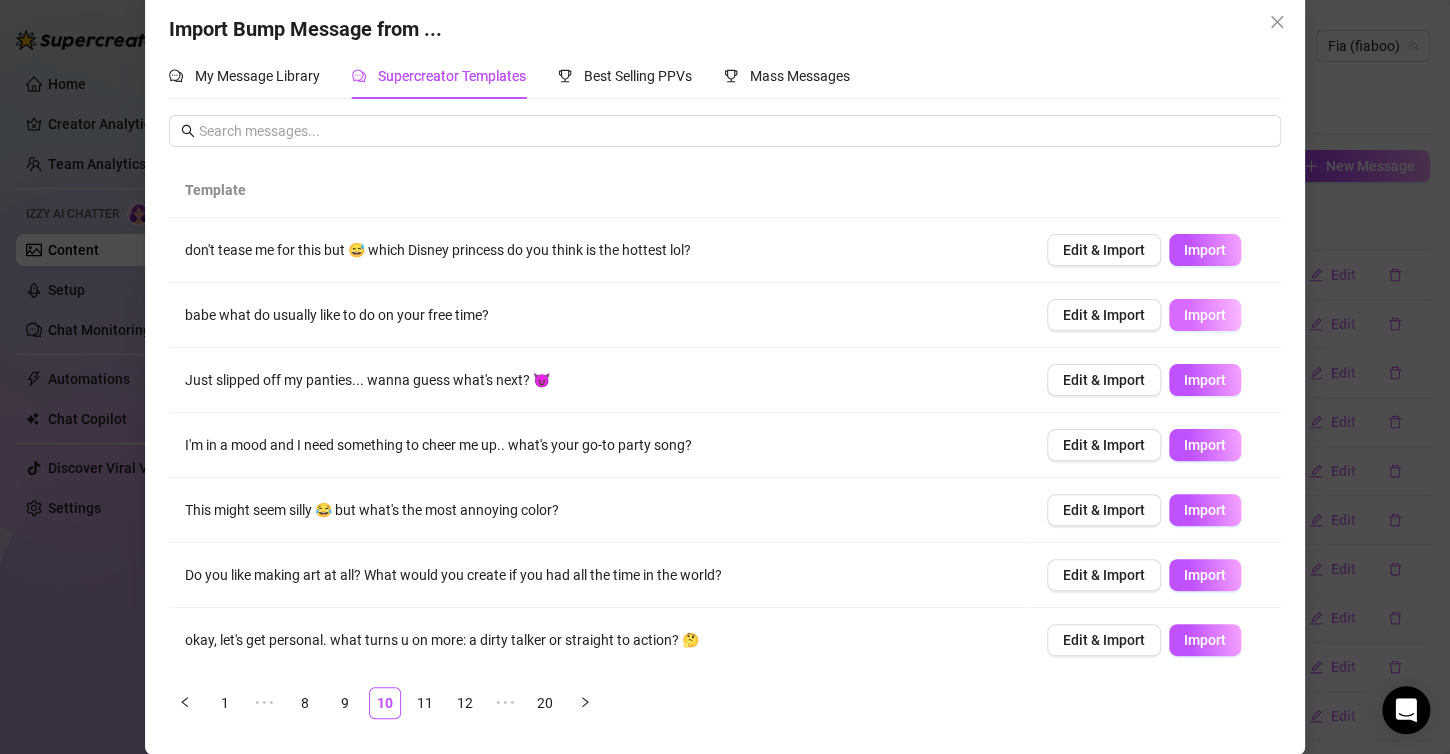 click on "Import" at bounding box center [1205, 315] 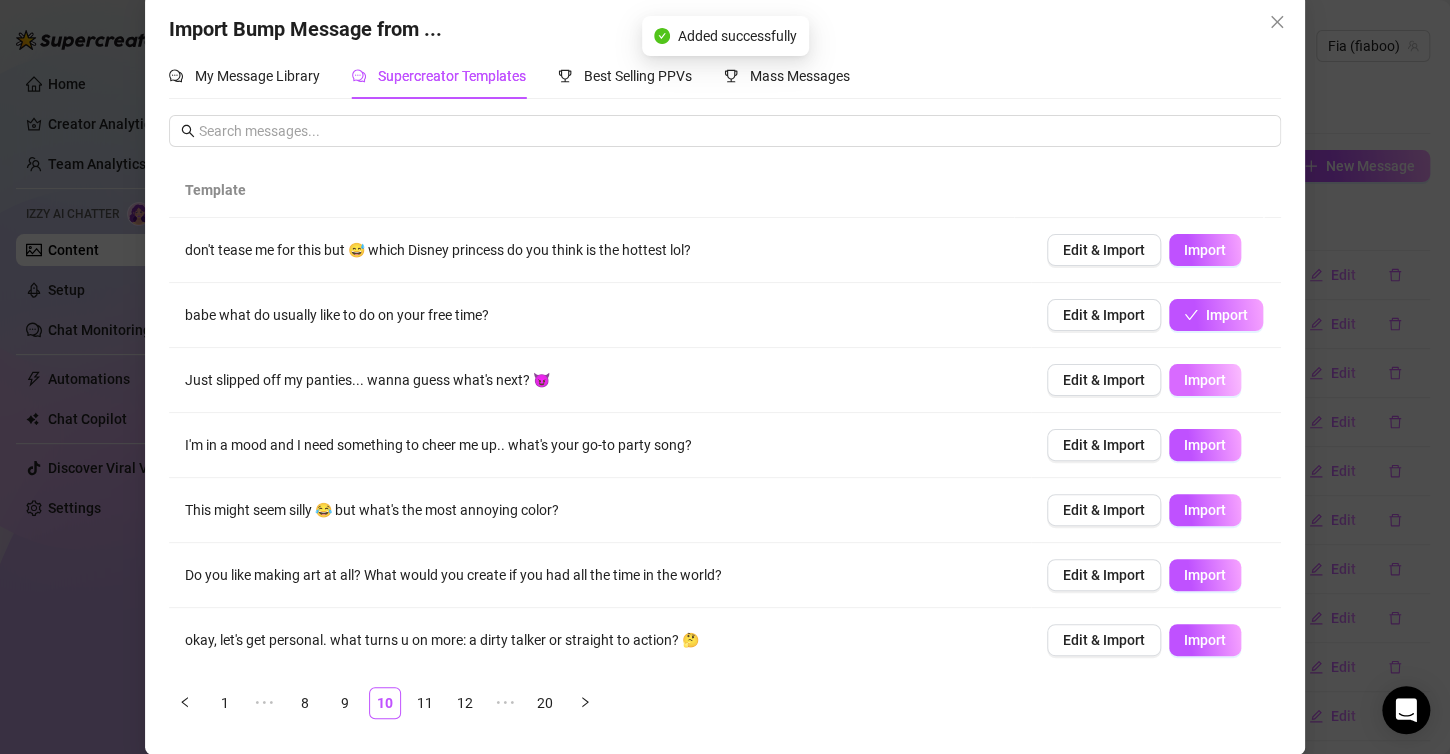 click on "Import" at bounding box center [1205, 380] 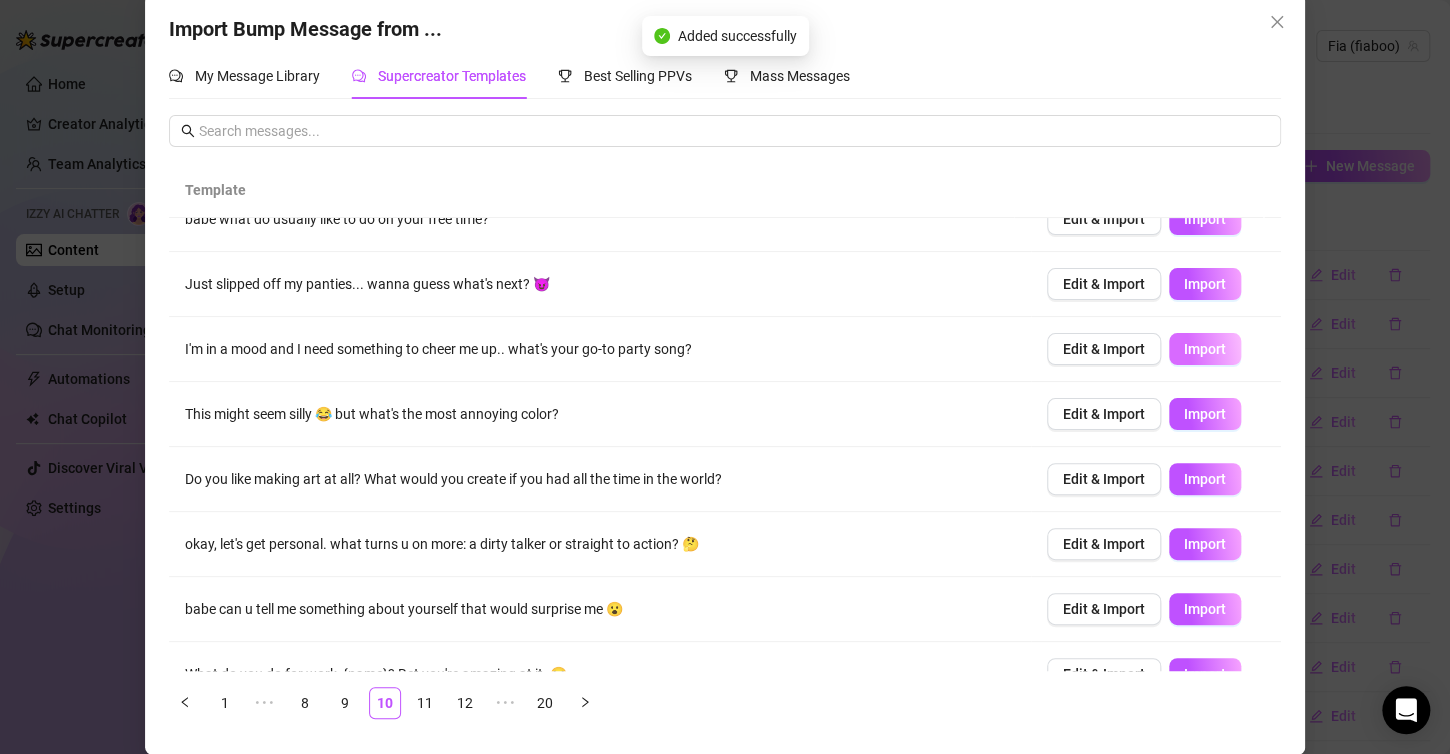 scroll, scrollTop: 100, scrollLeft: 0, axis: vertical 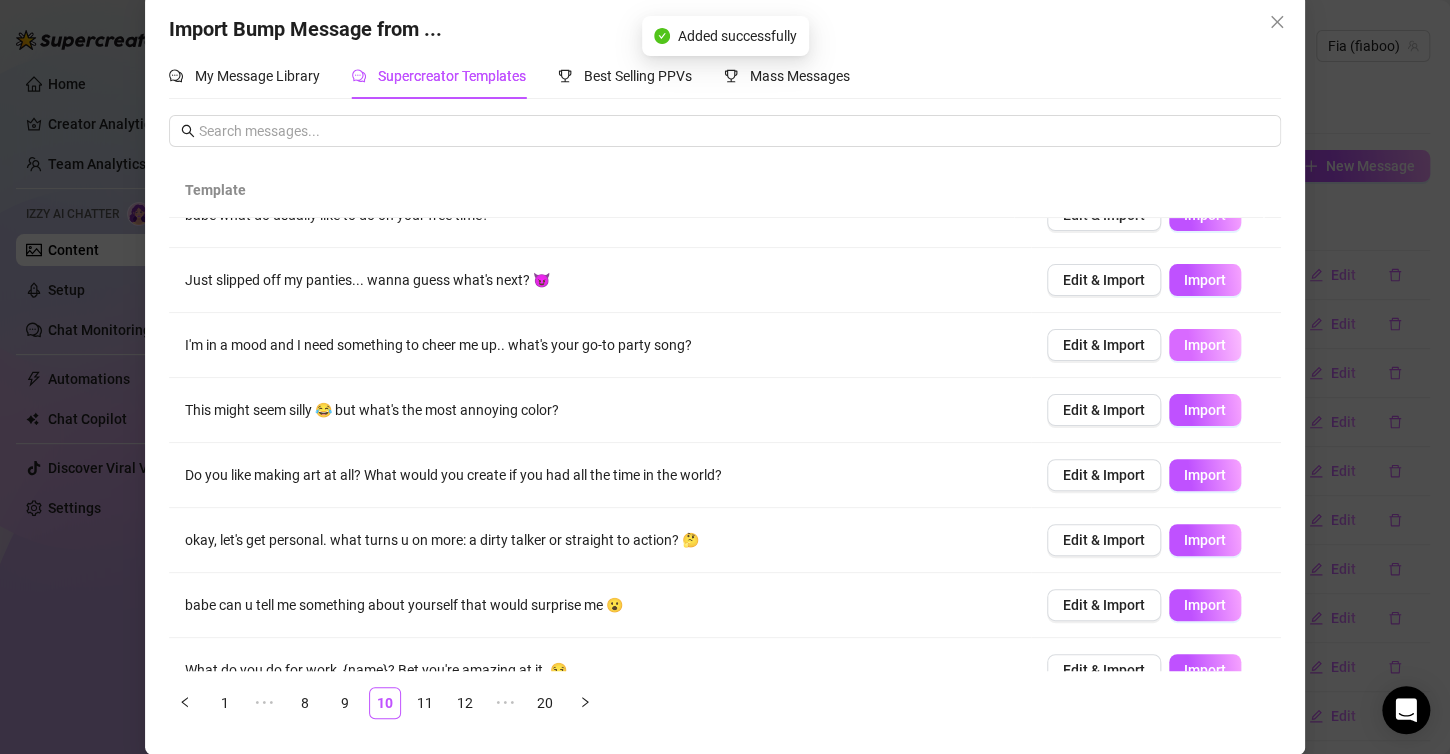 click on "Import" at bounding box center [1205, 345] 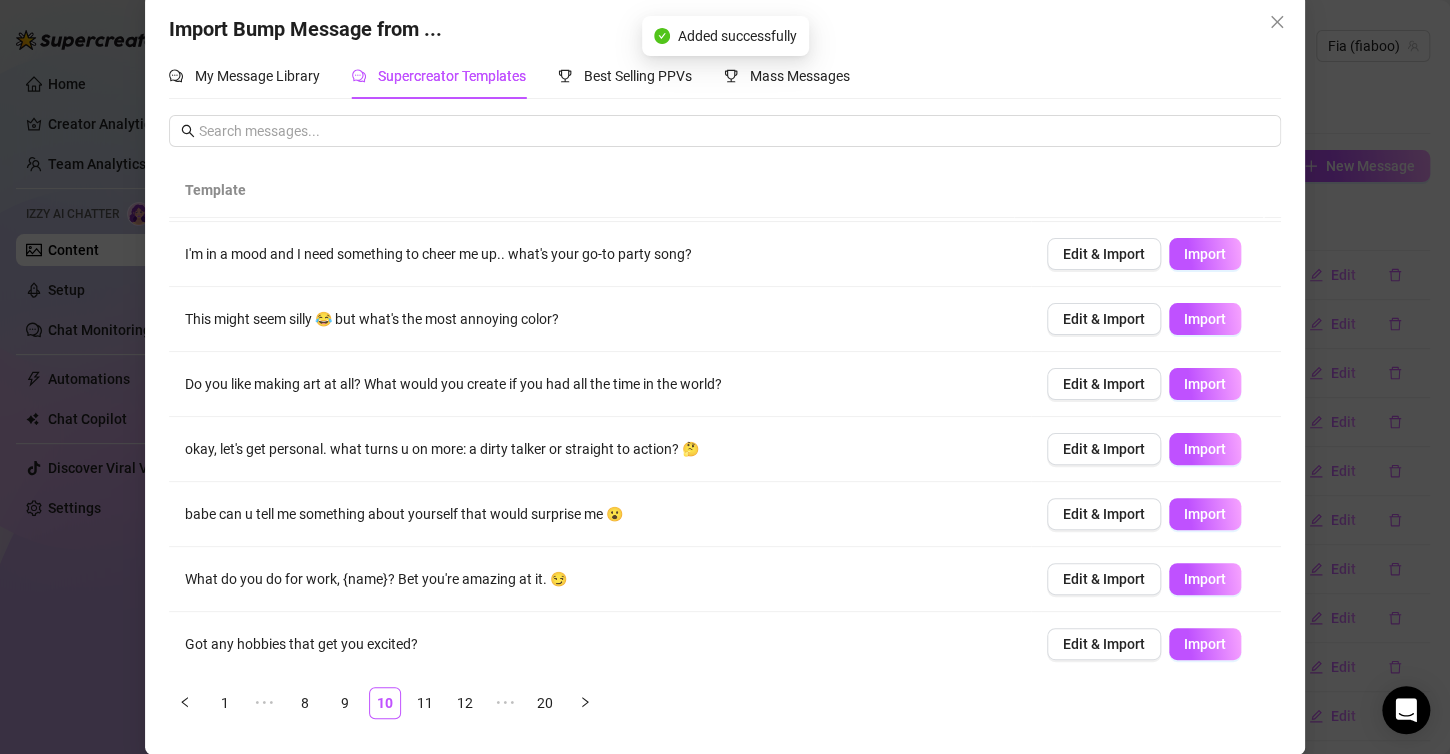 scroll, scrollTop: 196, scrollLeft: 0, axis: vertical 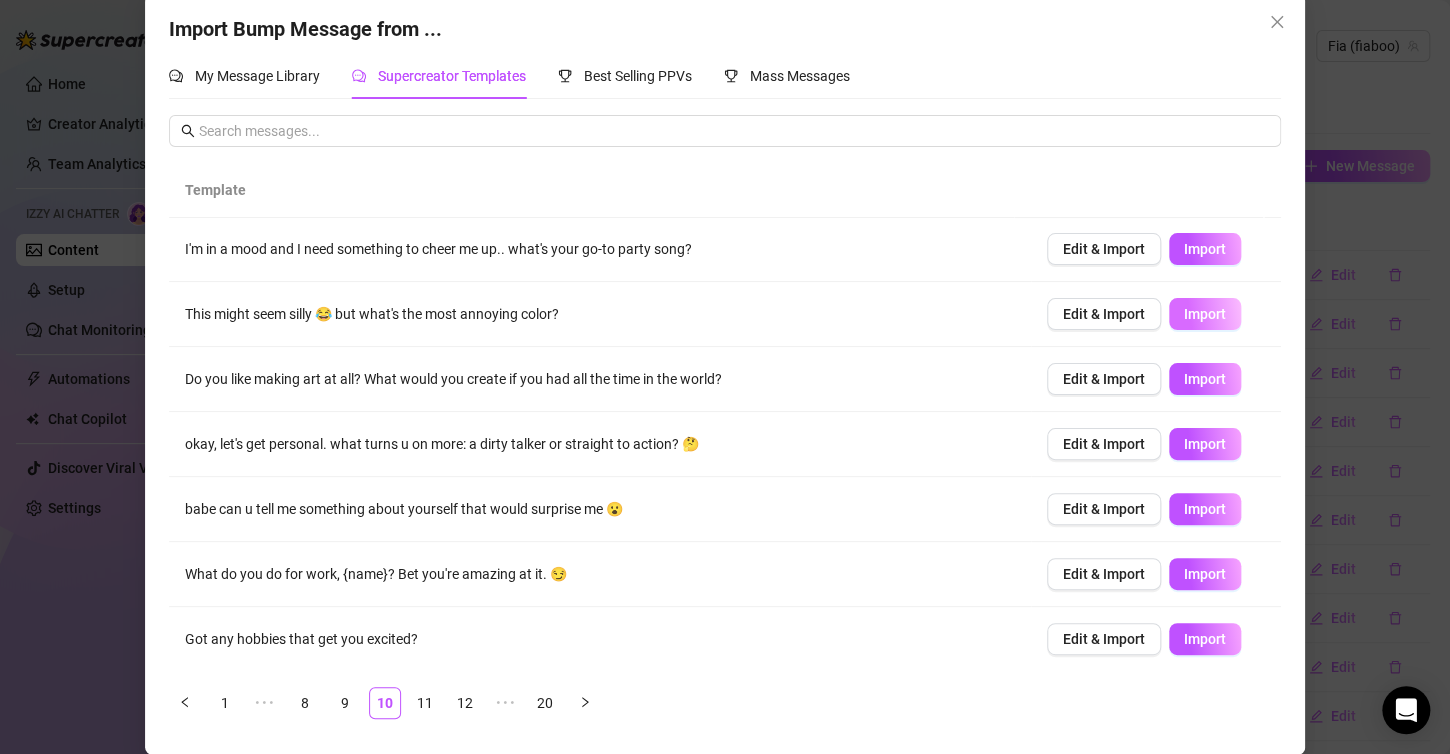 click on "Import" at bounding box center [1205, 314] 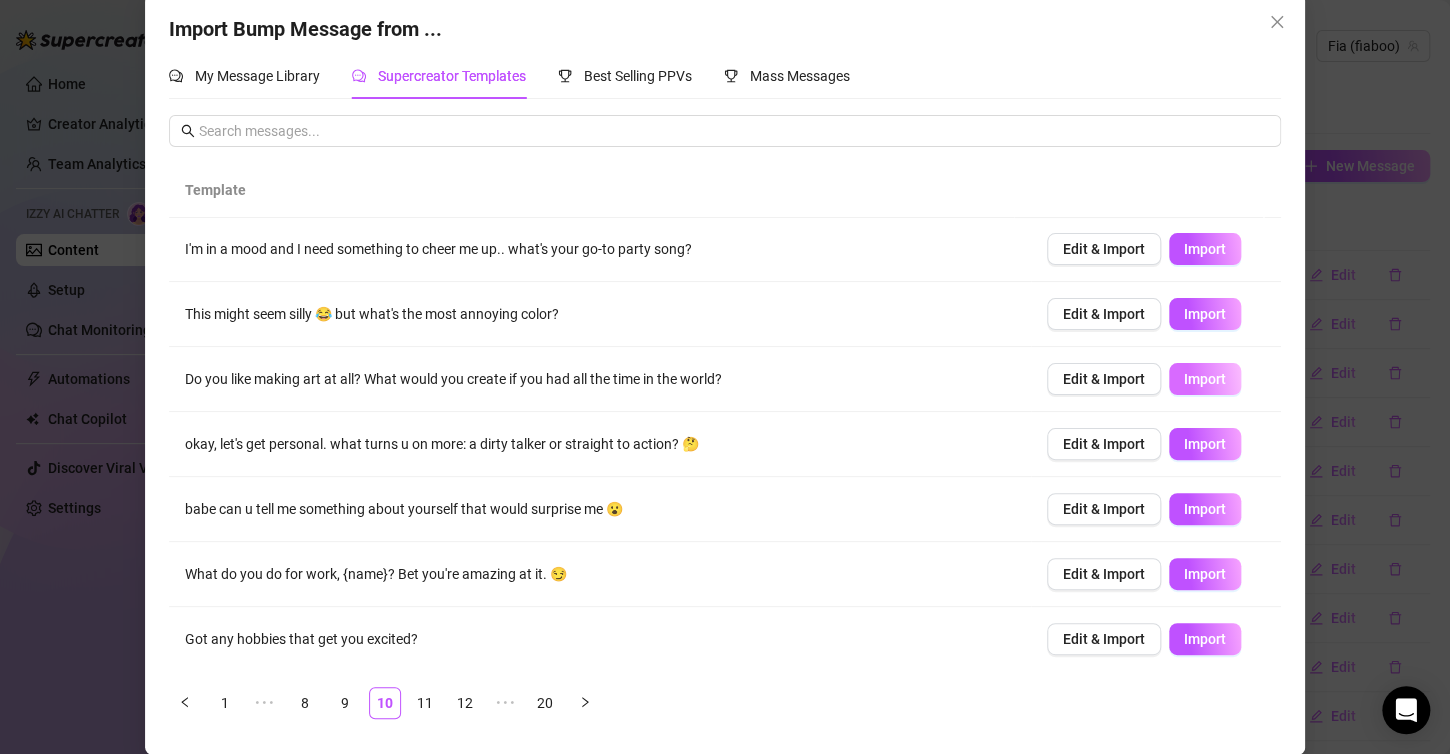 click on "Import" at bounding box center [1205, 379] 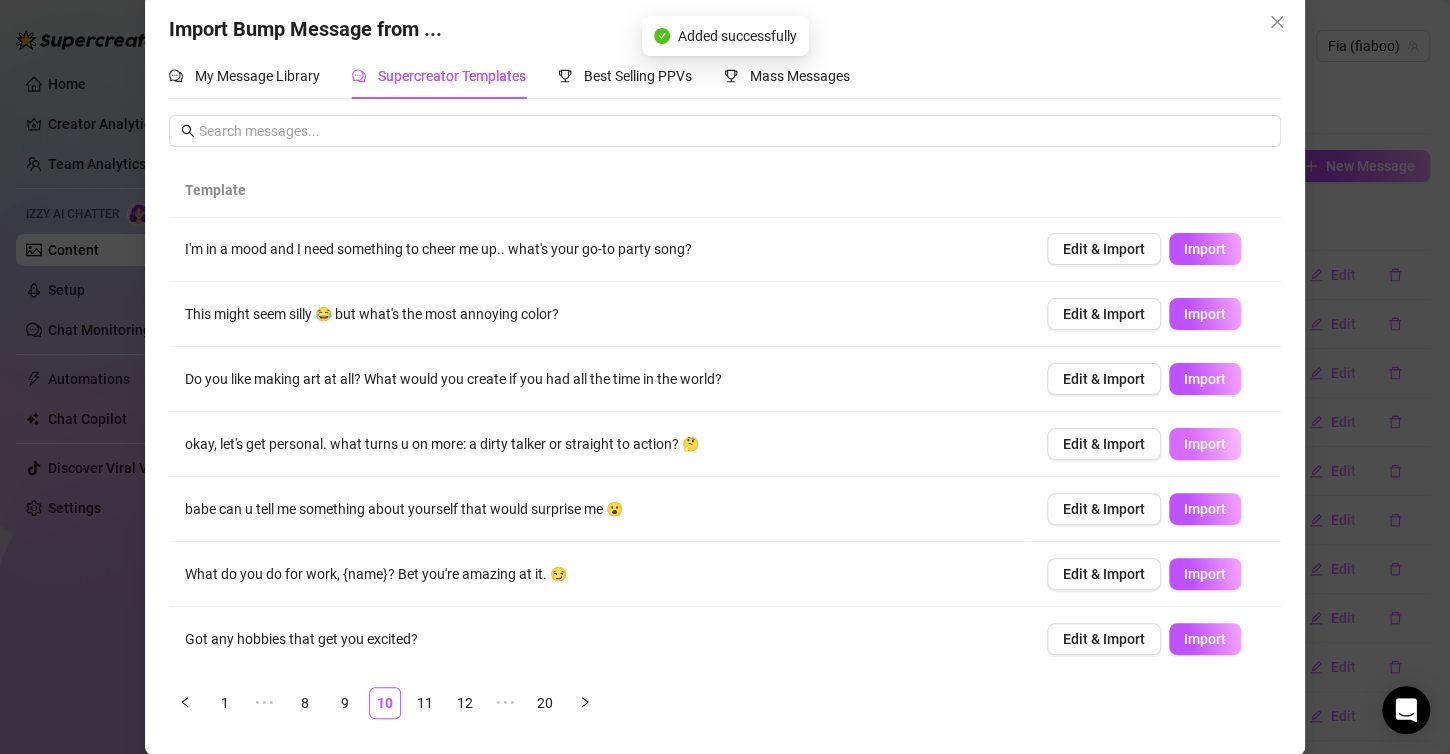 click on "Import" at bounding box center (1205, 444) 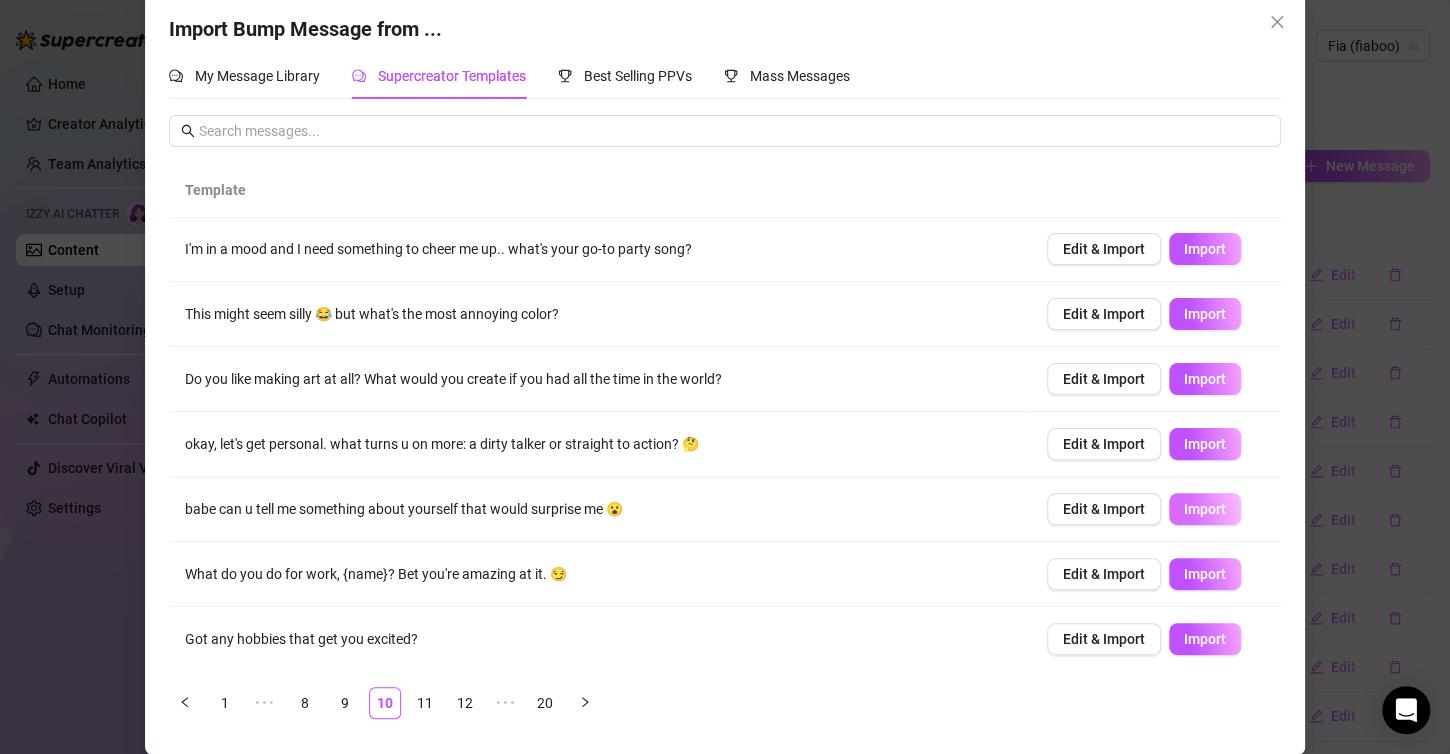 click on "Import" at bounding box center (1205, 509) 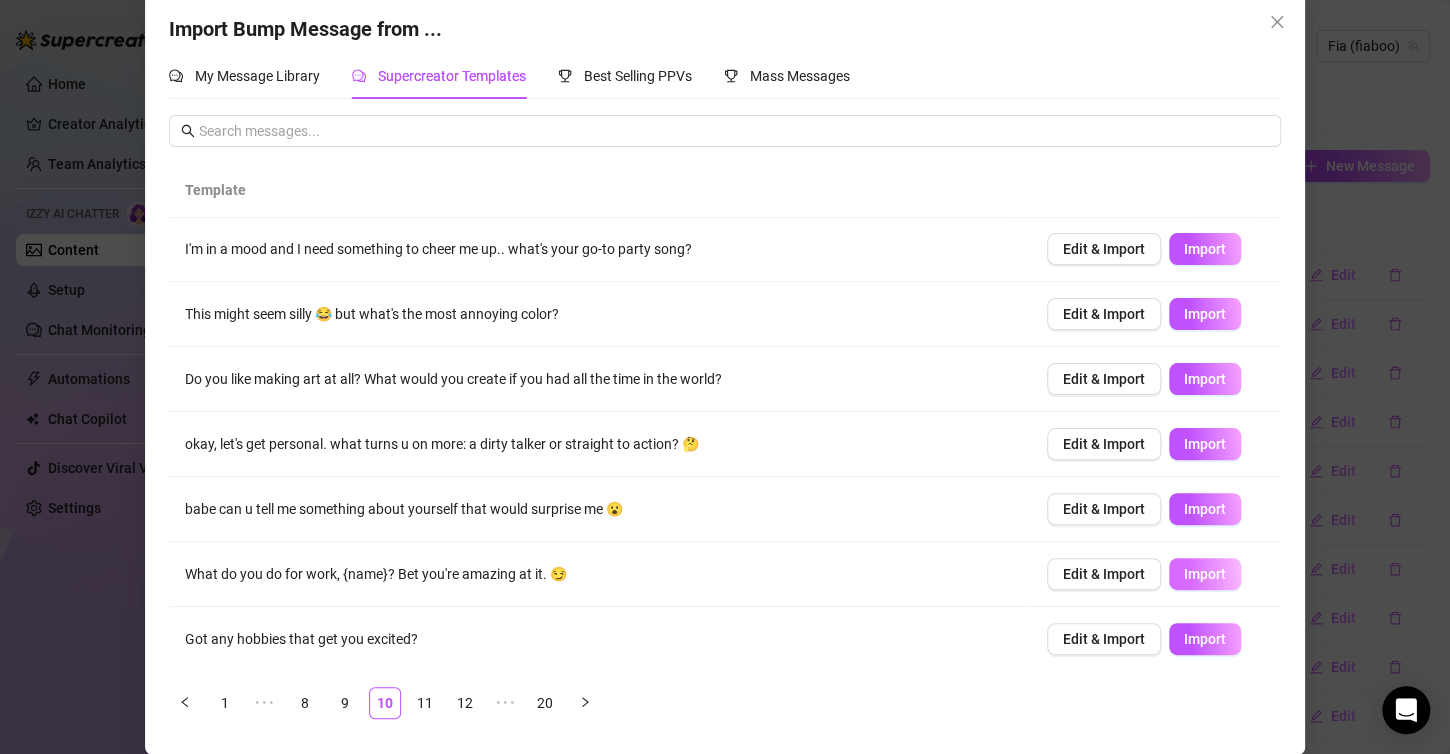 click on "Import" at bounding box center [1205, 574] 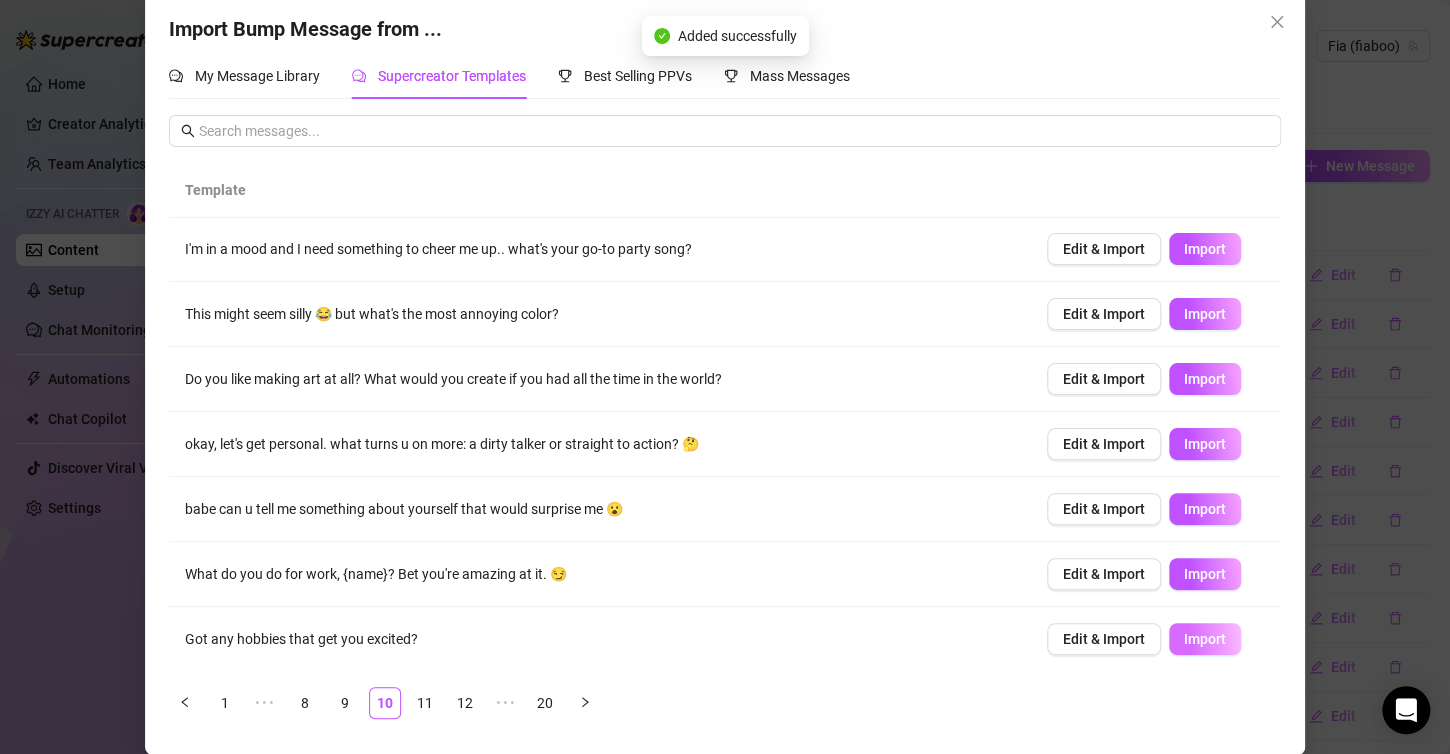 click on "Import" at bounding box center (1205, 639) 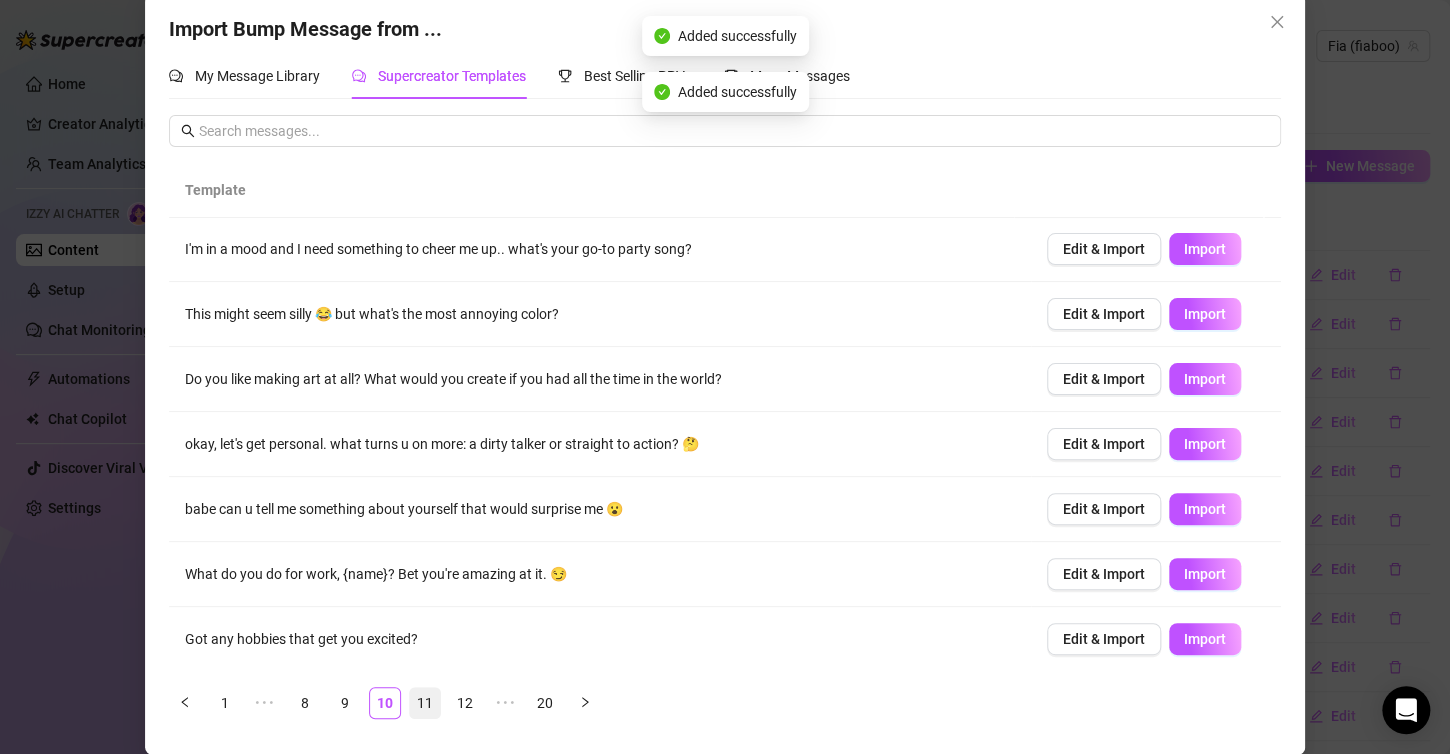 click on "11" at bounding box center [425, 703] 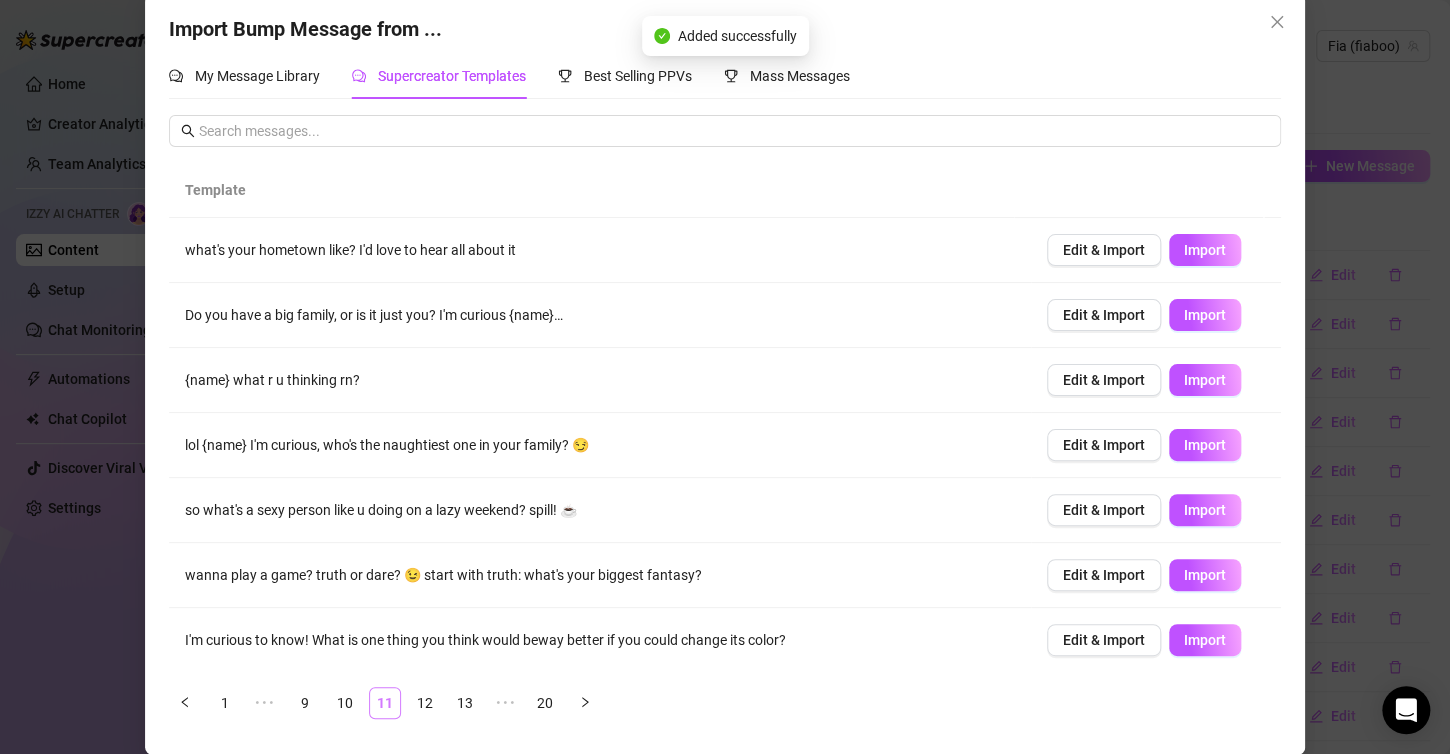scroll, scrollTop: 0, scrollLeft: 0, axis: both 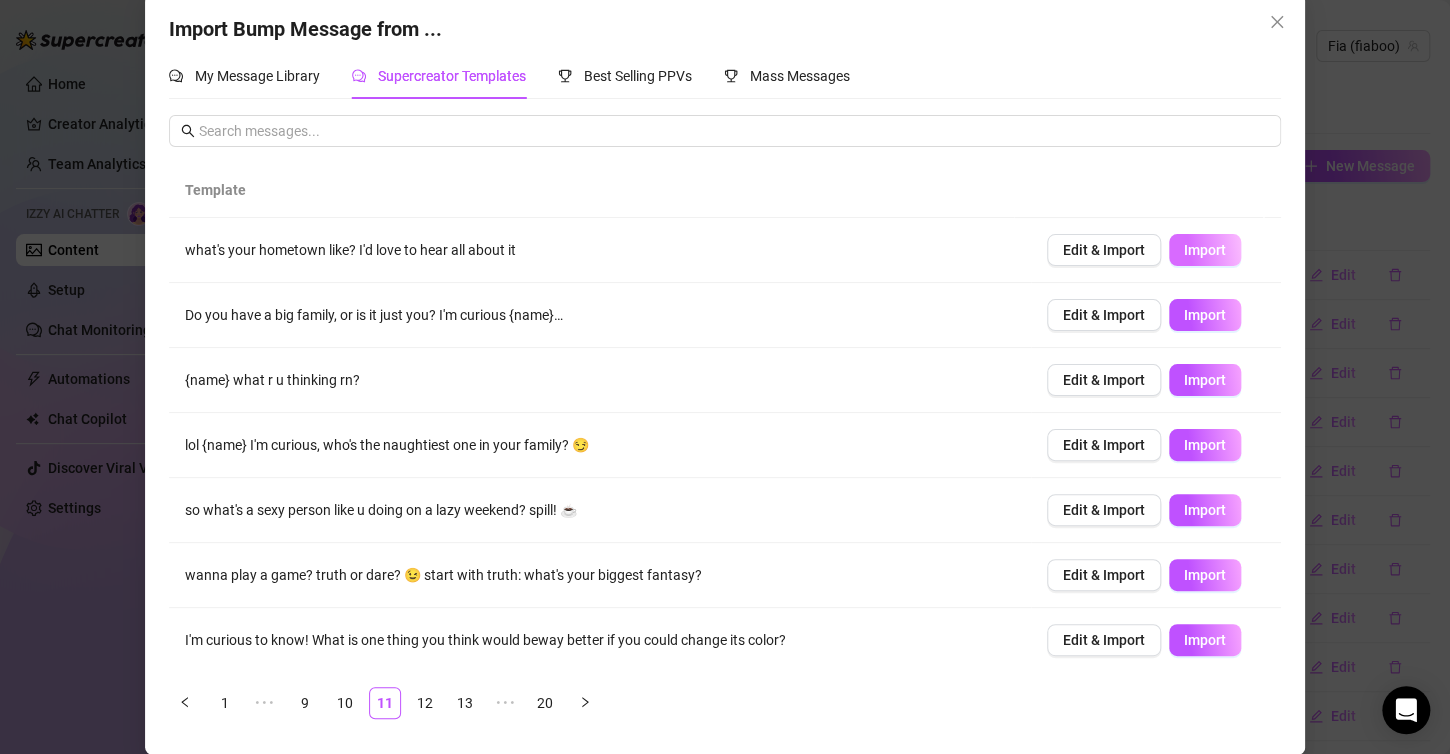 click on "Import" at bounding box center (1205, 250) 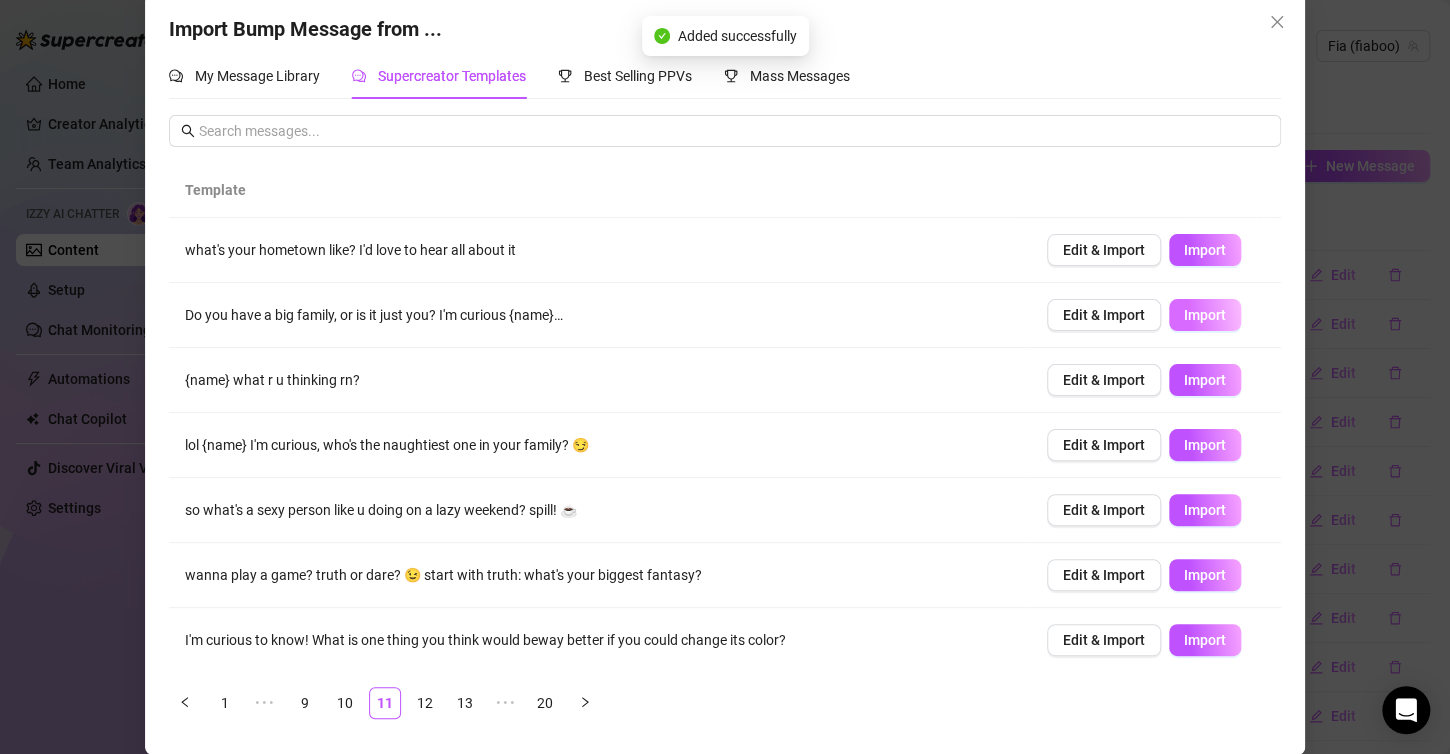 click on "Import" at bounding box center (1205, 315) 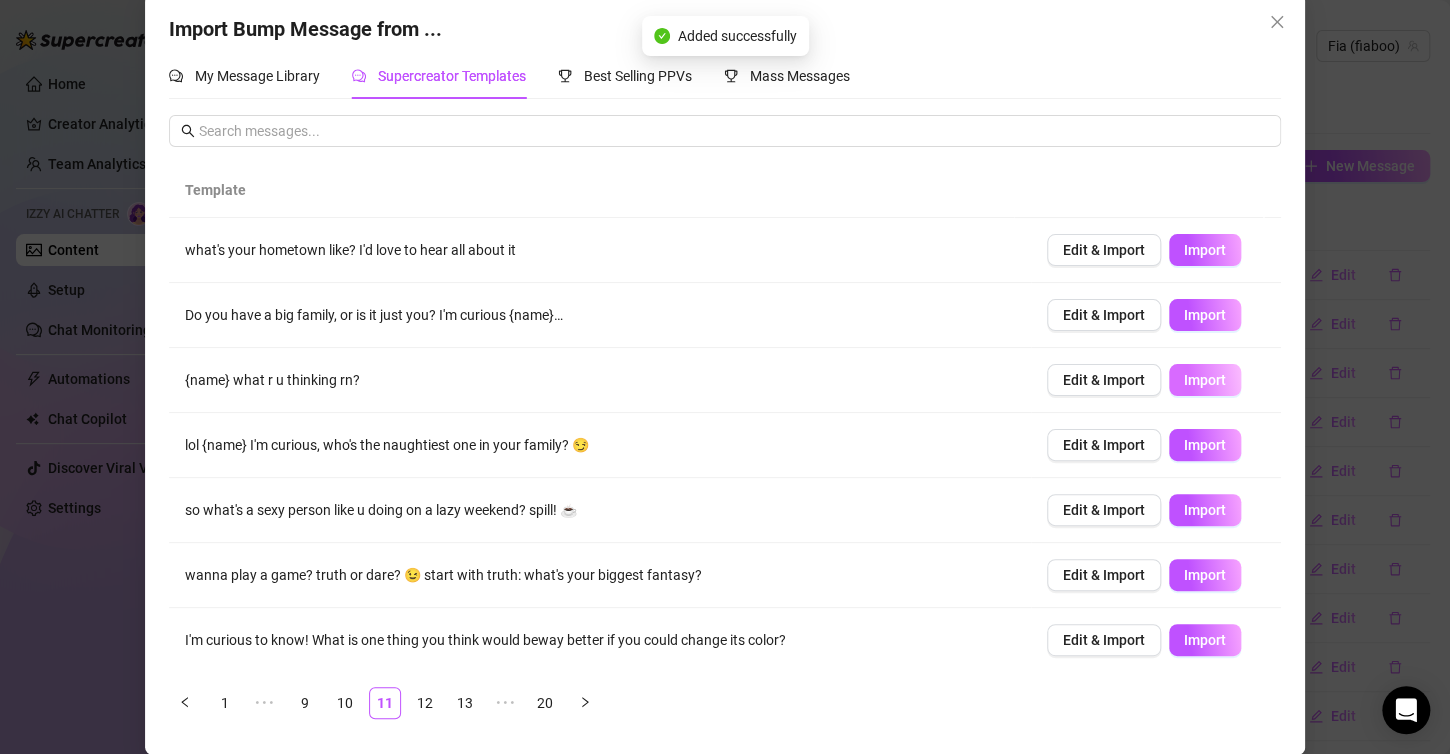 click on "Import" at bounding box center [1205, 380] 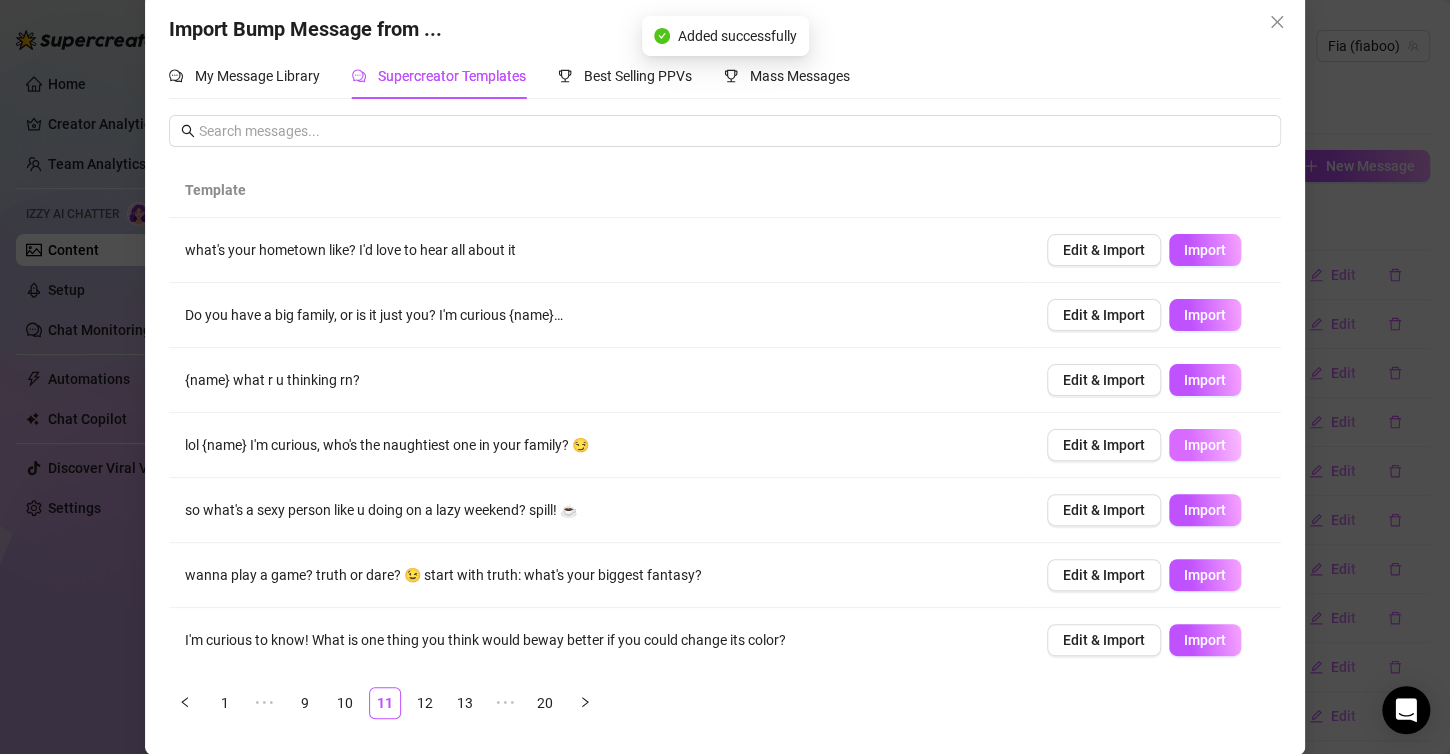 click on "Import" at bounding box center (1205, 445) 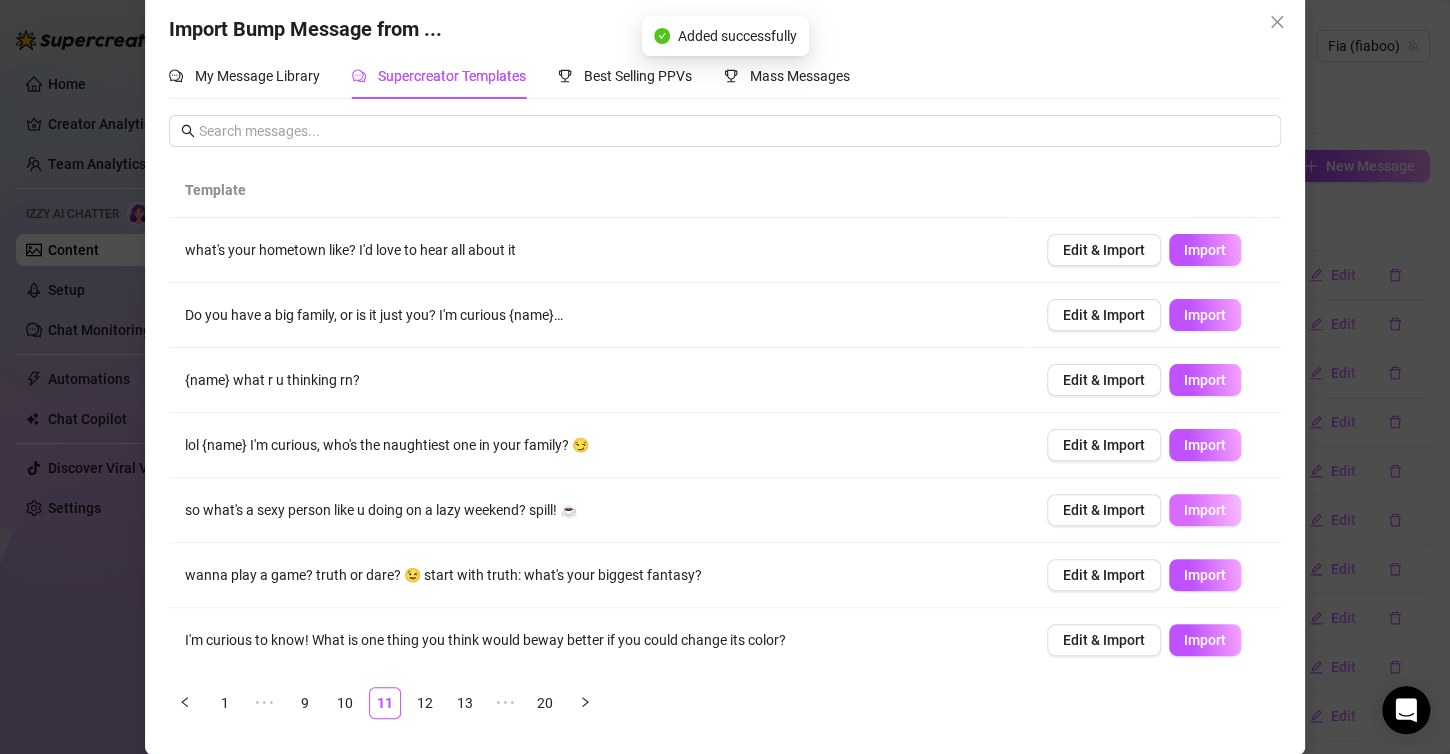 click on "Import" at bounding box center (1205, 510) 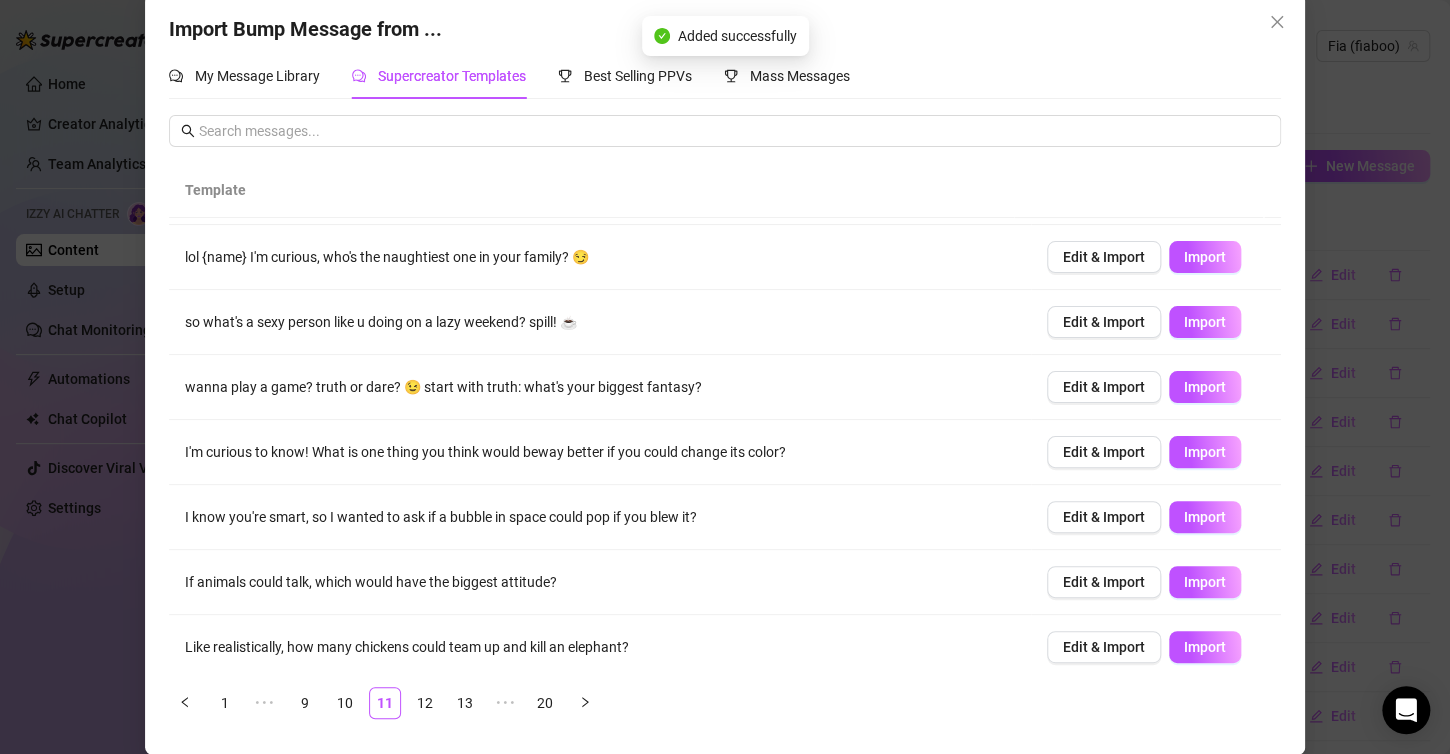 scroll, scrollTop: 196, scrollLeft: 0, axis: vertical 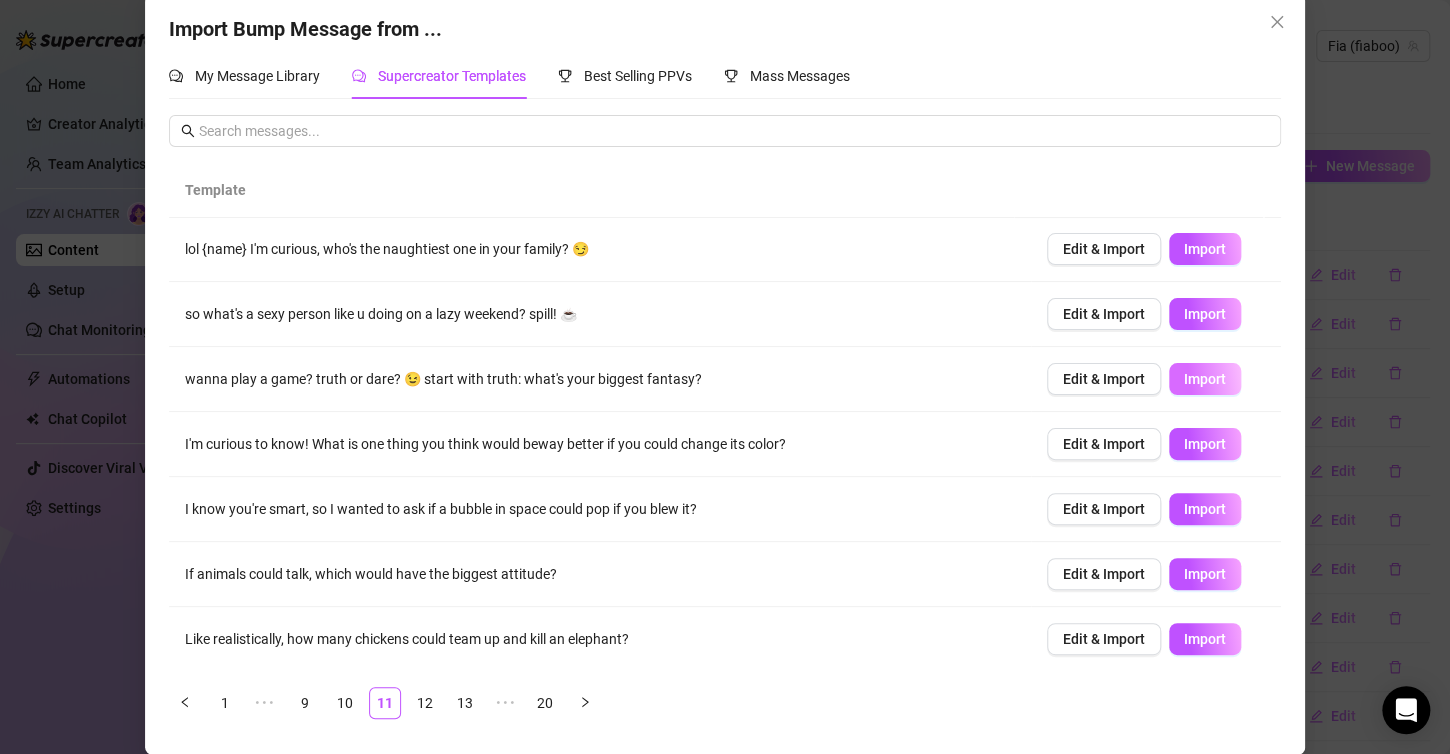 click on "Import" at bounding box center (1205, 379) 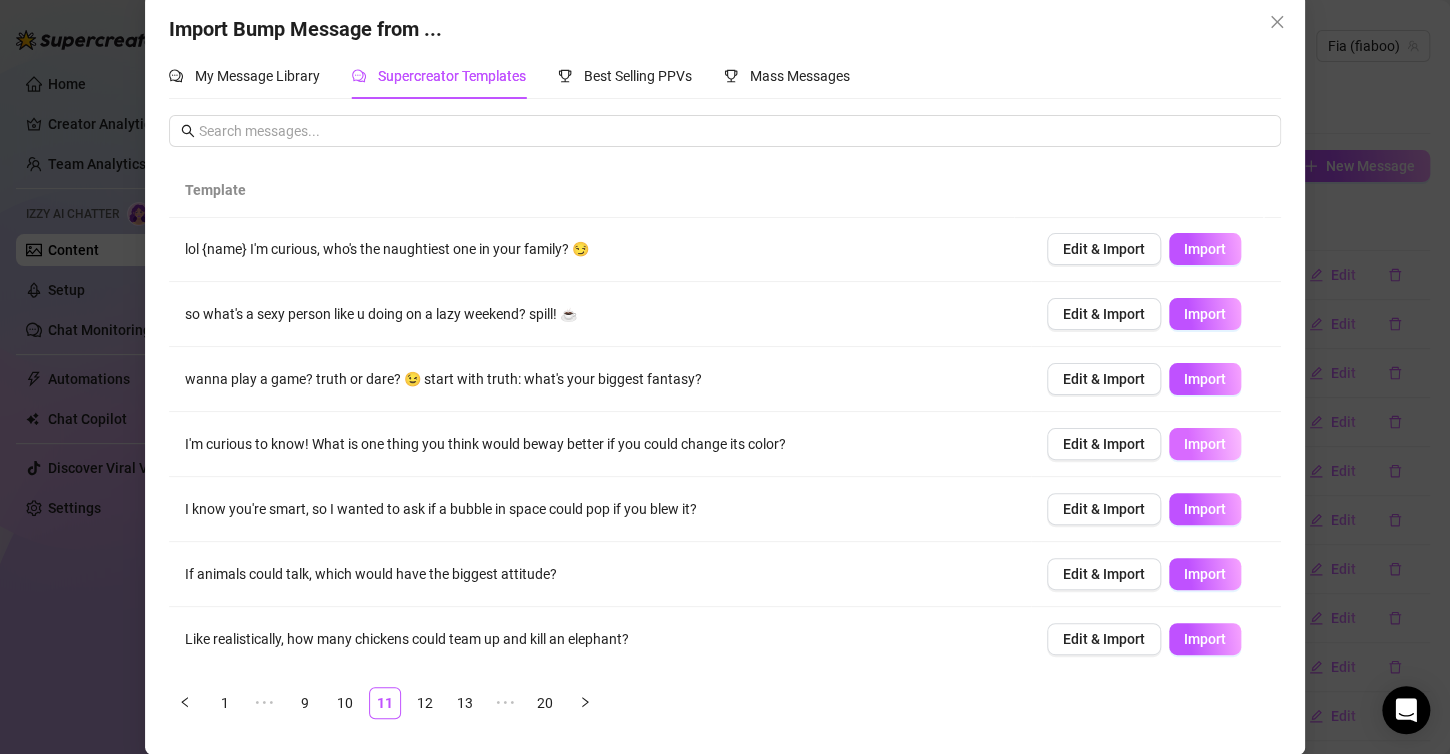 click on "Import" at bounding box center [1205, 444] 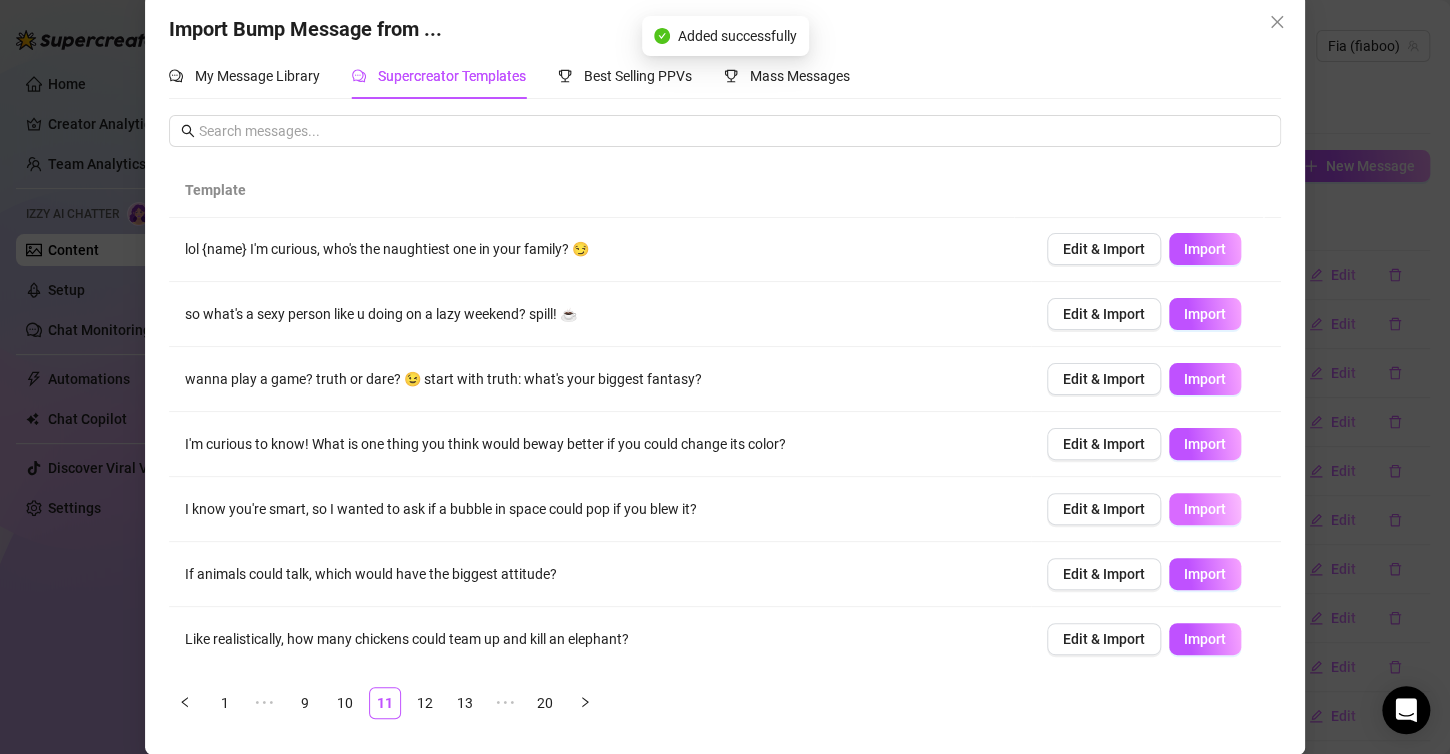 click on "Import" at bounding box center [1205, 509] 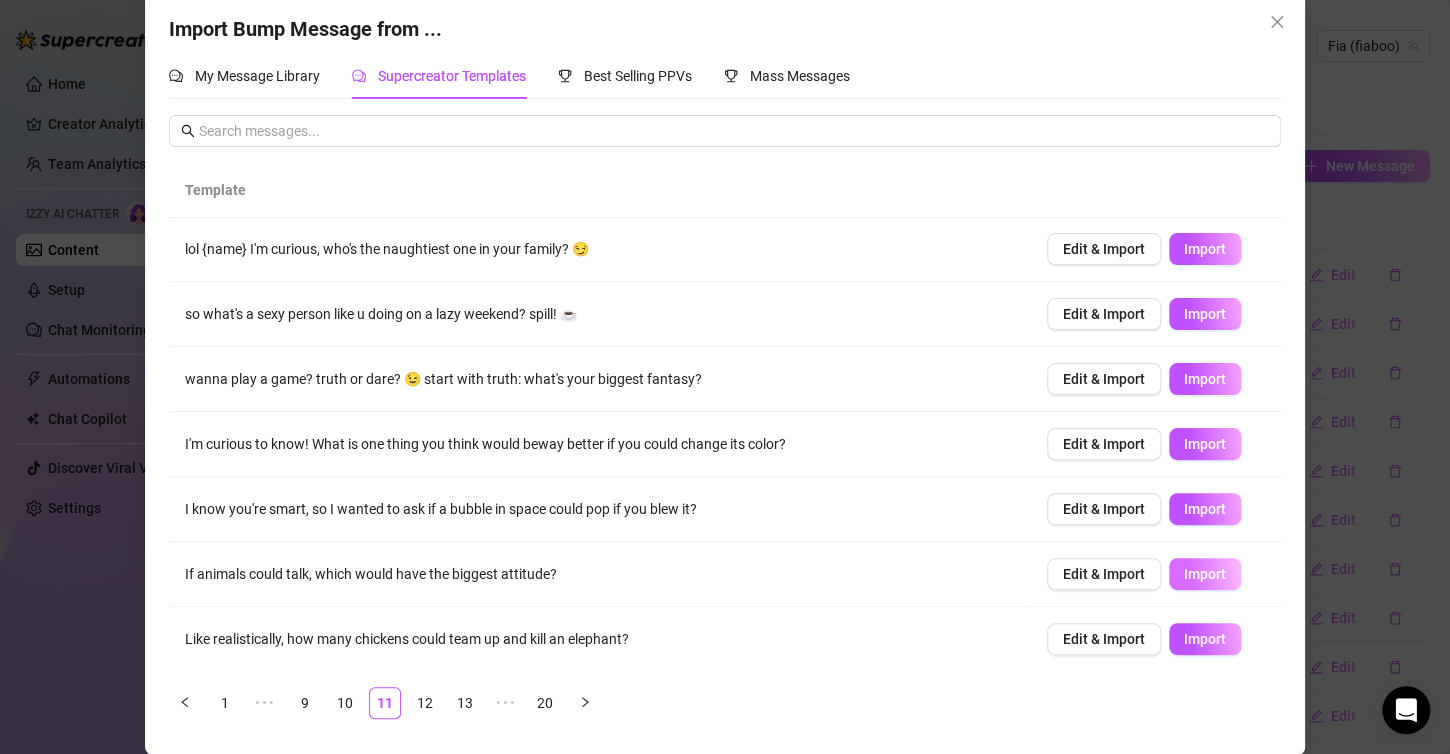 click on "Import" at bounding box center (1205, 574) 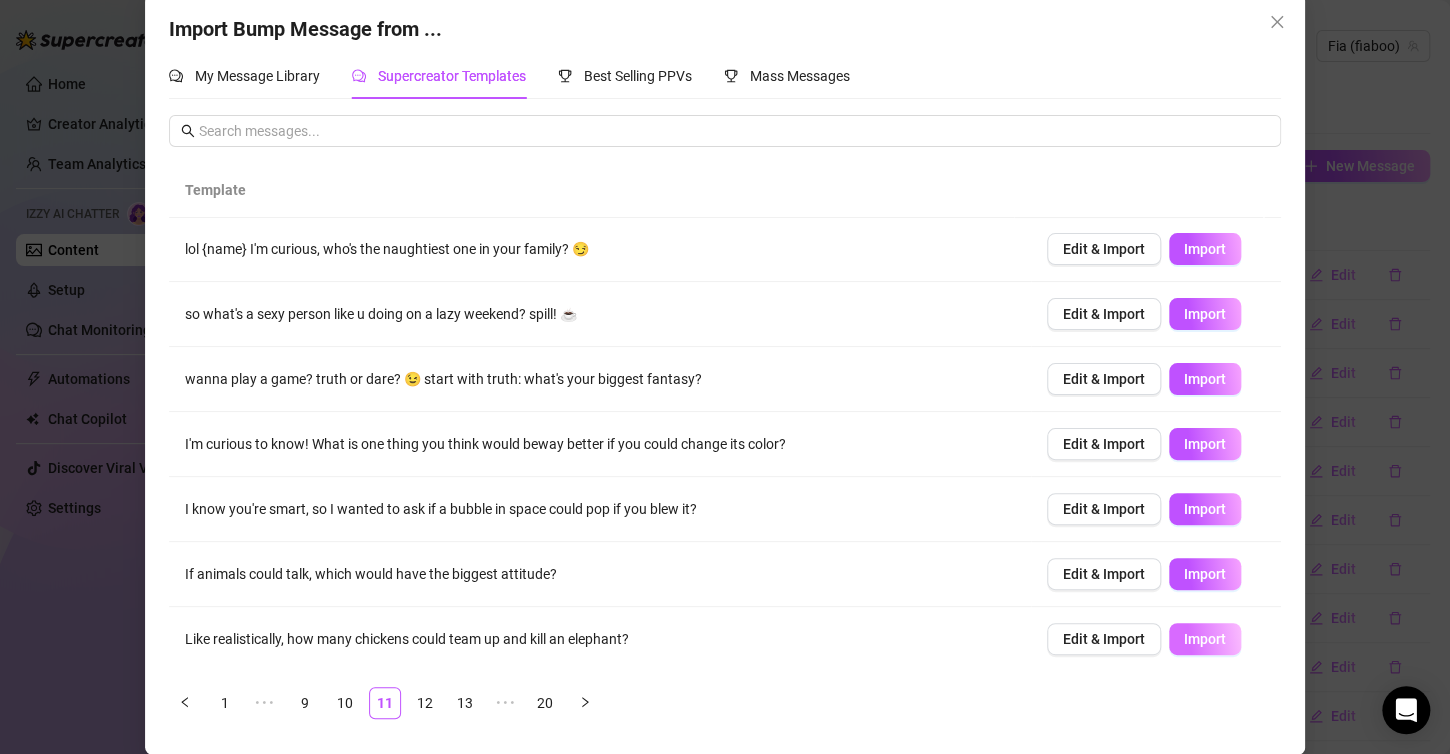 click on "Import" at bounding box center (1205, 639) 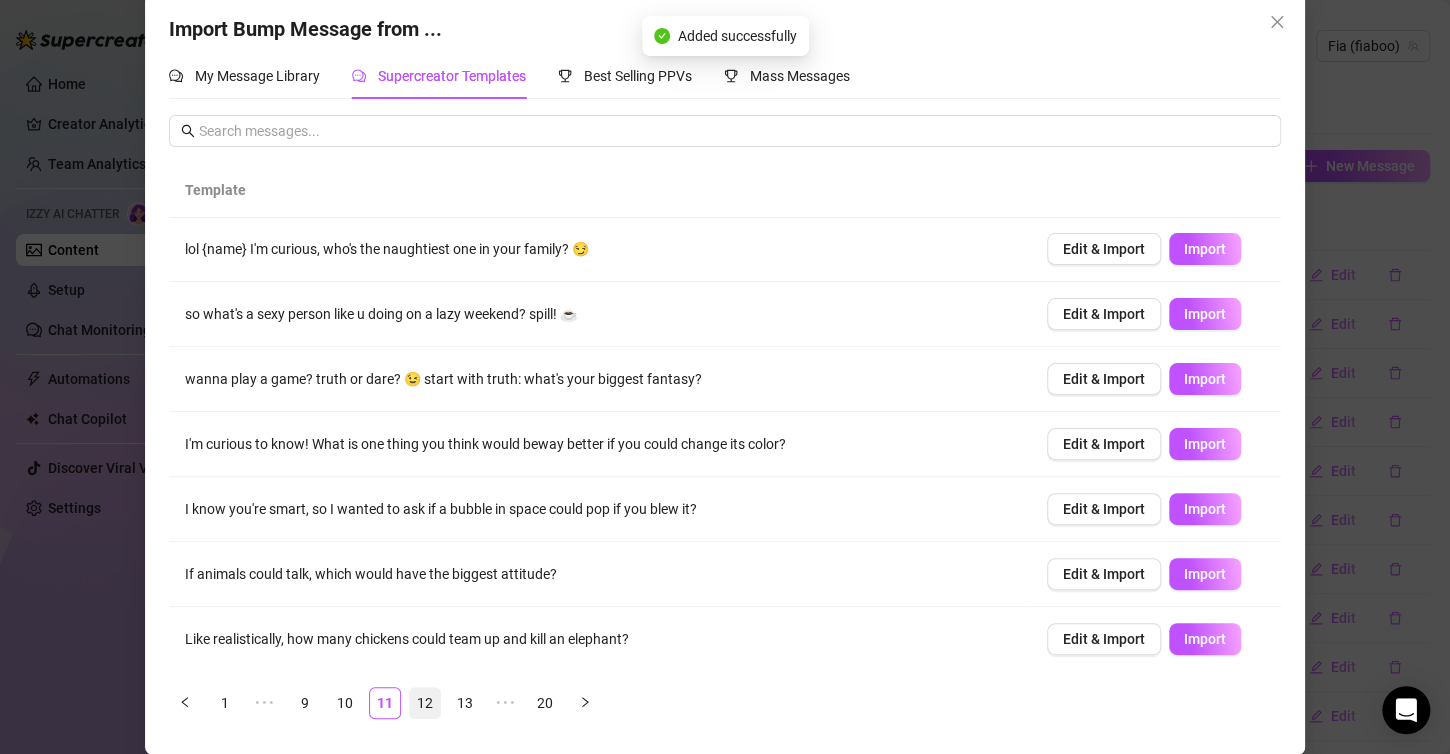 click on "12" at bounding box center (425, 703) 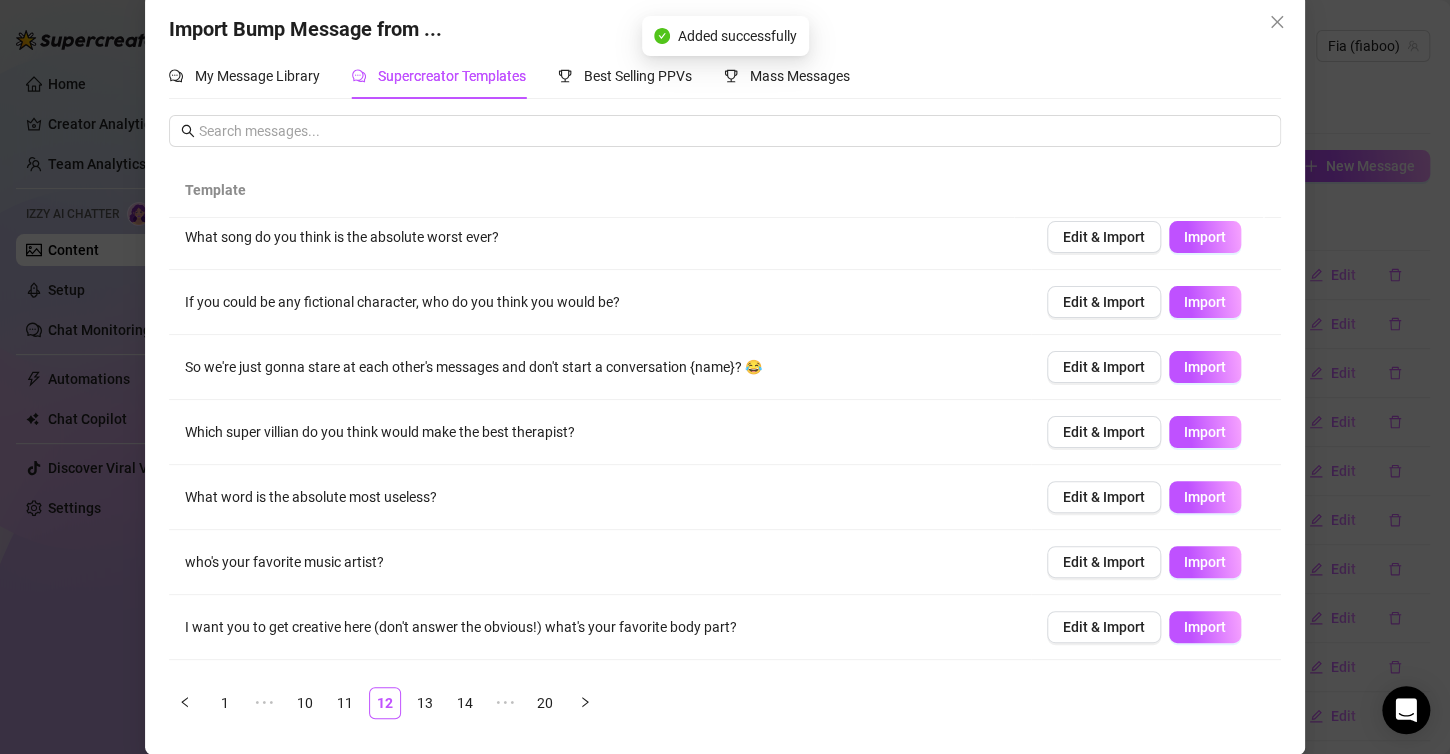 scroll, scrollTop: 0, scrollLeft: 0, axis: both 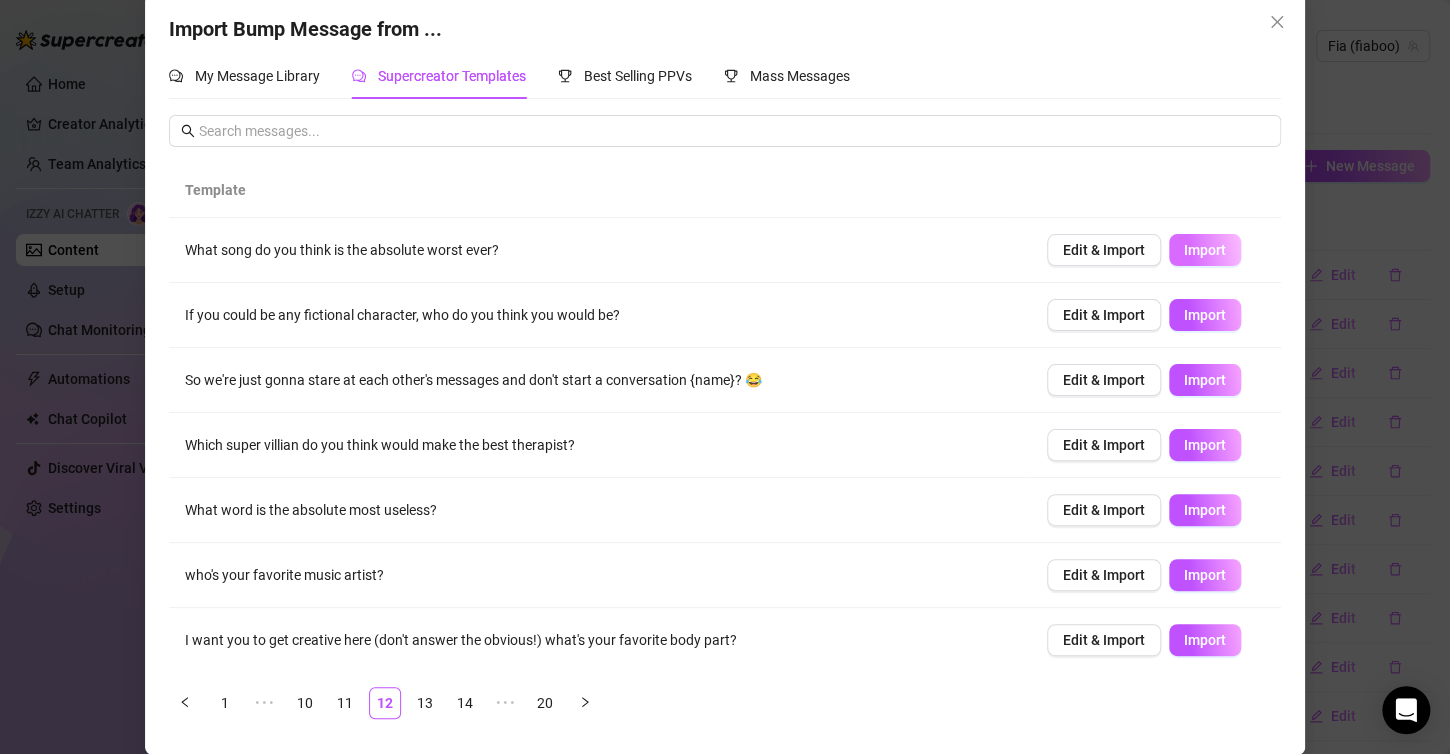click on "Import" at bounding box center (1205, 250) 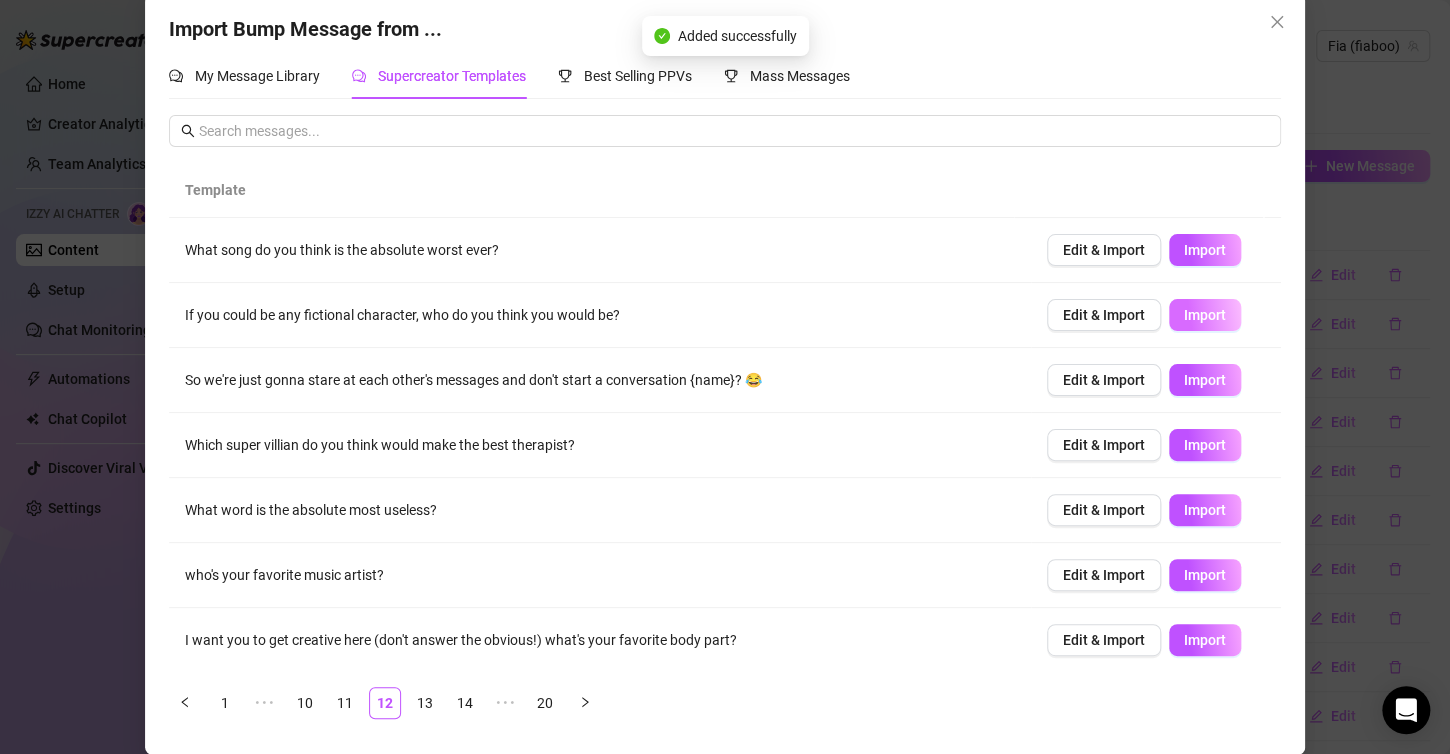 click on "Import" at bounding box center [1205, 315] 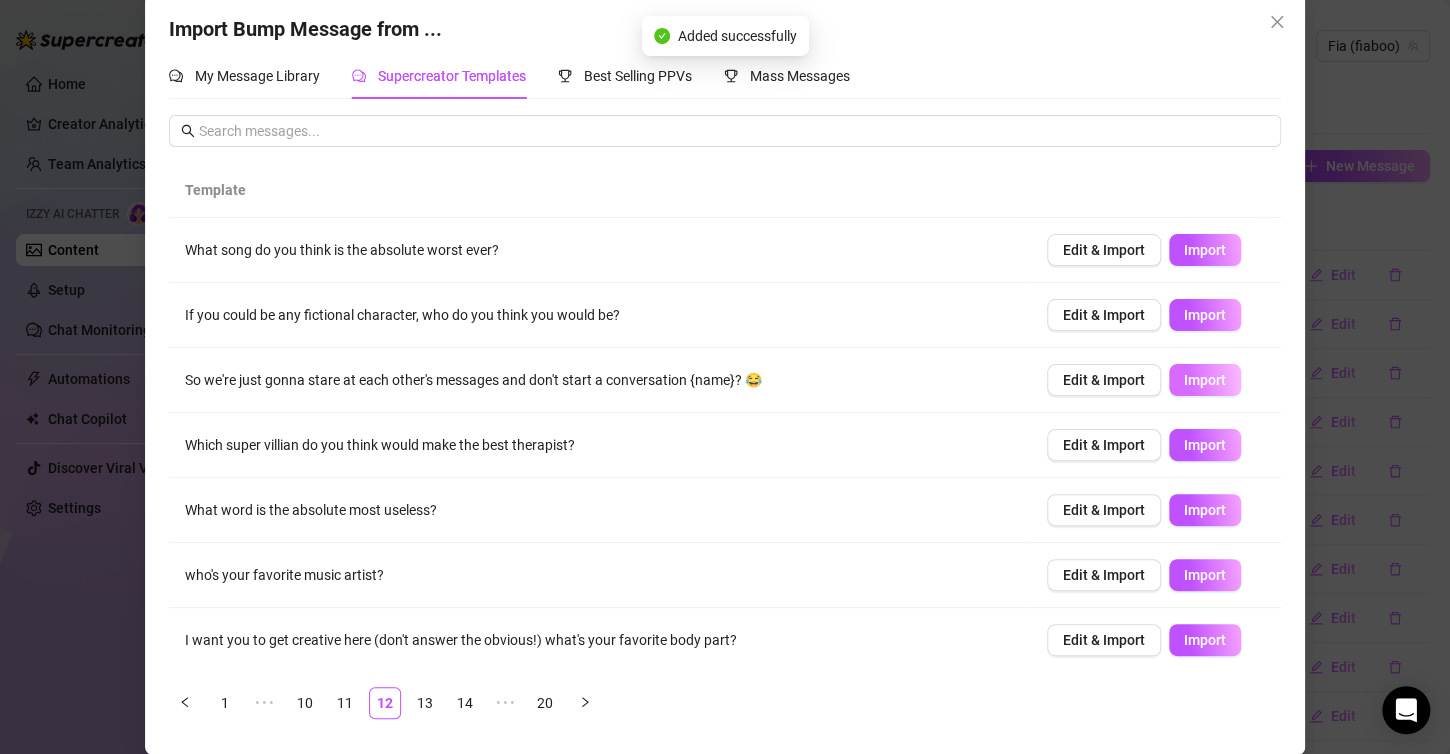 click on "Import" at bounding box center (1205, 380) 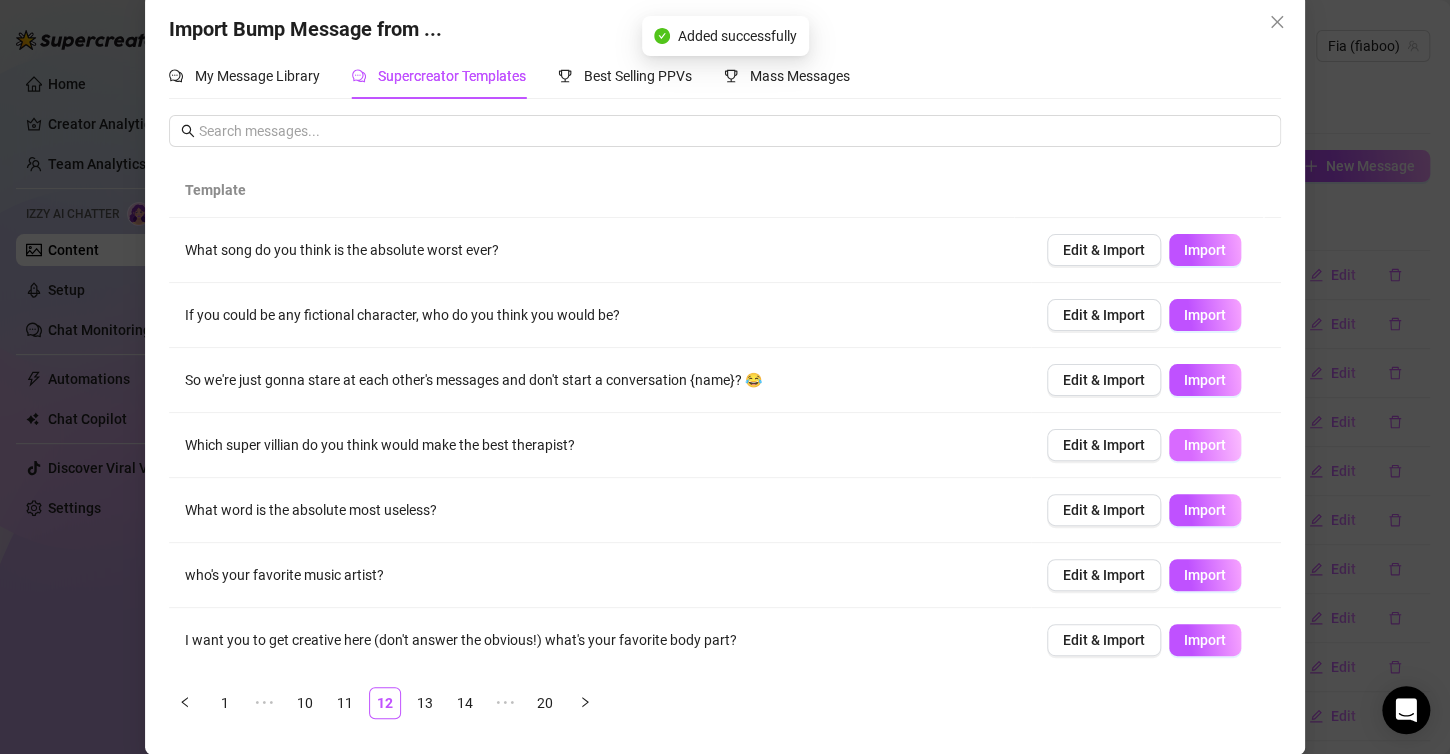 click on "Import" at bounding box center [1205, 445] 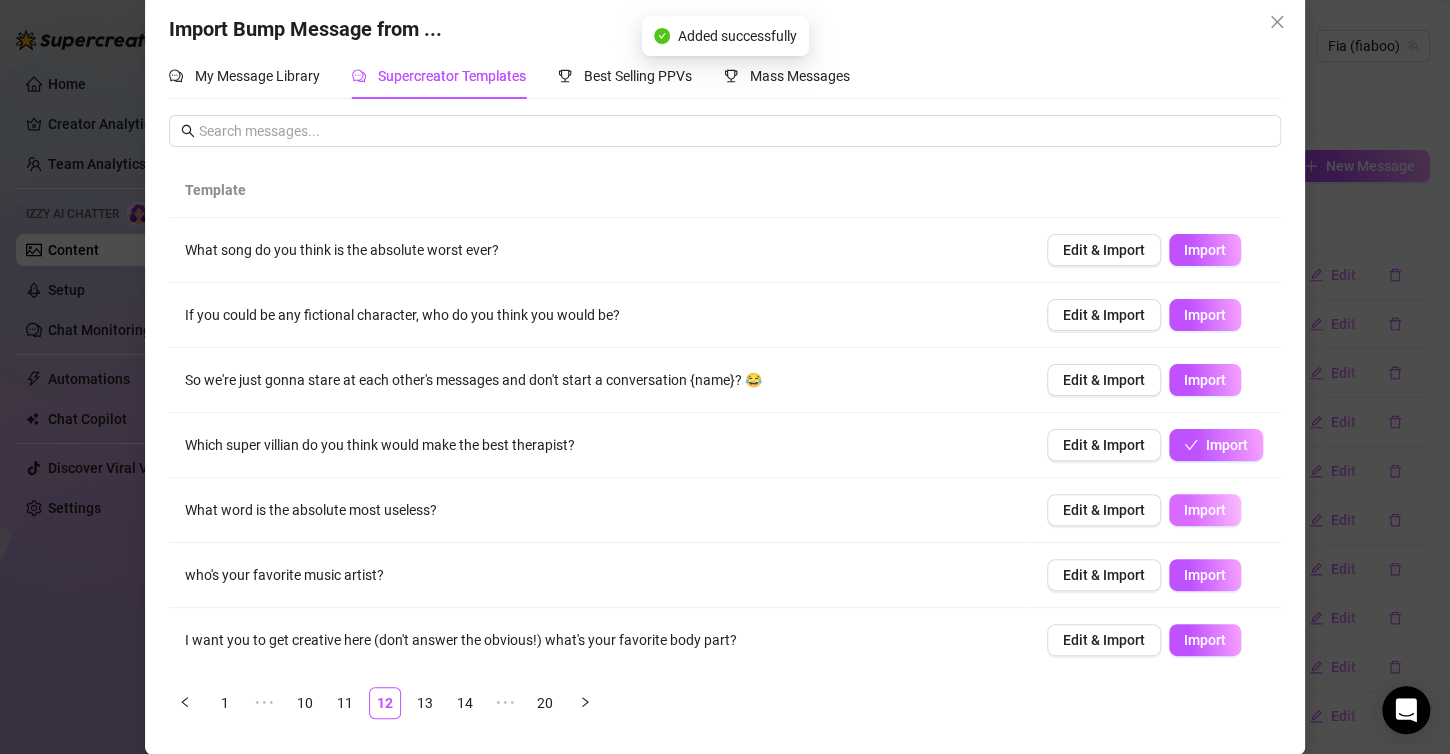 click on "Import" at bounding box center [1205, 510] 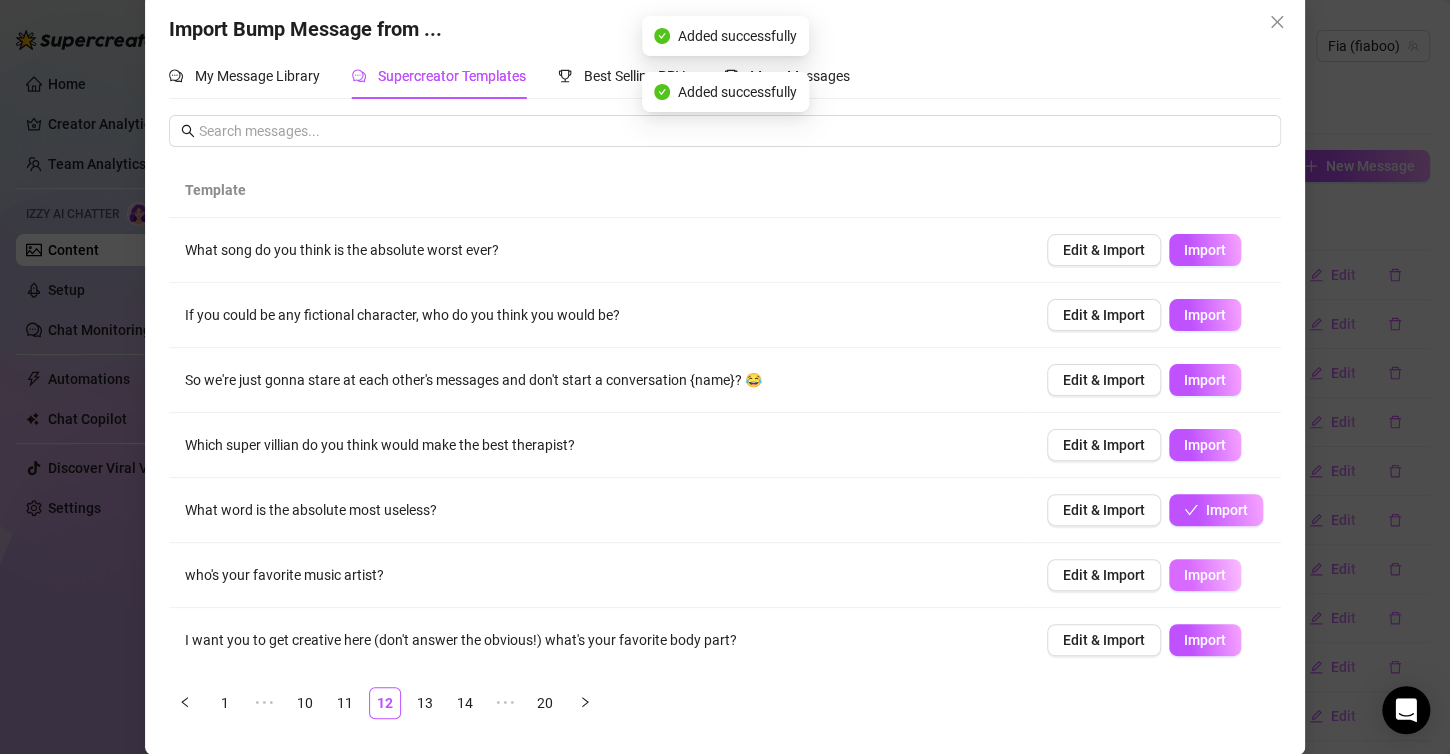 click on "Import" at bounding box center (1205, 575) 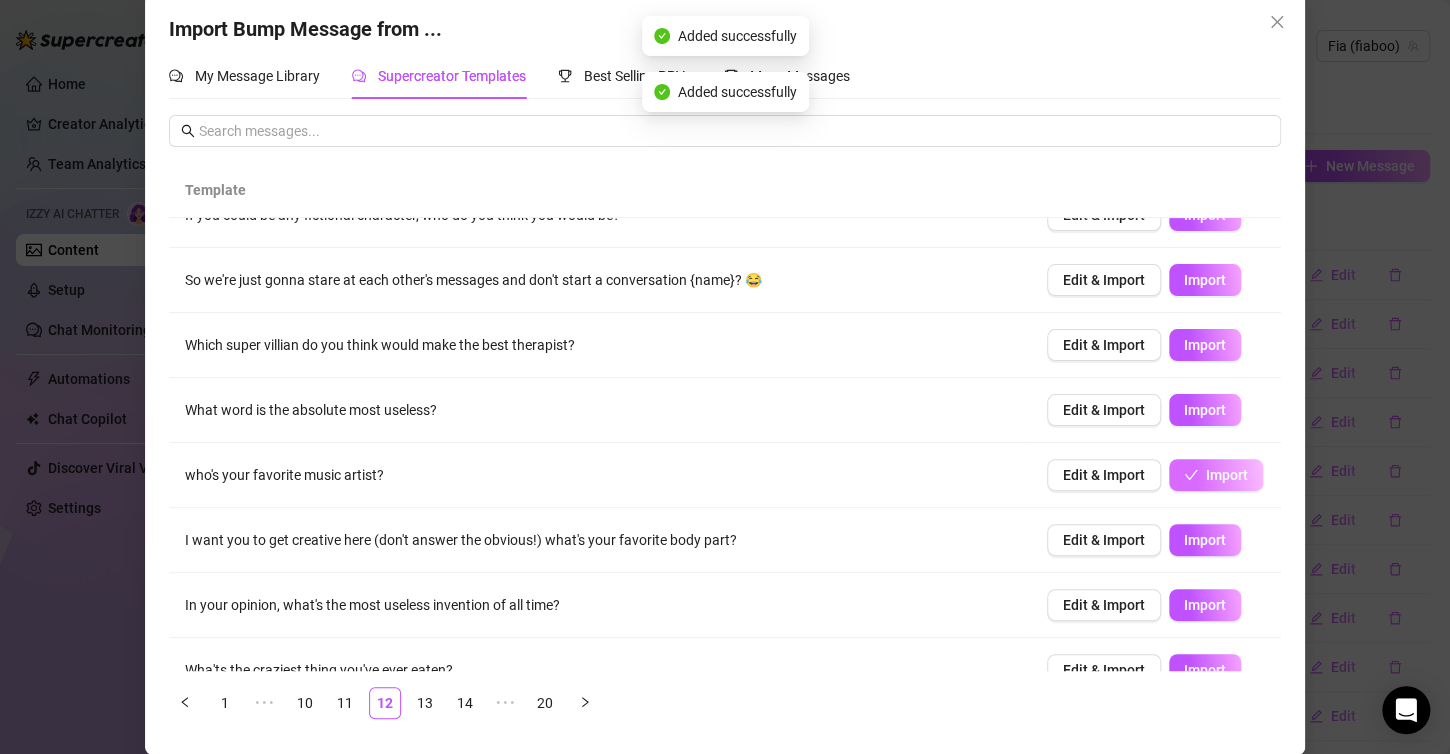 scroll, scrollTop: 196, scrollLeft: 0, axis: vertical 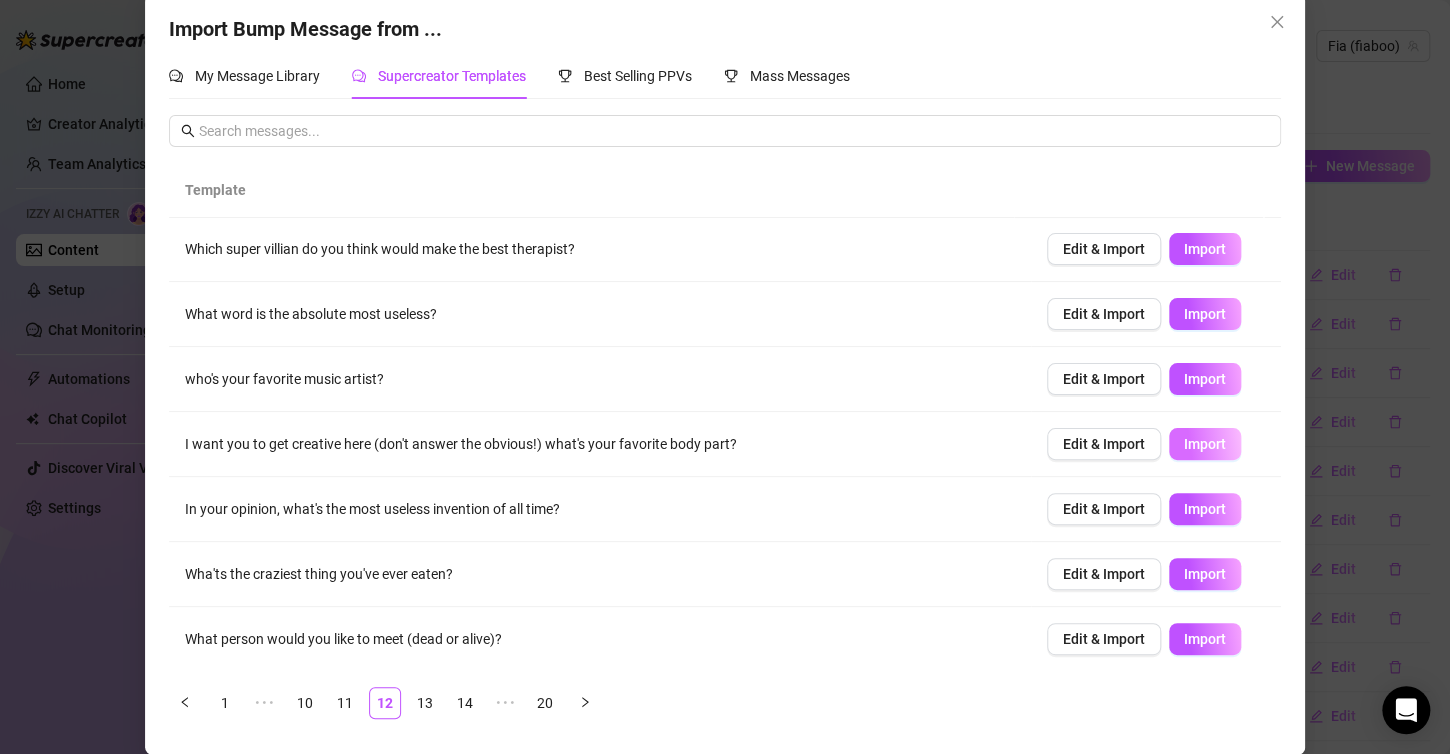 click on "Import" at bounding box center [1205, 444] 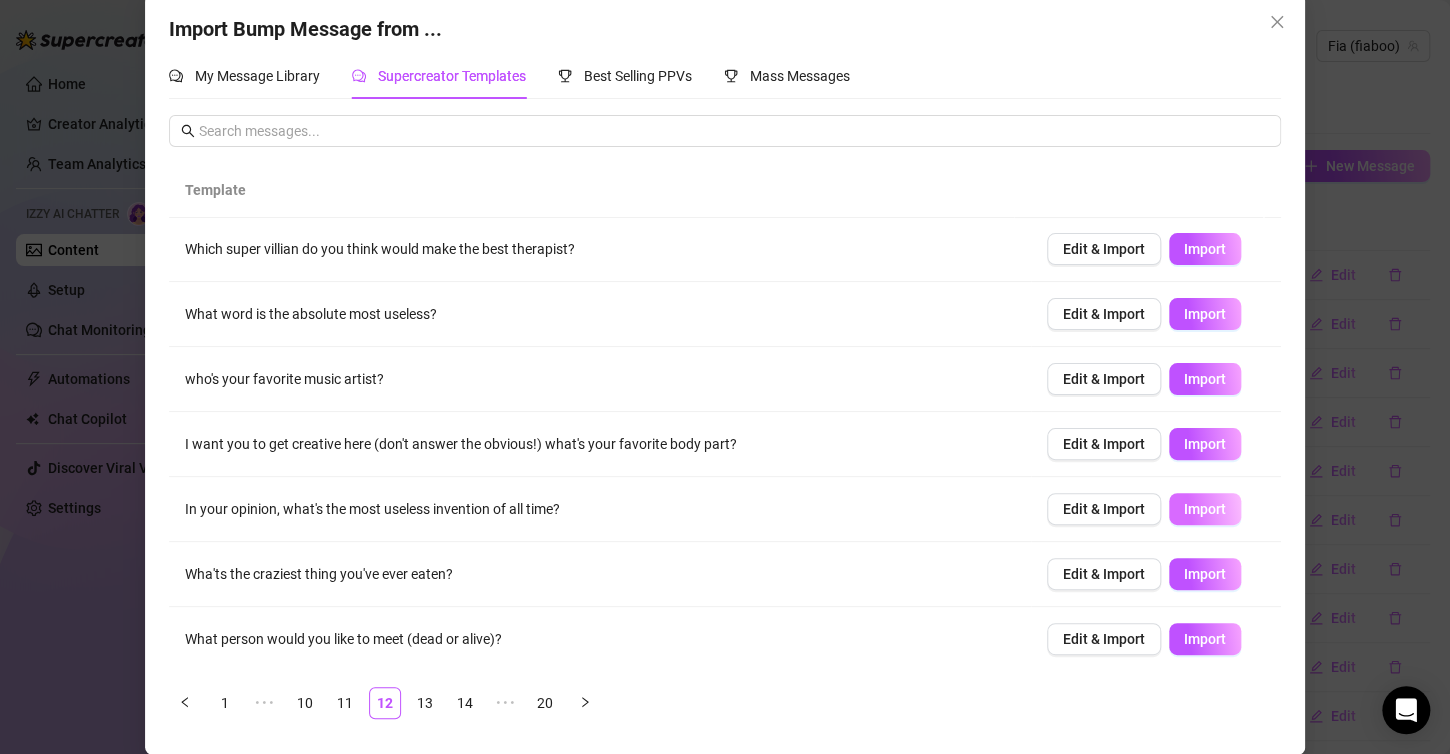 click on "Import" at bounding box center [1205, 509] 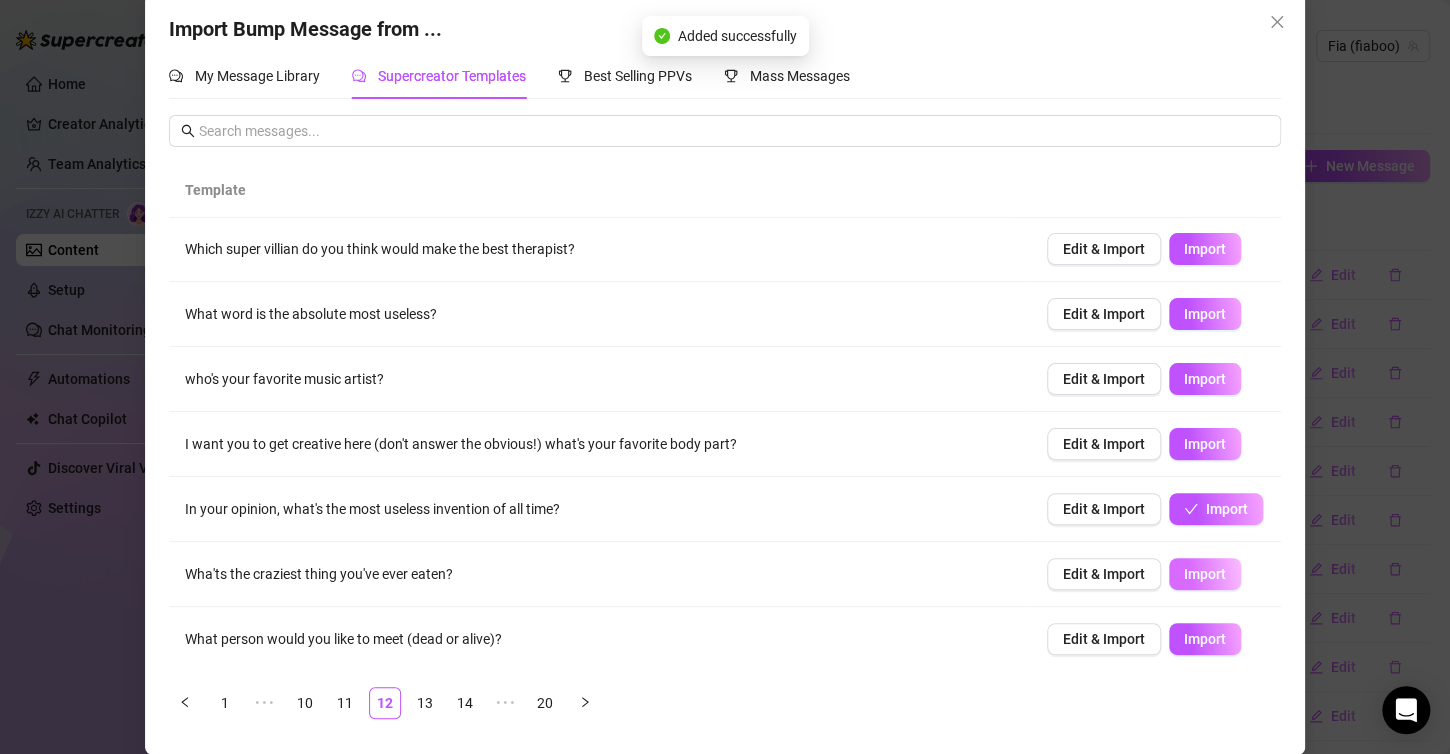 click on "Import" at bounding box center [1205, 574] 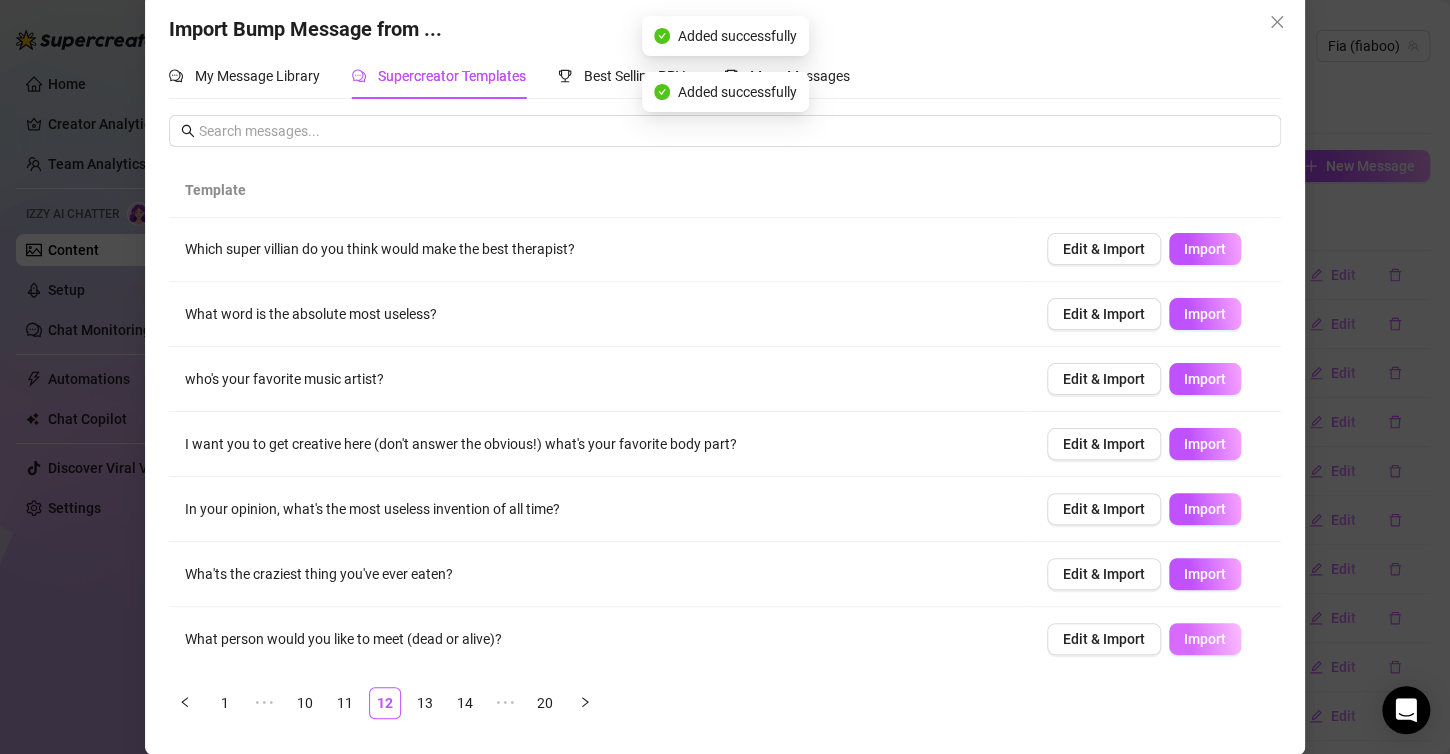 click on "Import" at bounding box center [1205, 639] 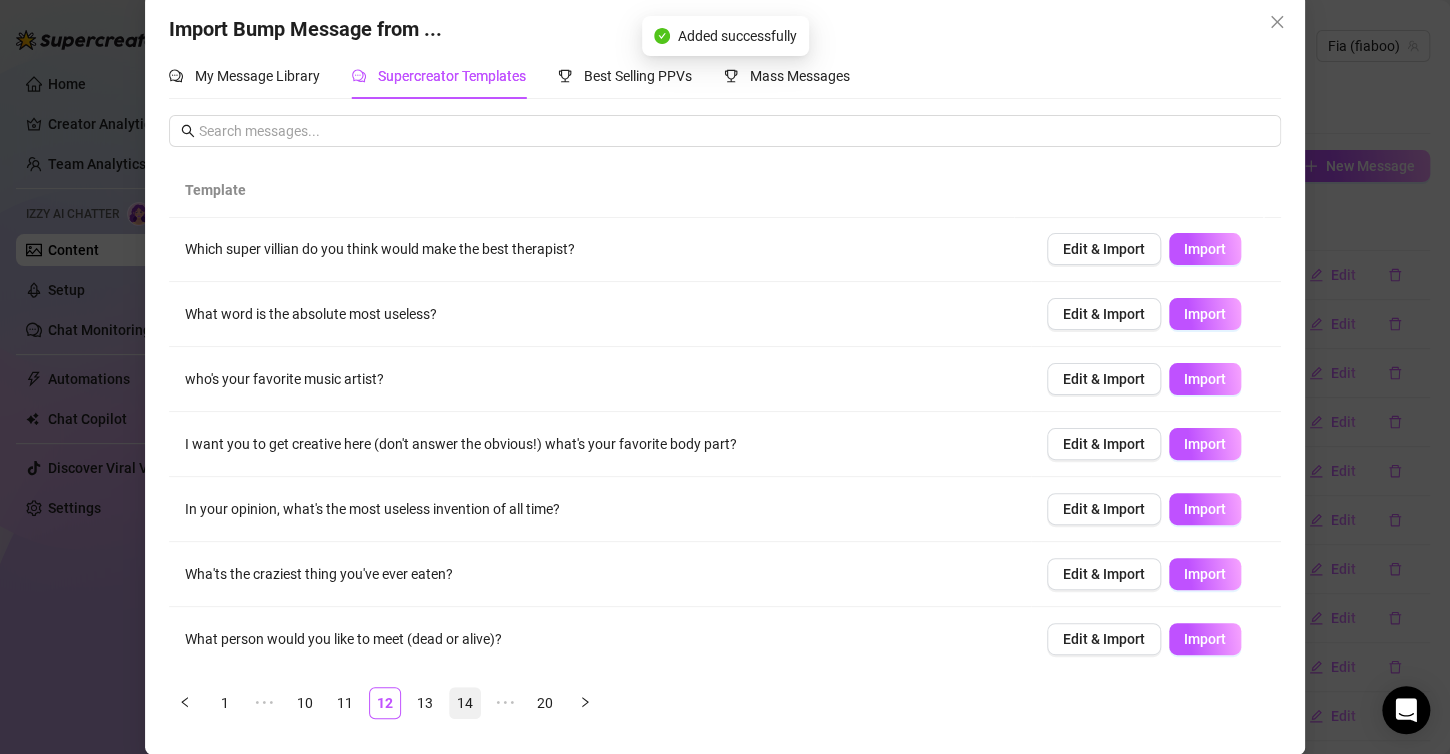 click on "13" at bounding box center (425, 703) 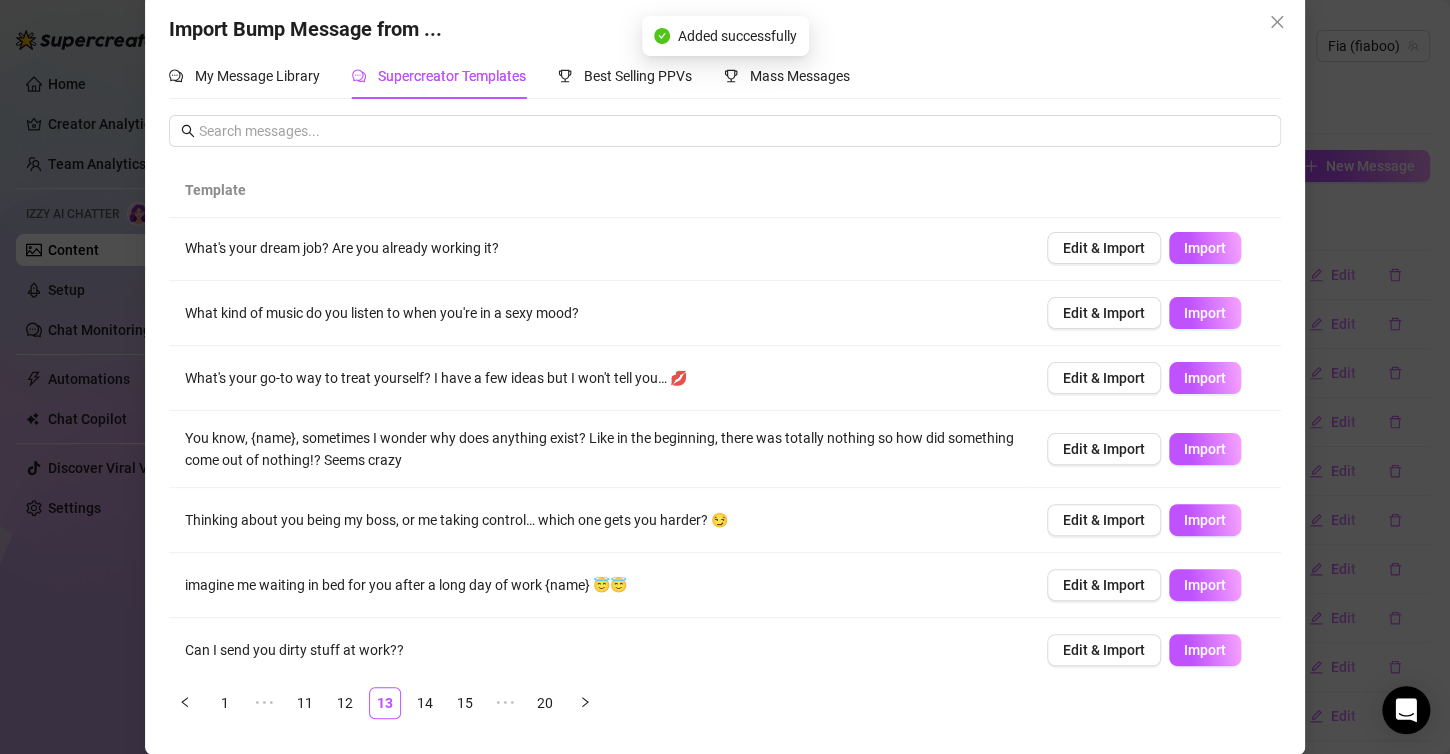 scroll, scrollTop: 0, scrollLeft: 0, axis: both 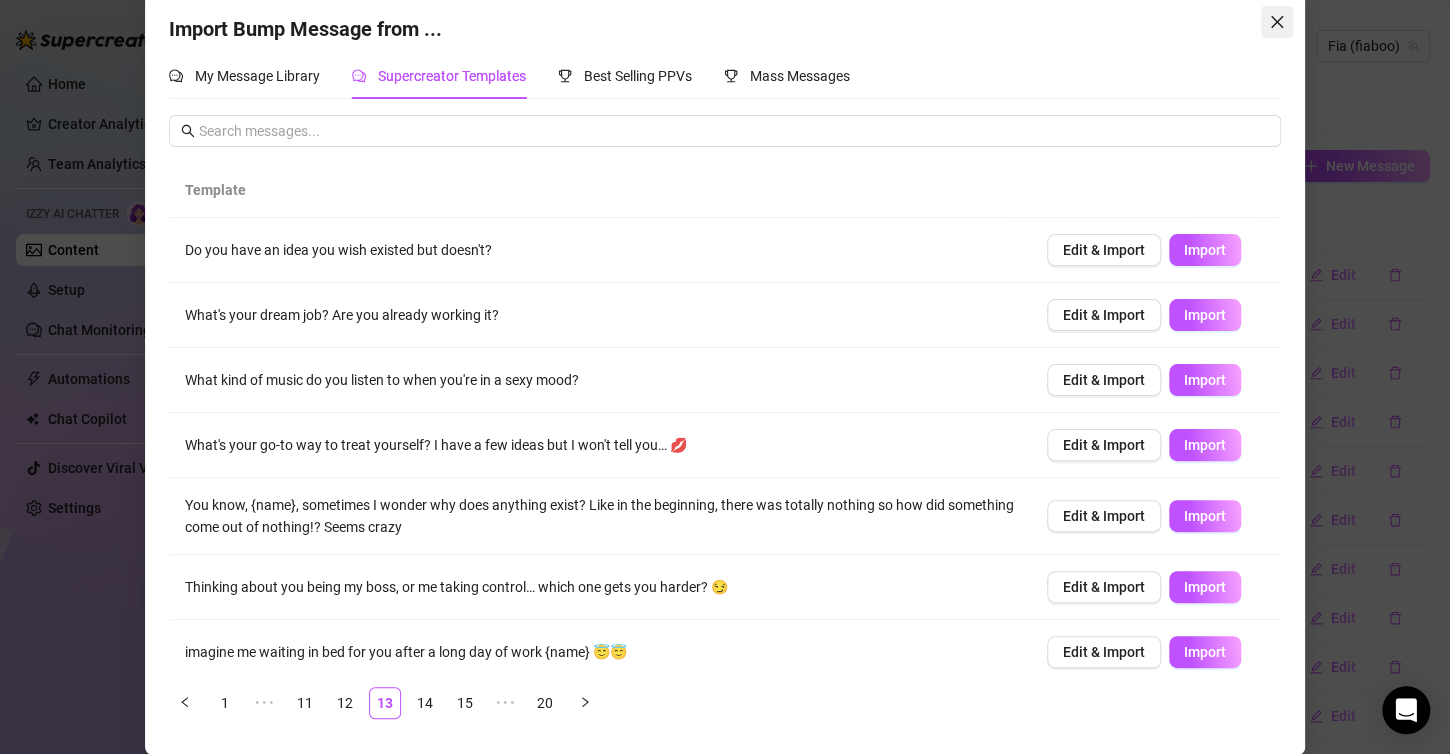 click 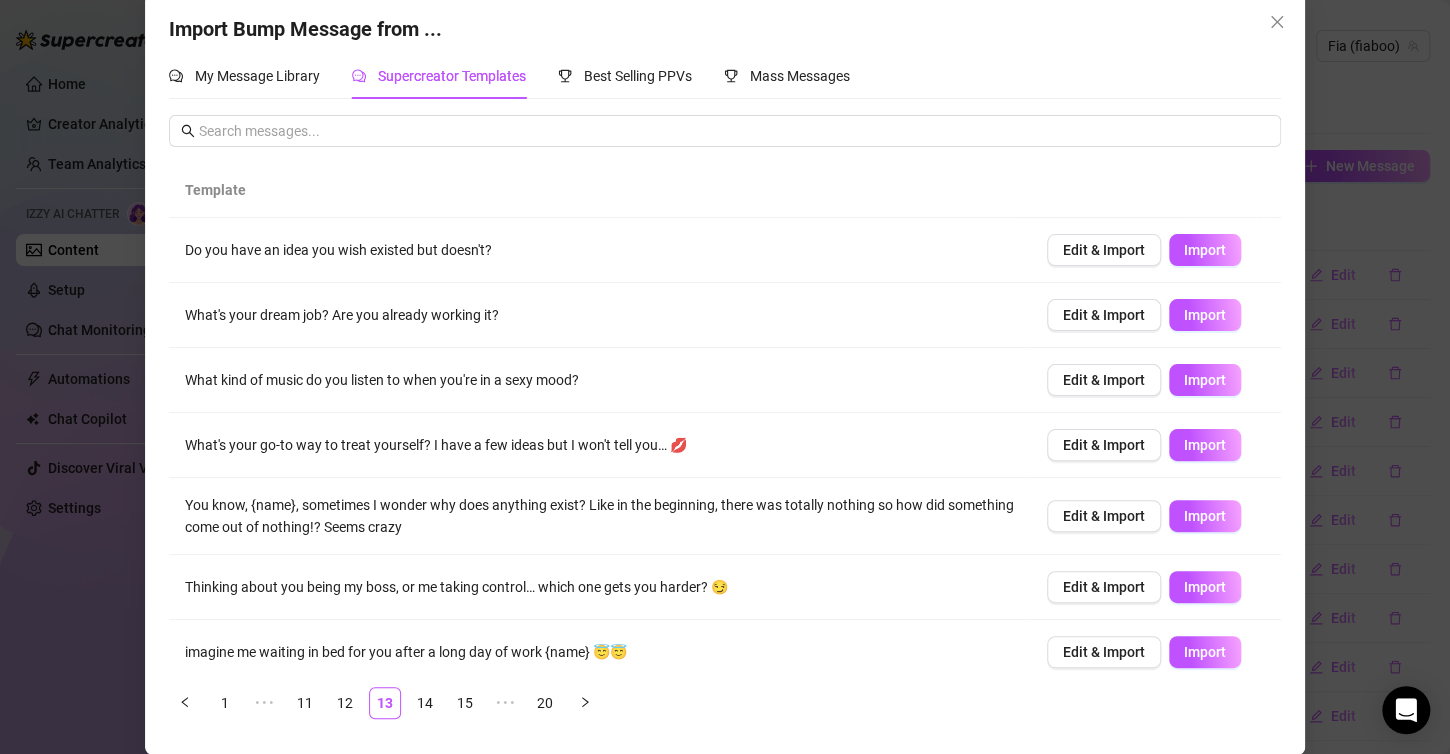 scroll, scrollTop: 6, scrollLeft: 0, axis: vertical 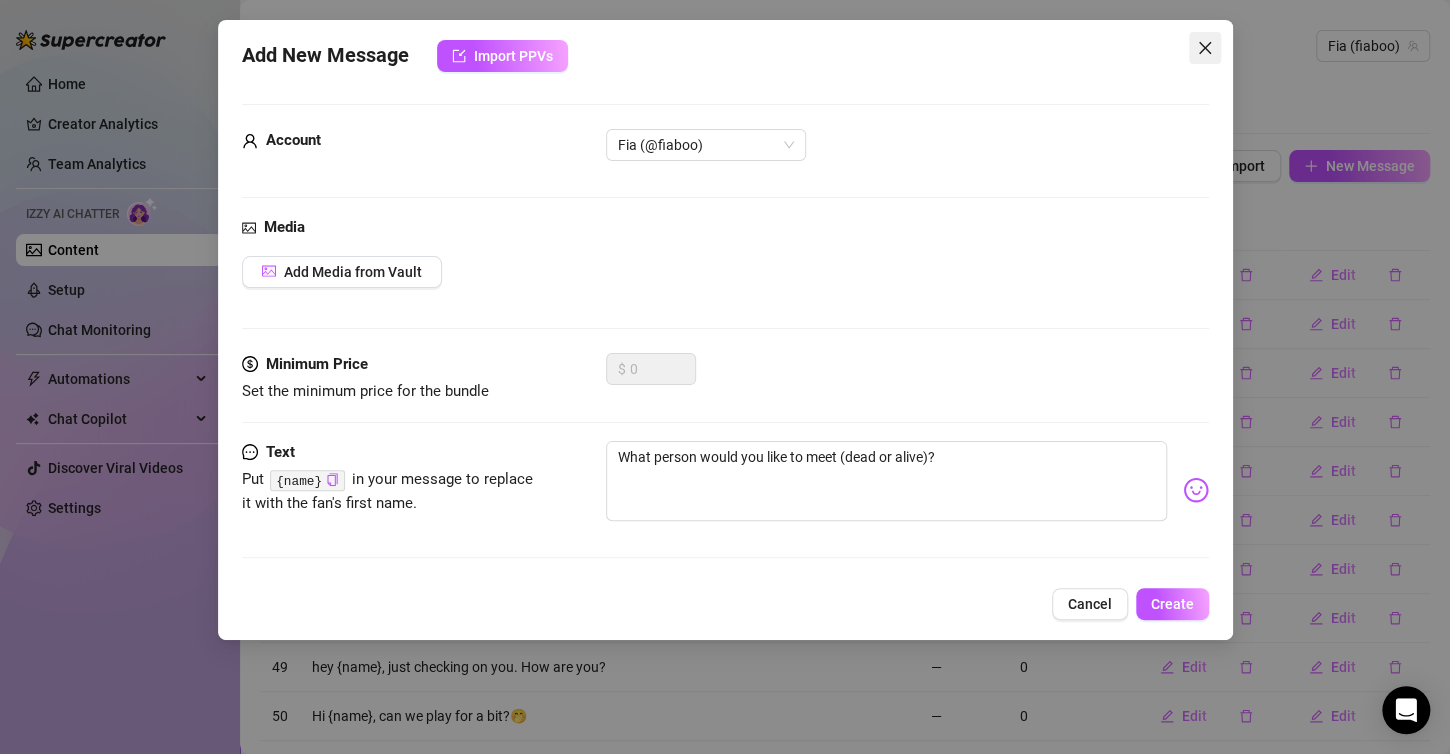 click at bounding box center (1205, 48) 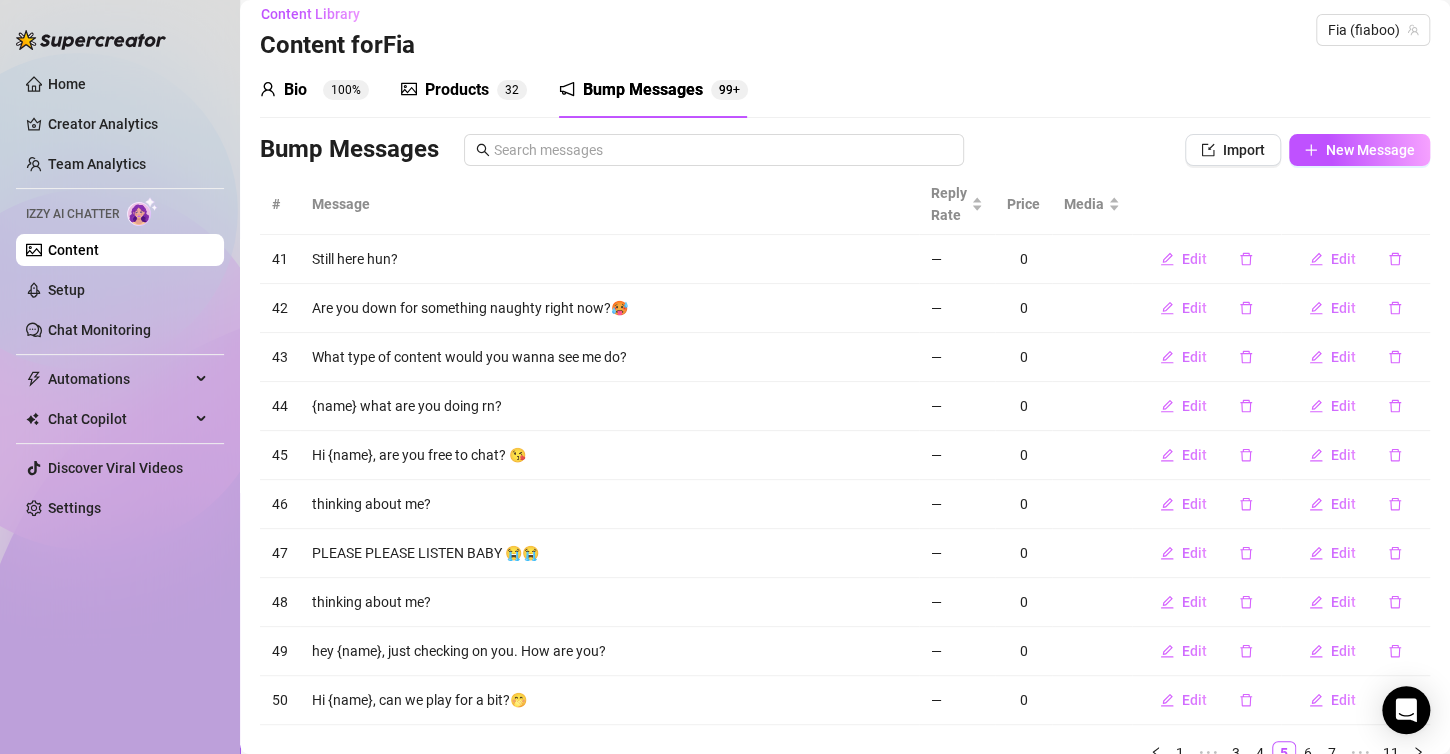 scroll, scrollTop: 0, scrollLeft: 0, axis: both 